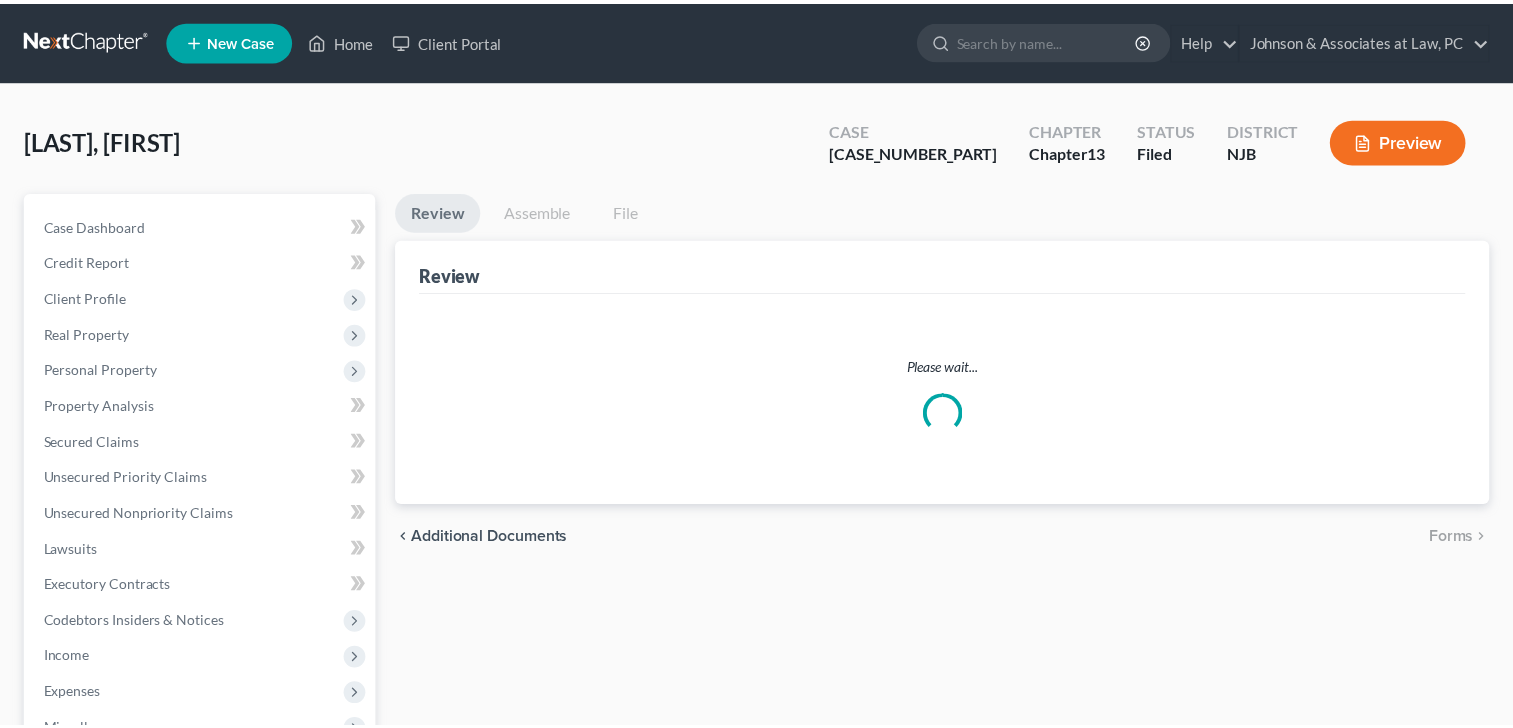 scroll, scrollTop: 0, scrollLeft: 0, axis: both 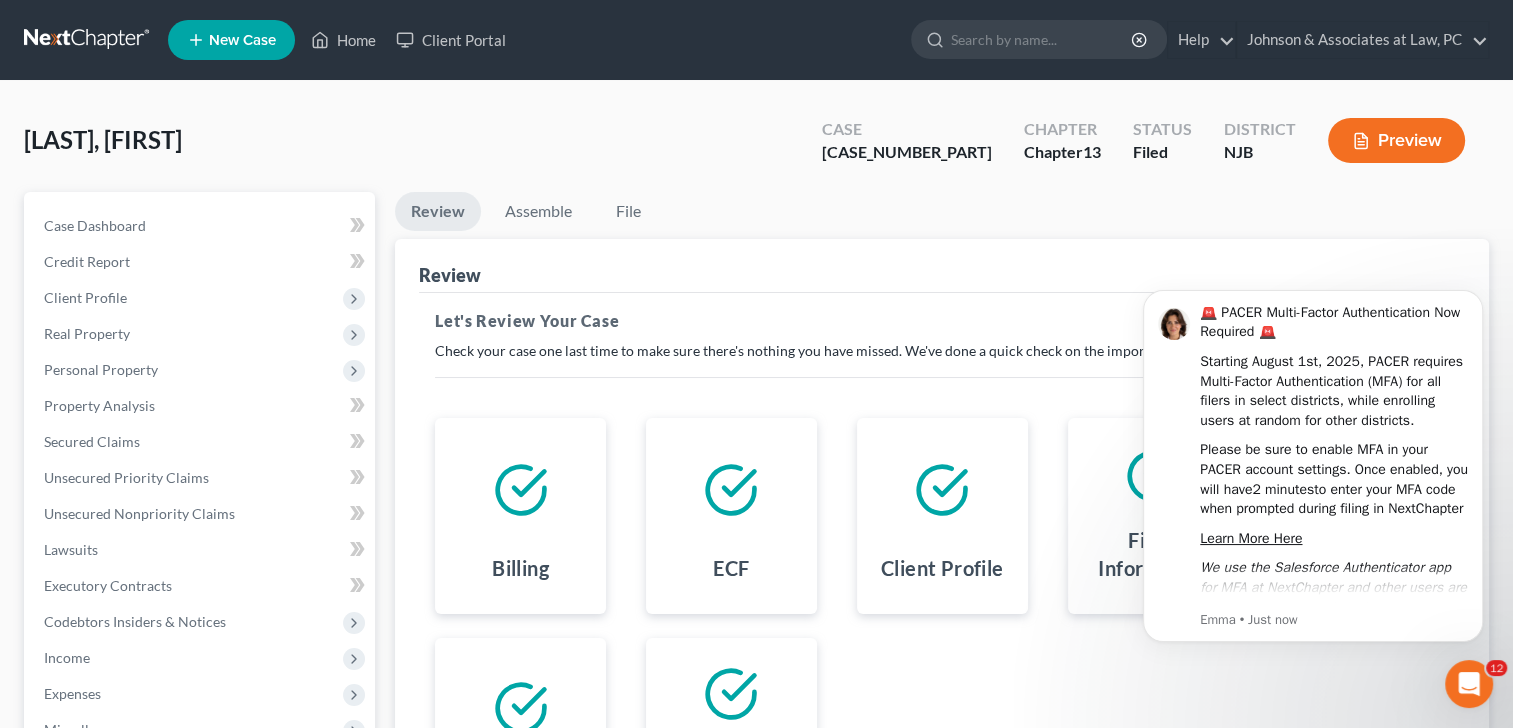 drag, startPoint x: 748, startPoint y: 236, endPoint x: 700, endPoint y: 204, distance: 57.68882 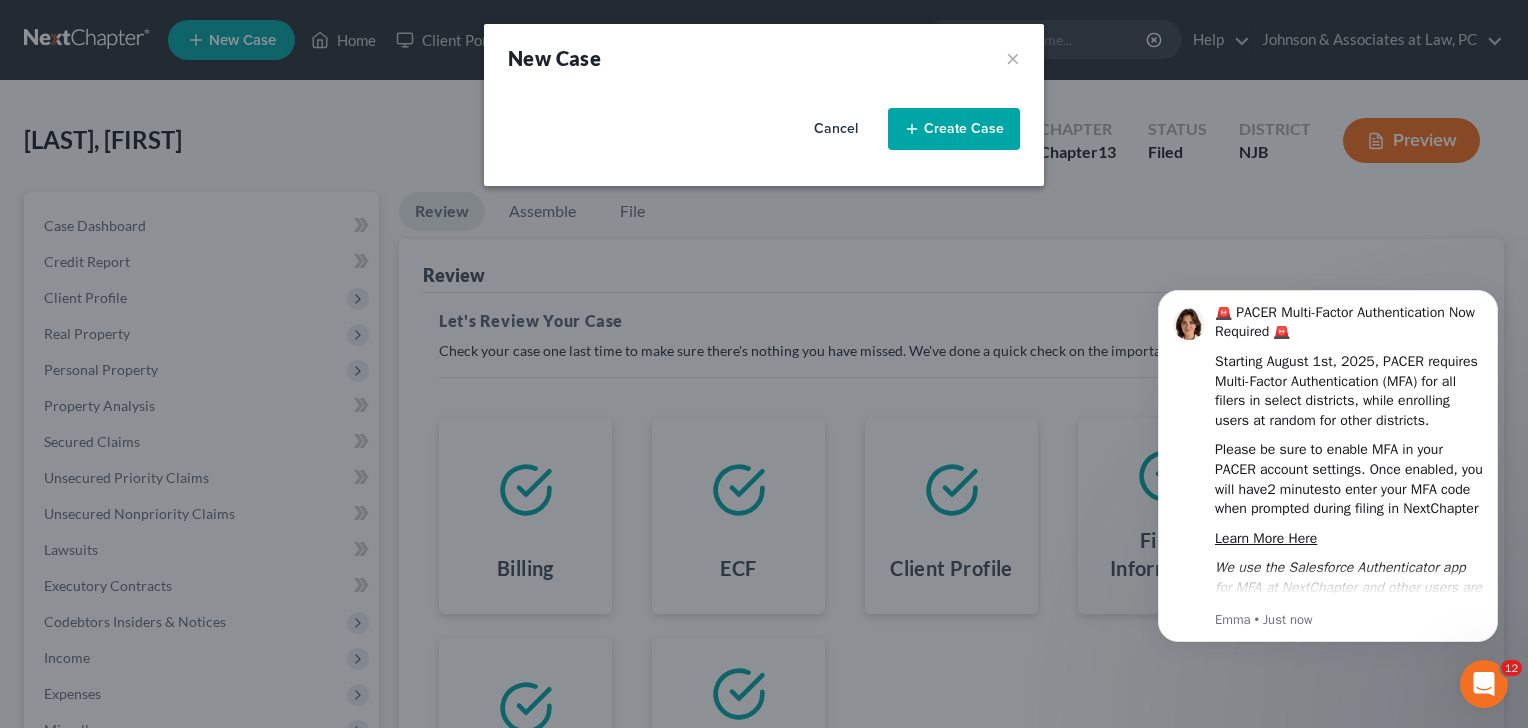 select on "51" 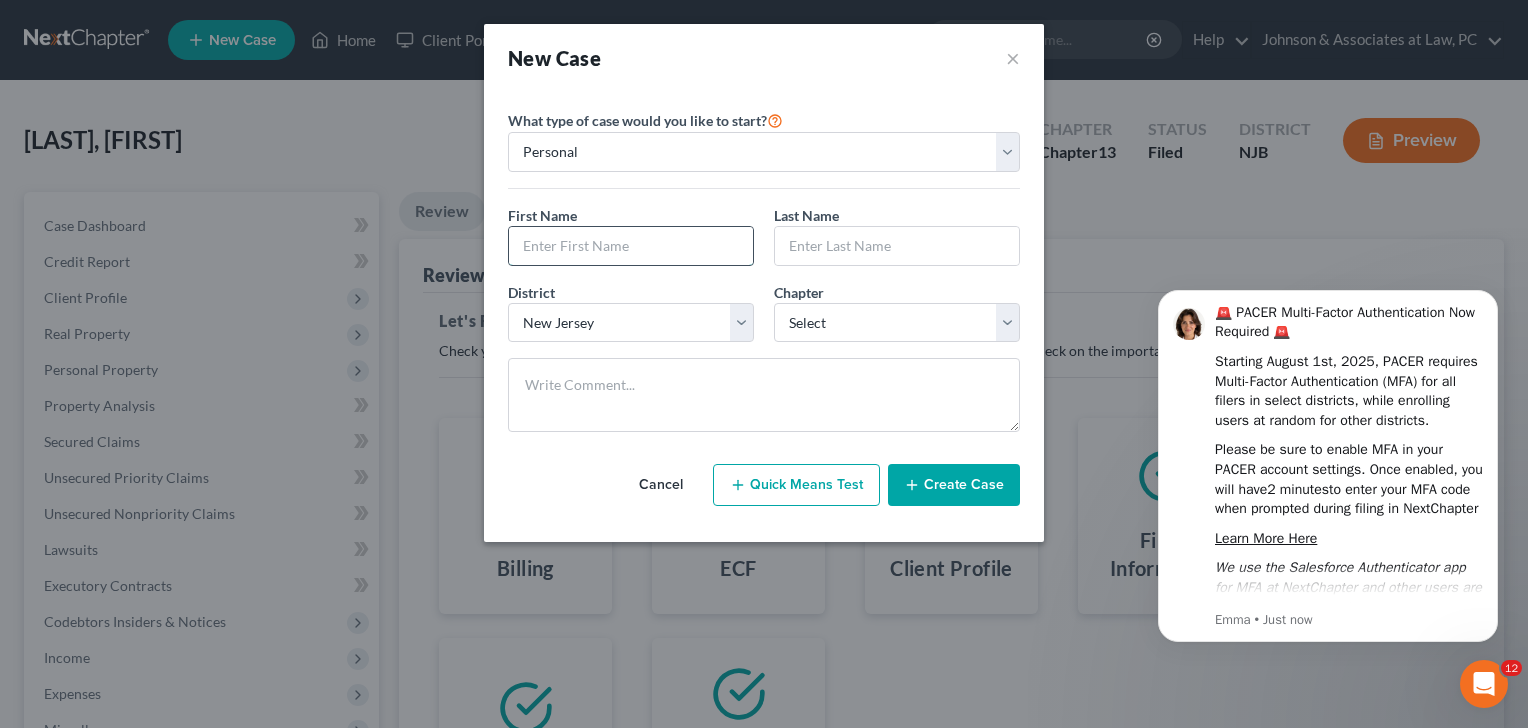 click at bounding box center (631, 246) 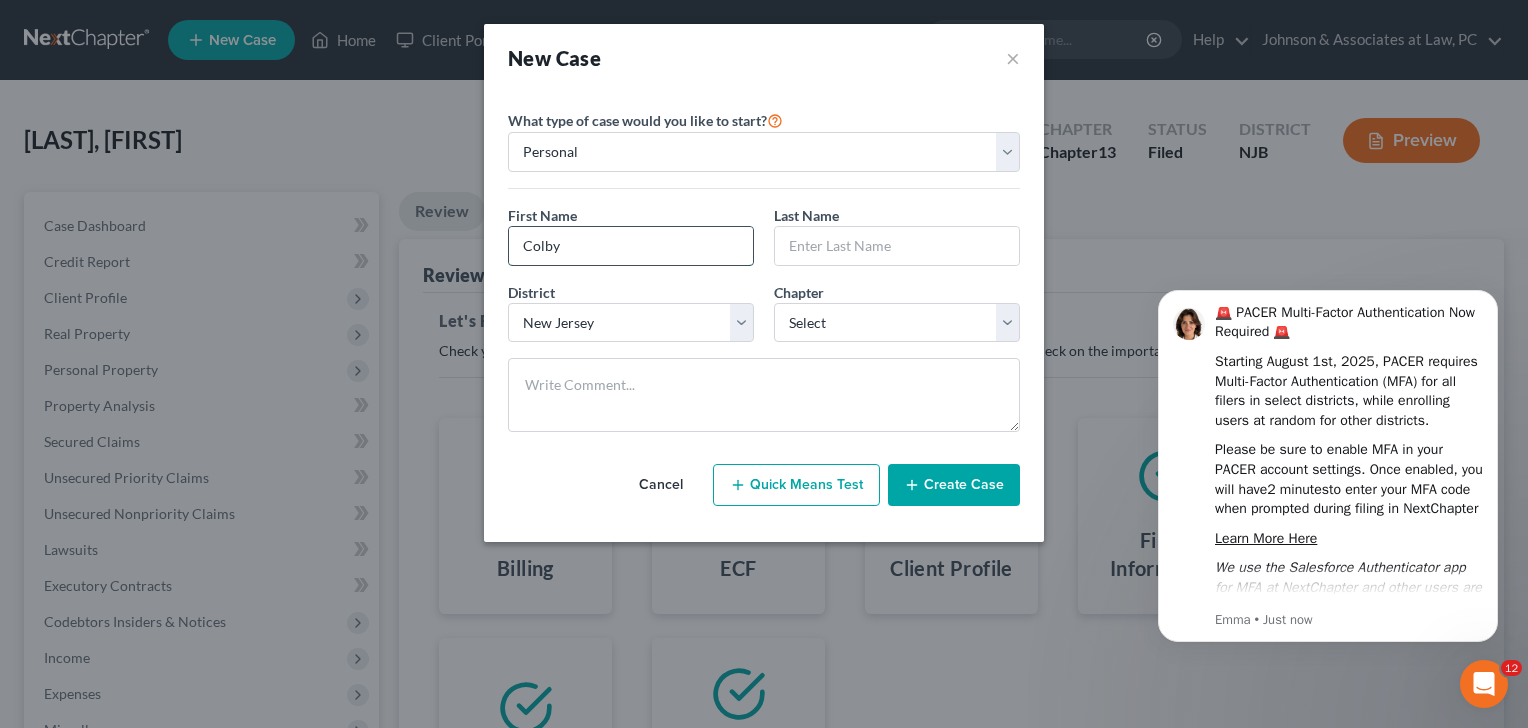 type on "Colby" 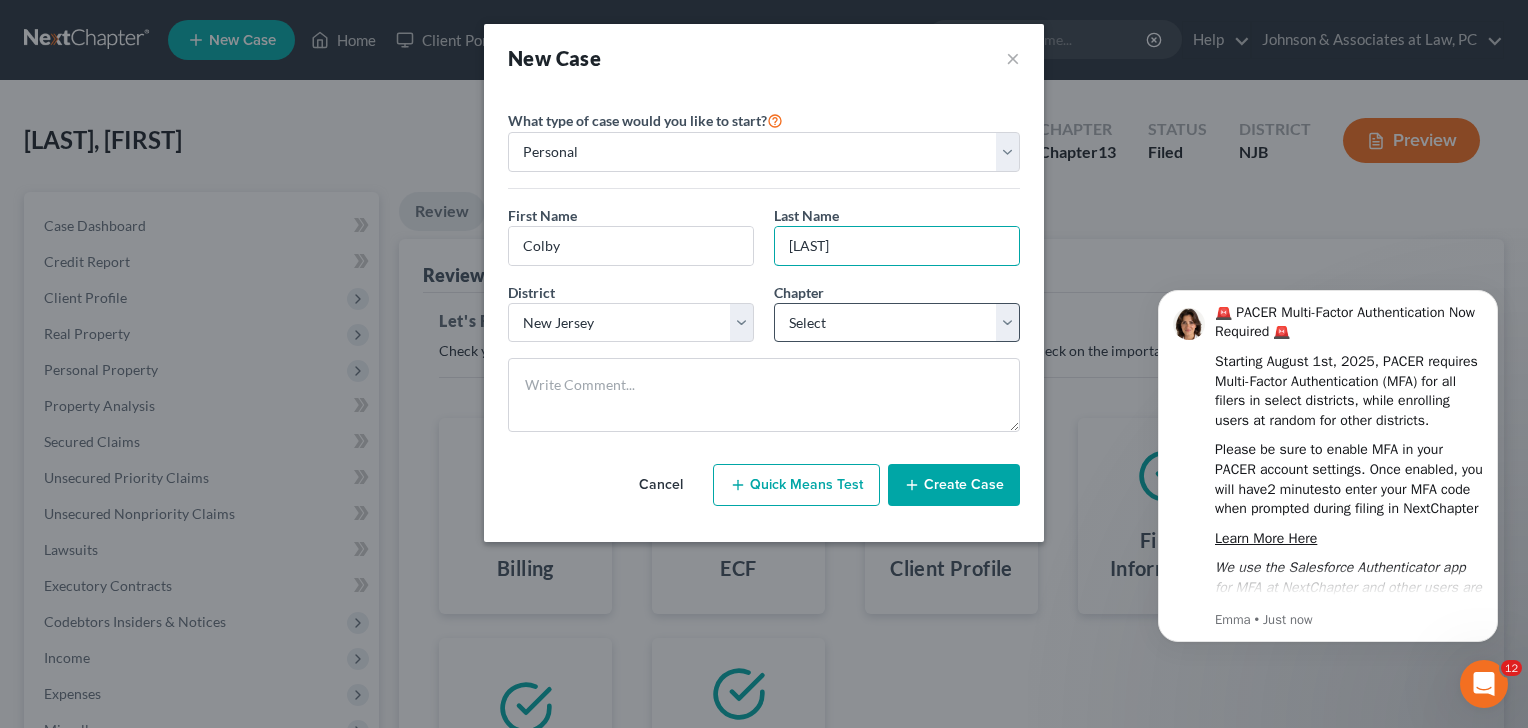type on "[LAST]" 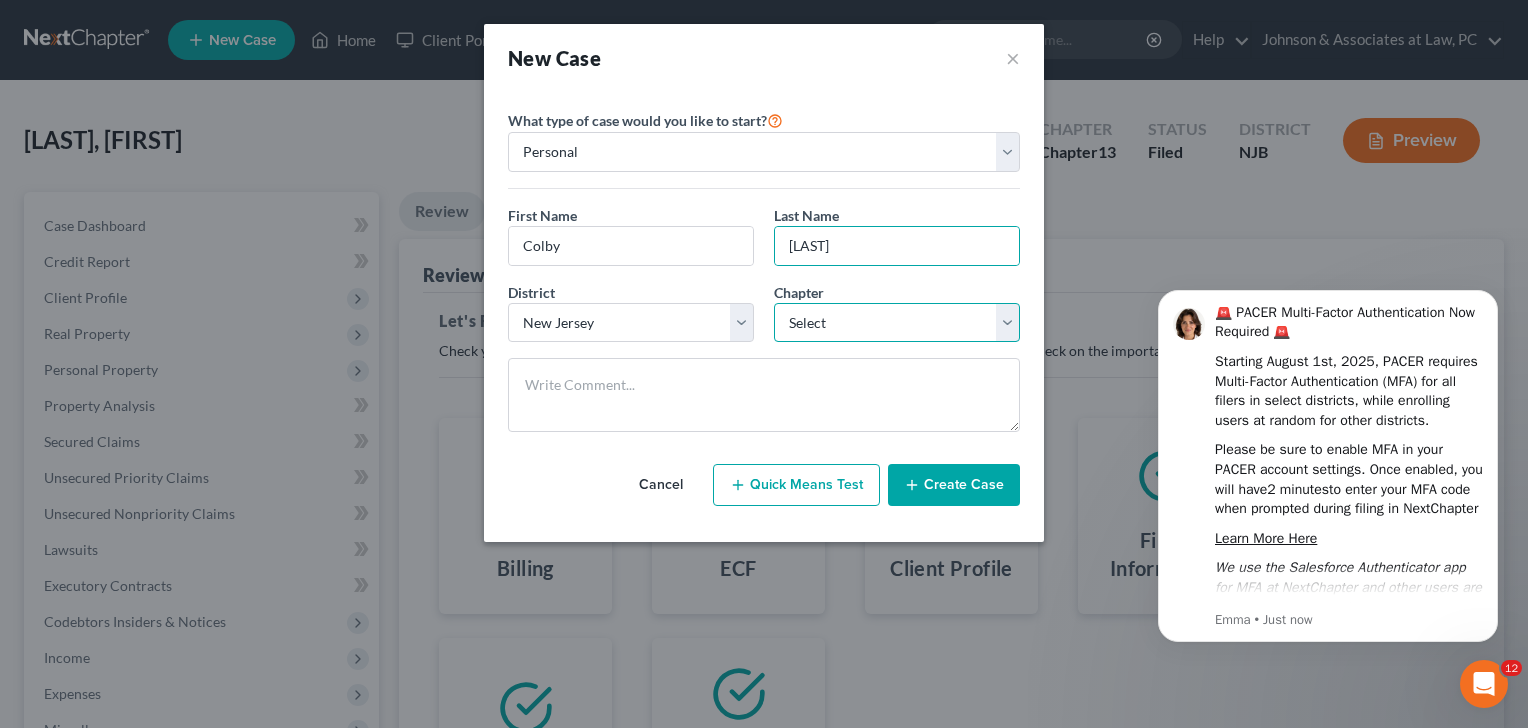 click on "Select 7 11 12 13" at bounding box center (897, 323) 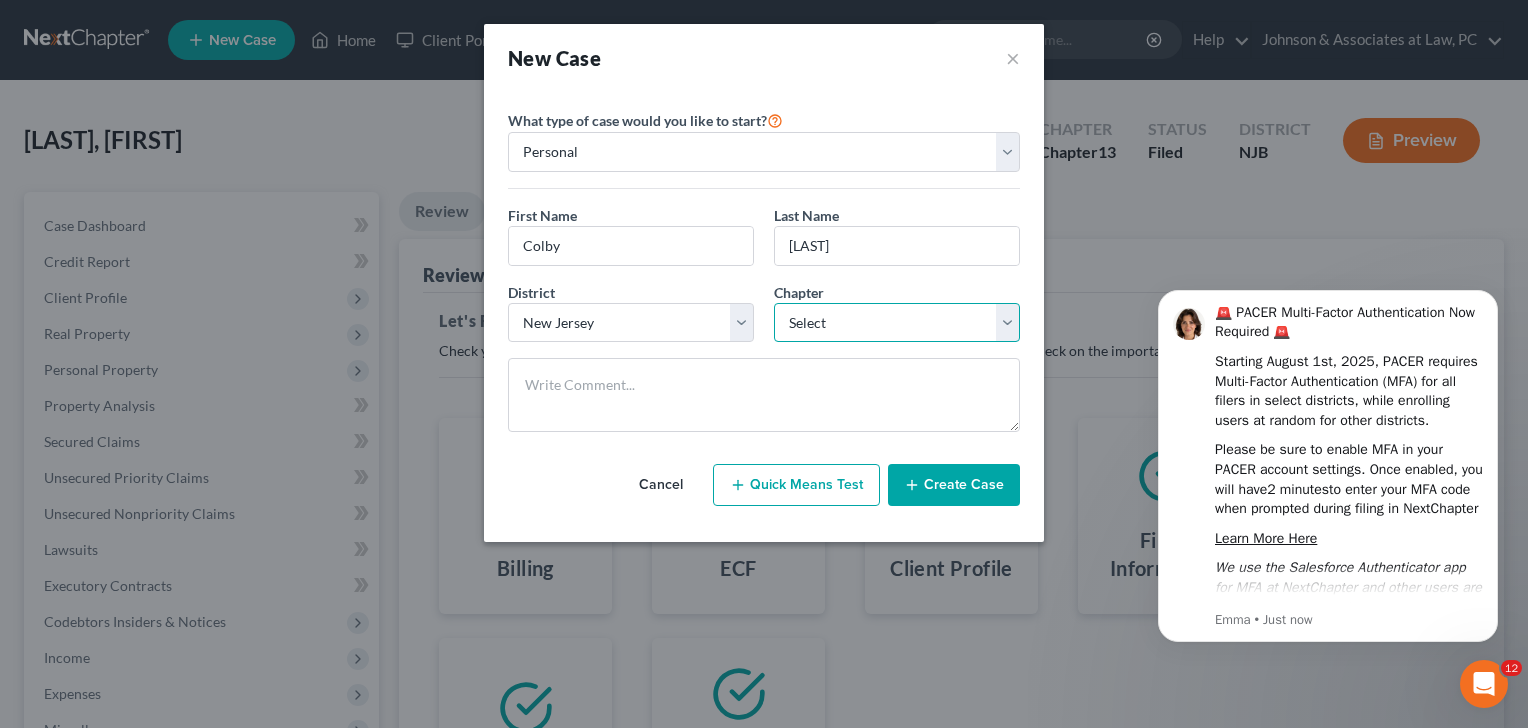 select on "3" 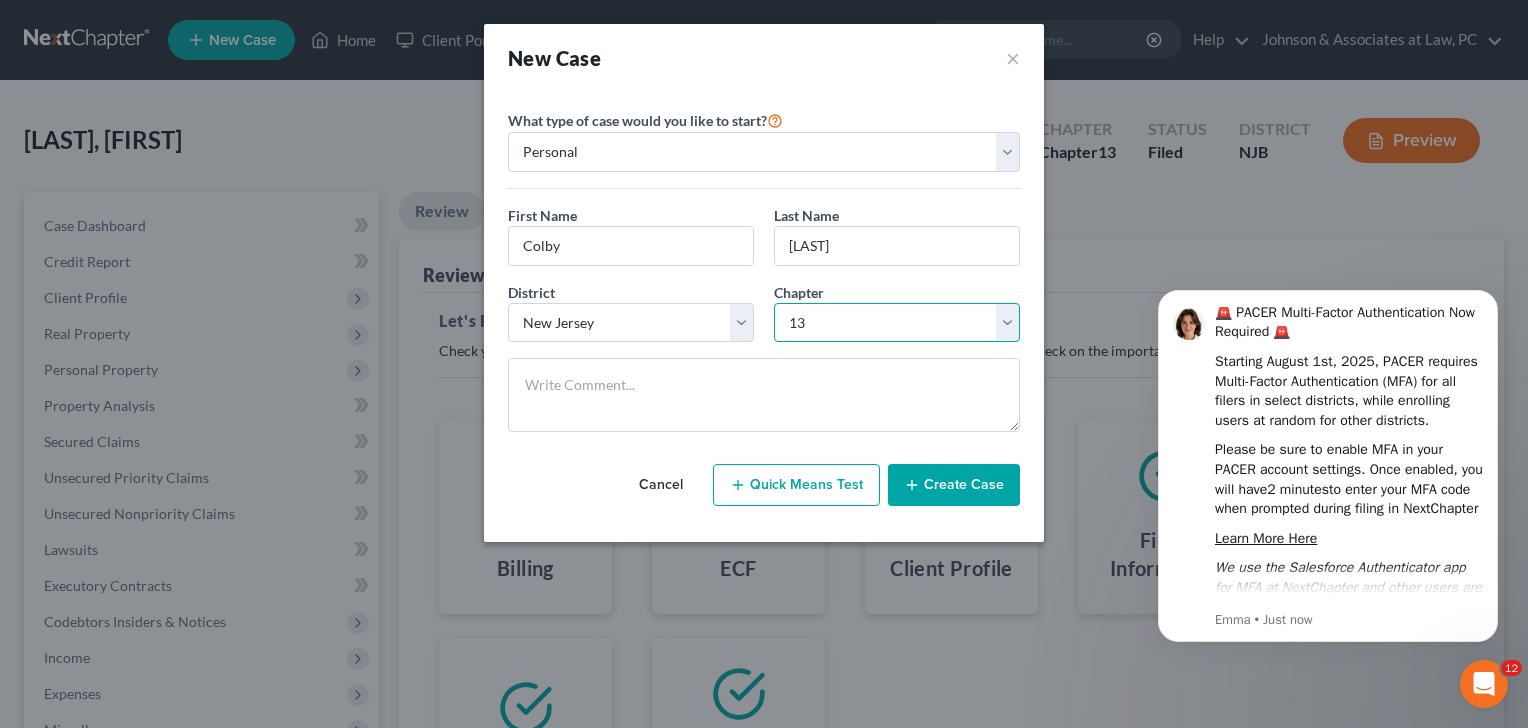 click on "Select 7 11 12 13" at bounding box center (897, 323) 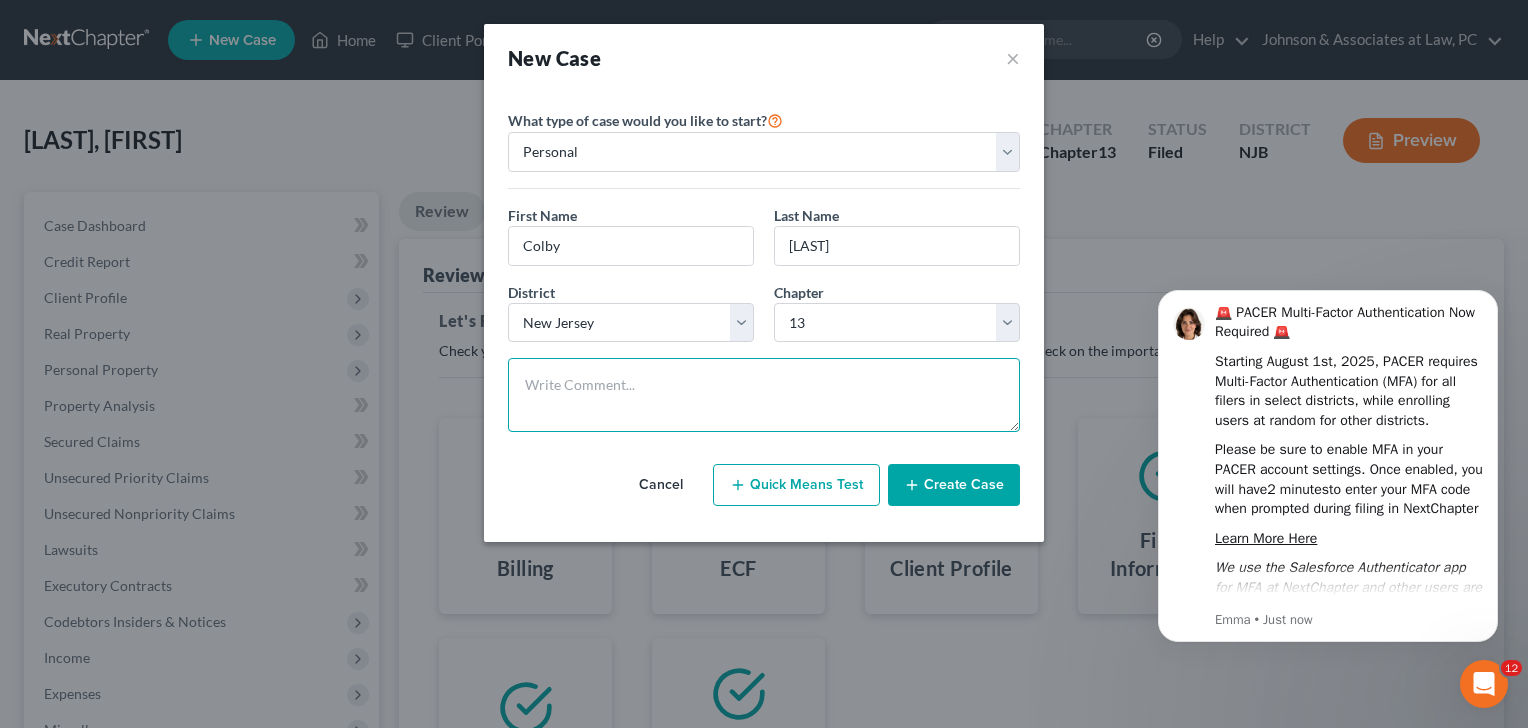 click at bounding box center (764, 395) 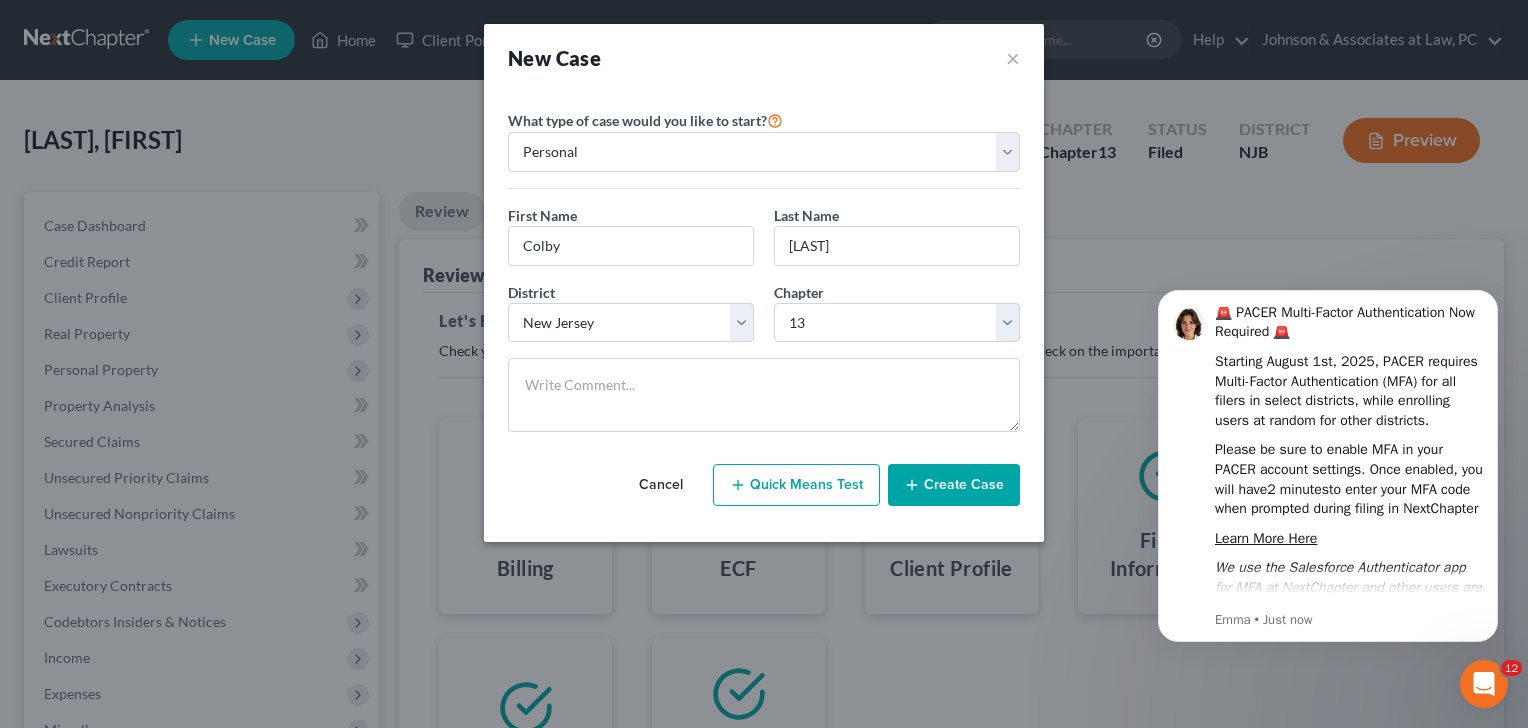 click on "Create Case" at bounding box center (954, 485) 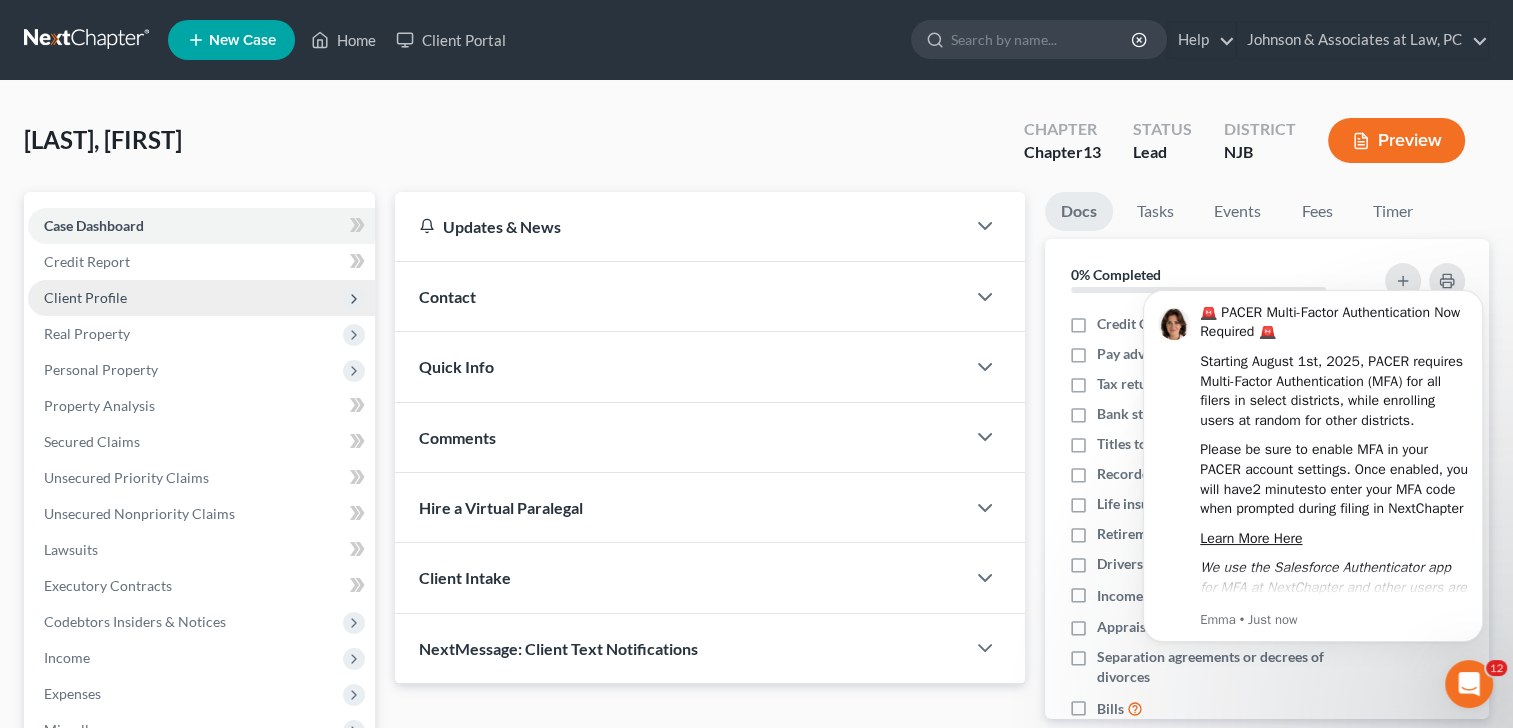 click on "Client Profile" at bounding box center [201, 298] 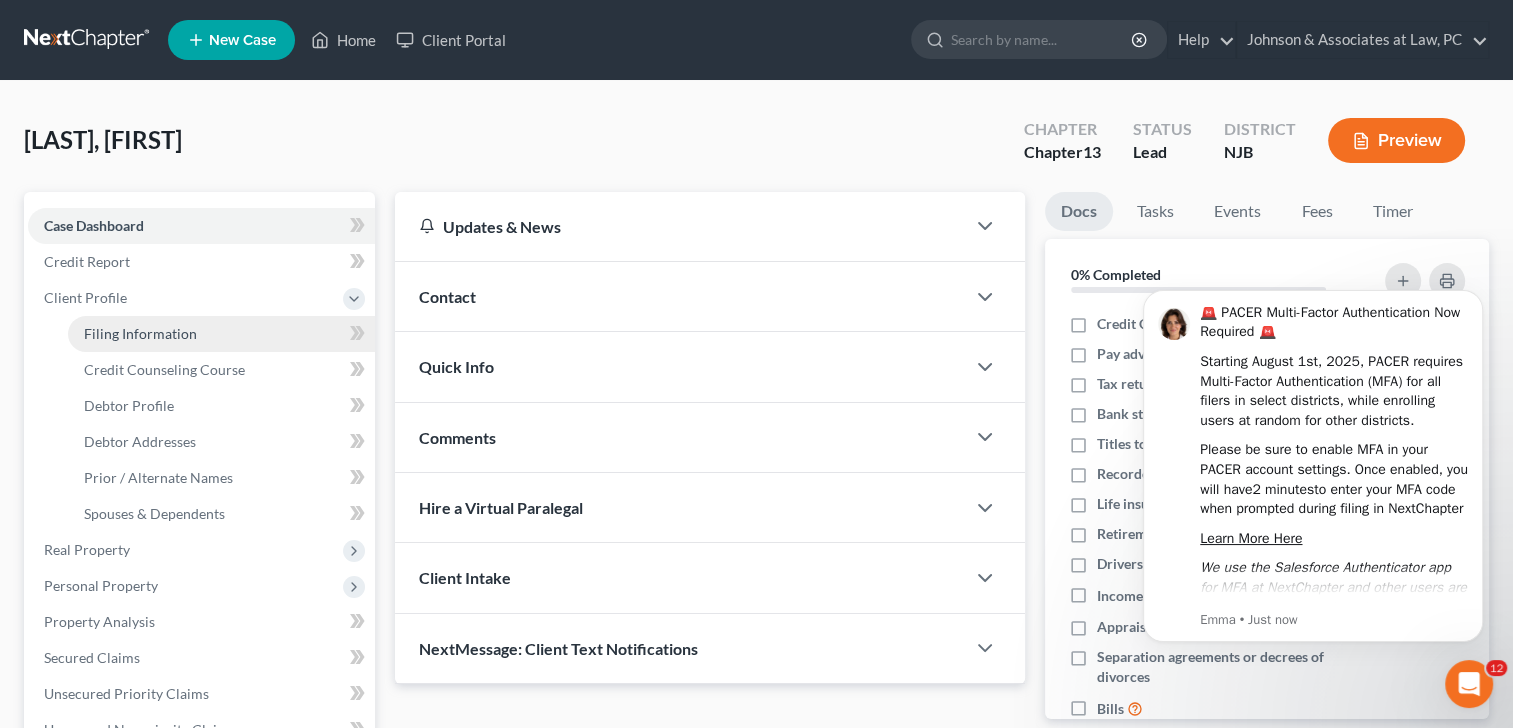 click on "Filing Information" at bounding box center [221, 334] 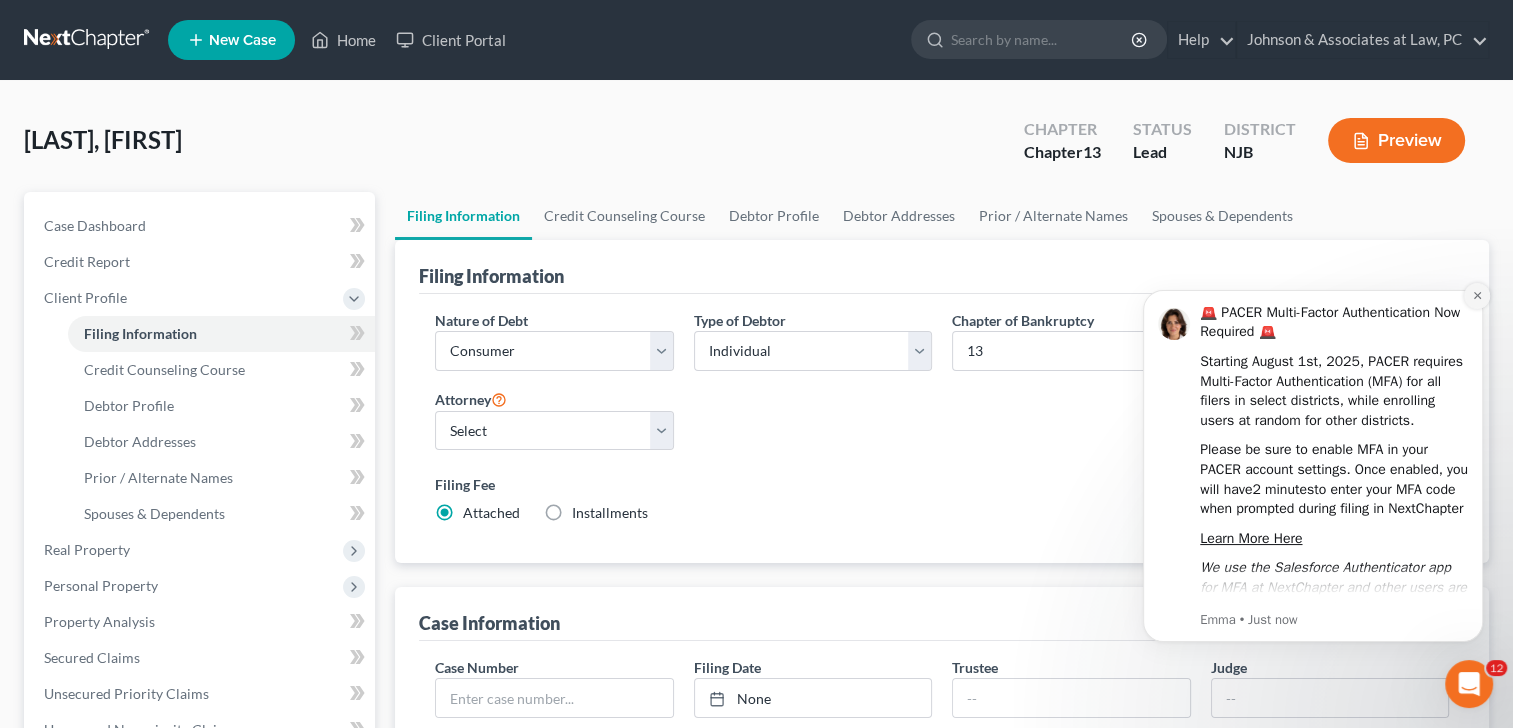 click 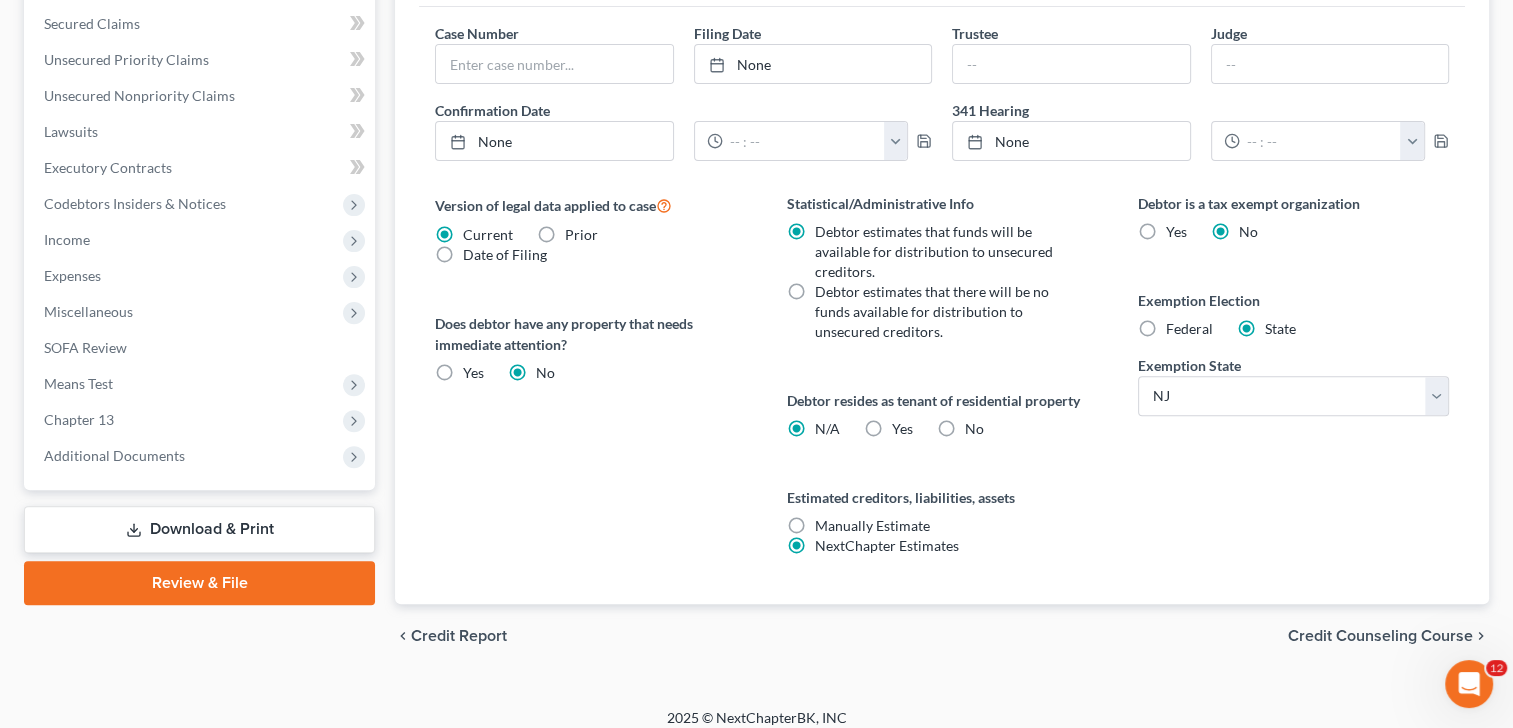 scroll, scrollTop: 647, scrollLeft: 0, axis: vertical 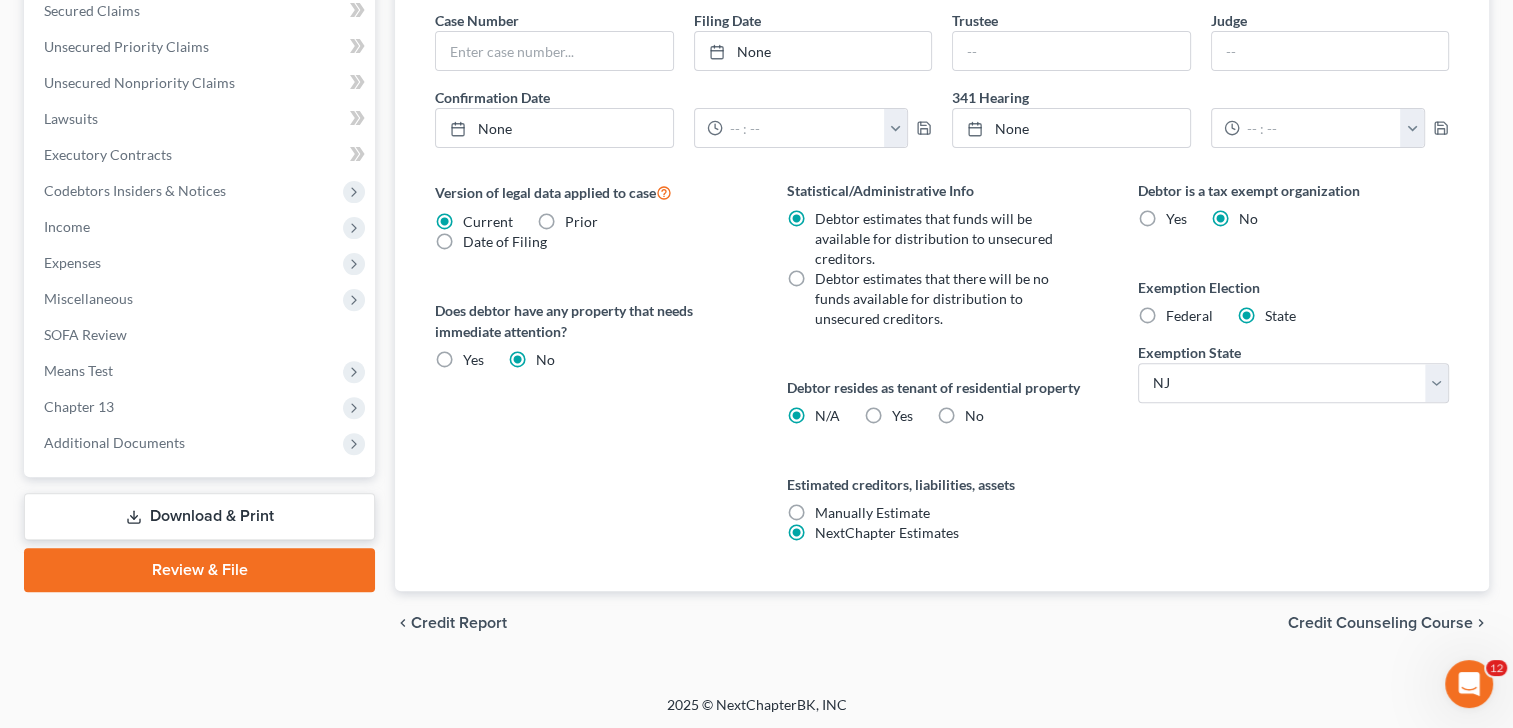 click on "Yes Yes" at bounding box center (473, 360) 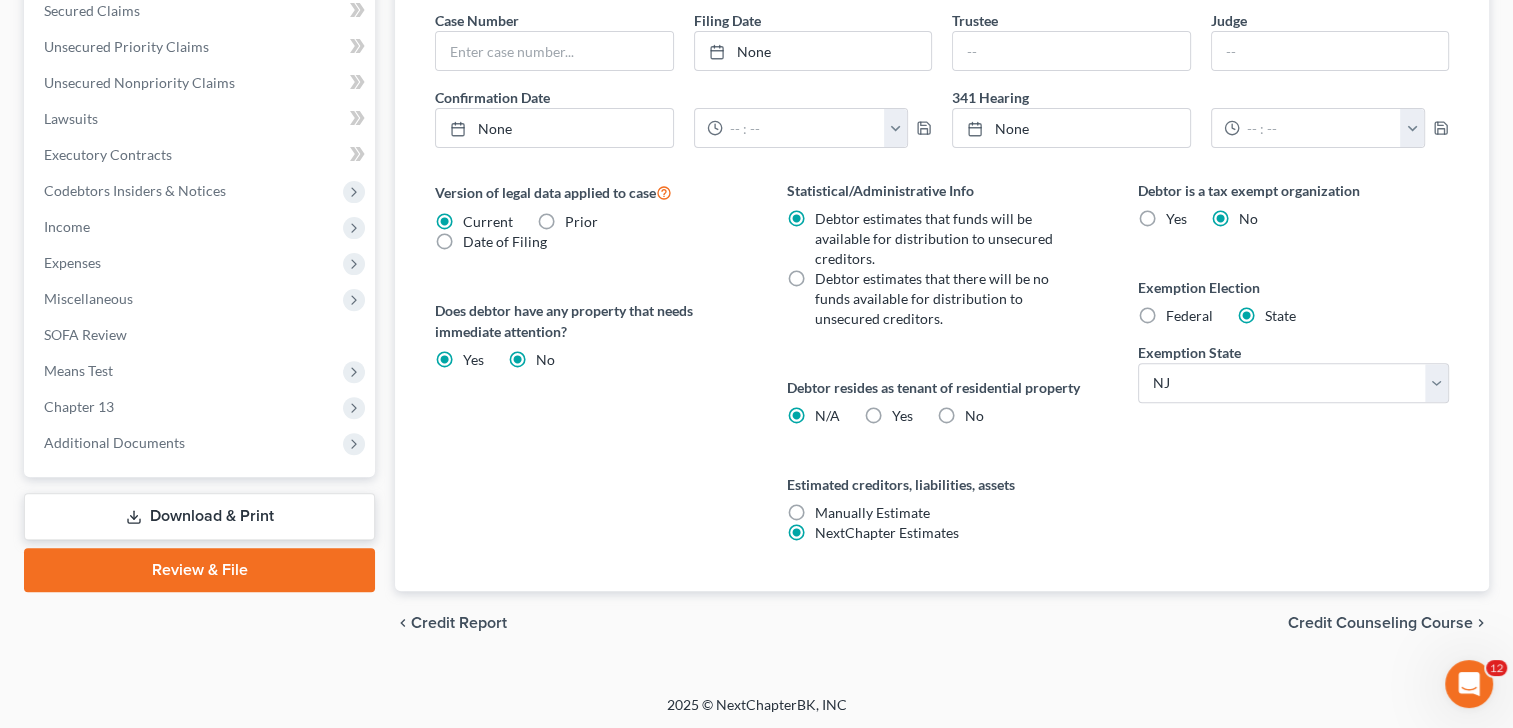 radio on "false" 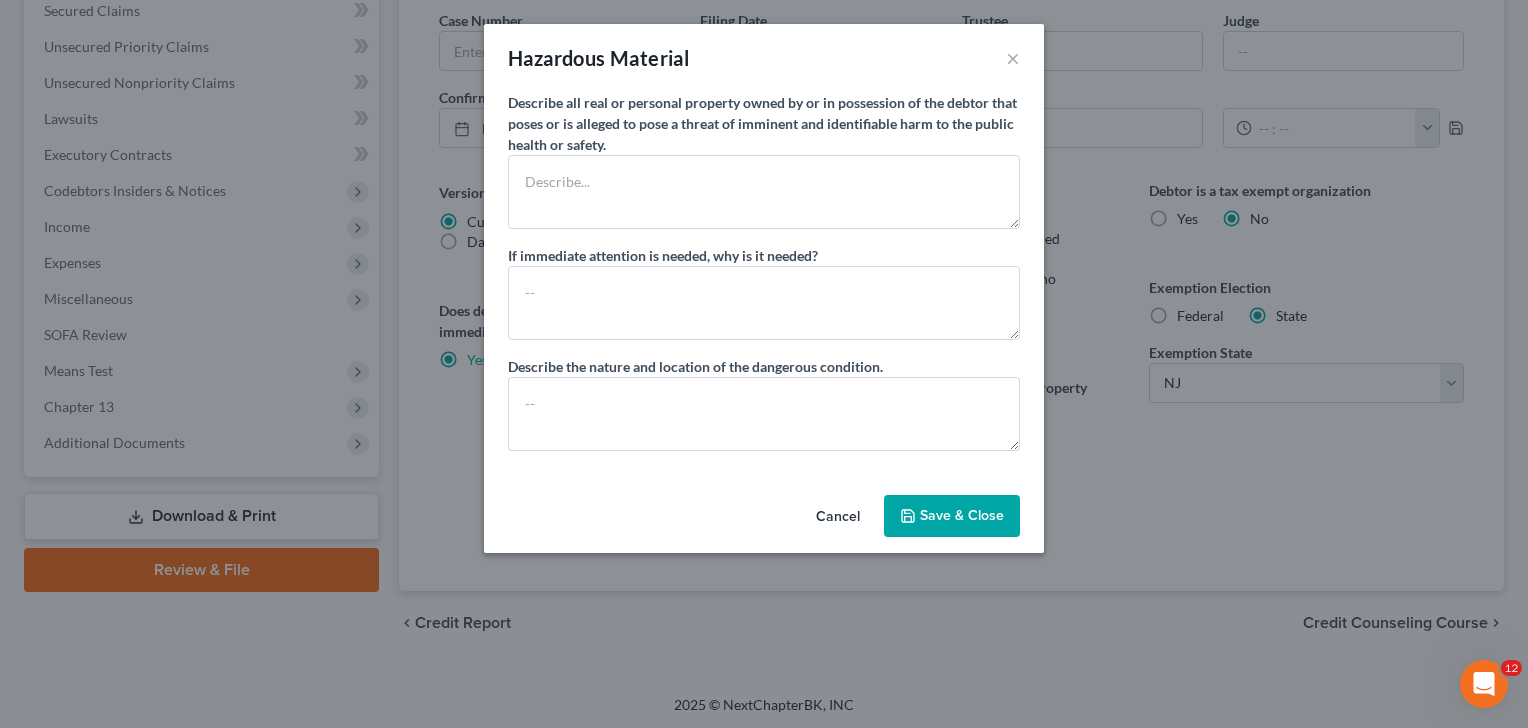 click on "Cancel" at bounding box center (838, 517) 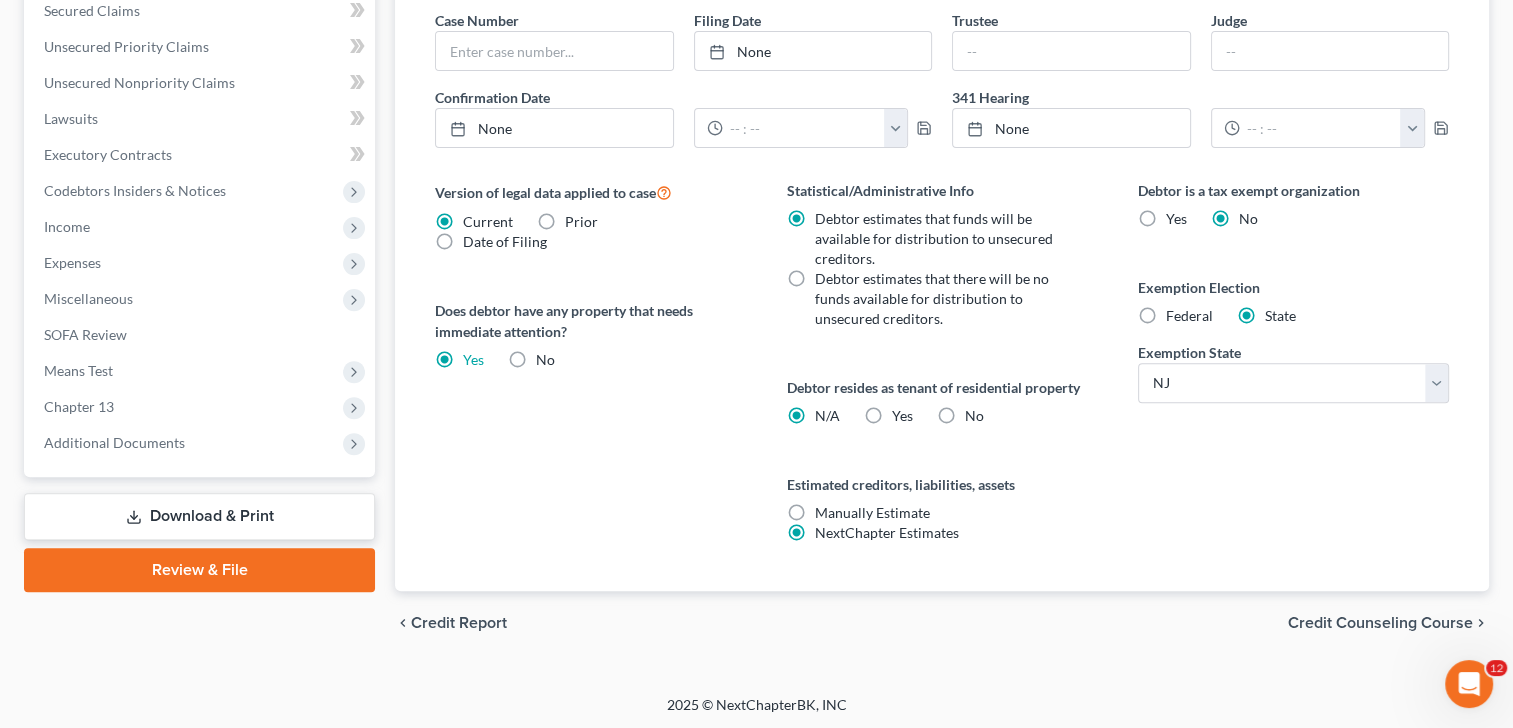 drag, startPoint x: 1420, startPoint y: 612, endPoint x: 1117, endPoint y: 504, distance: 321.67218 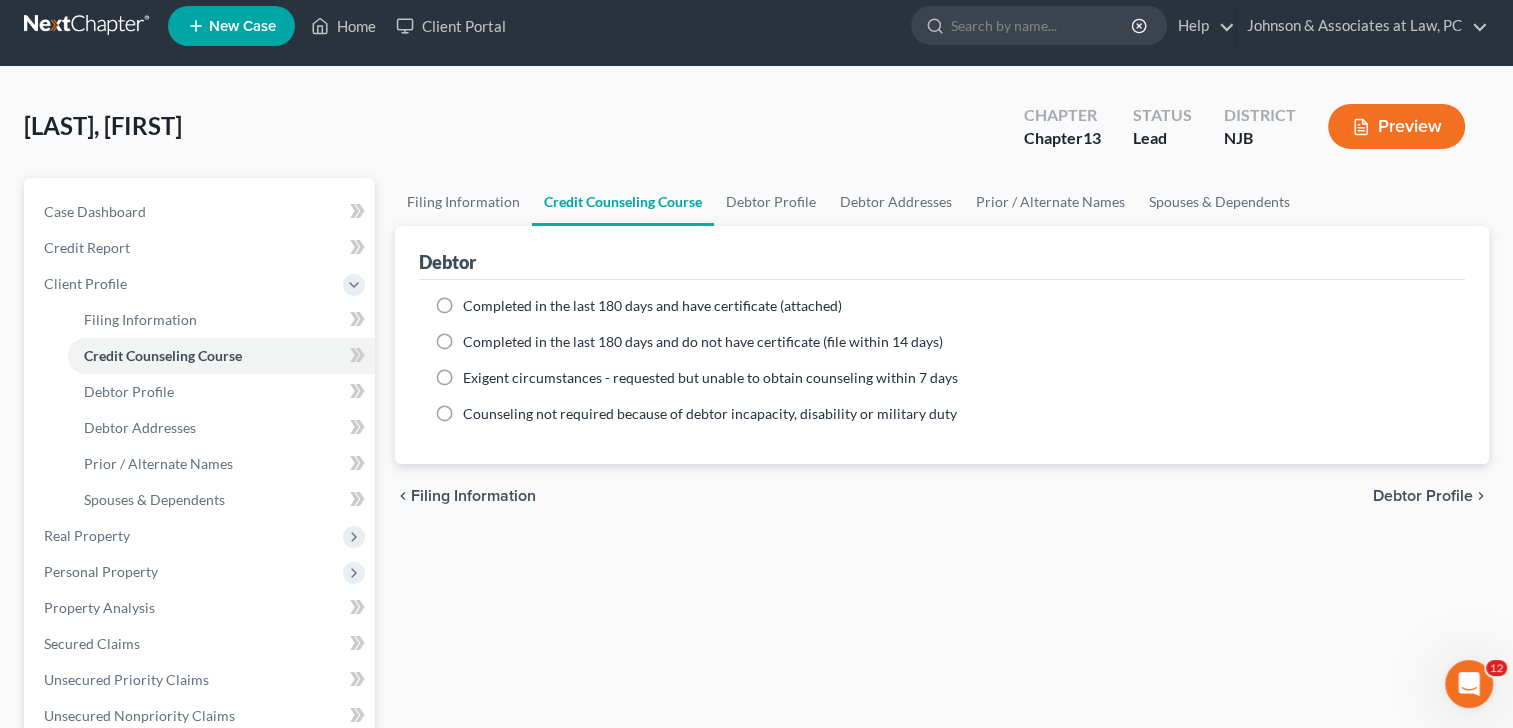 scroll, scrollTop: 0, scrollLeft: 0, axis: both 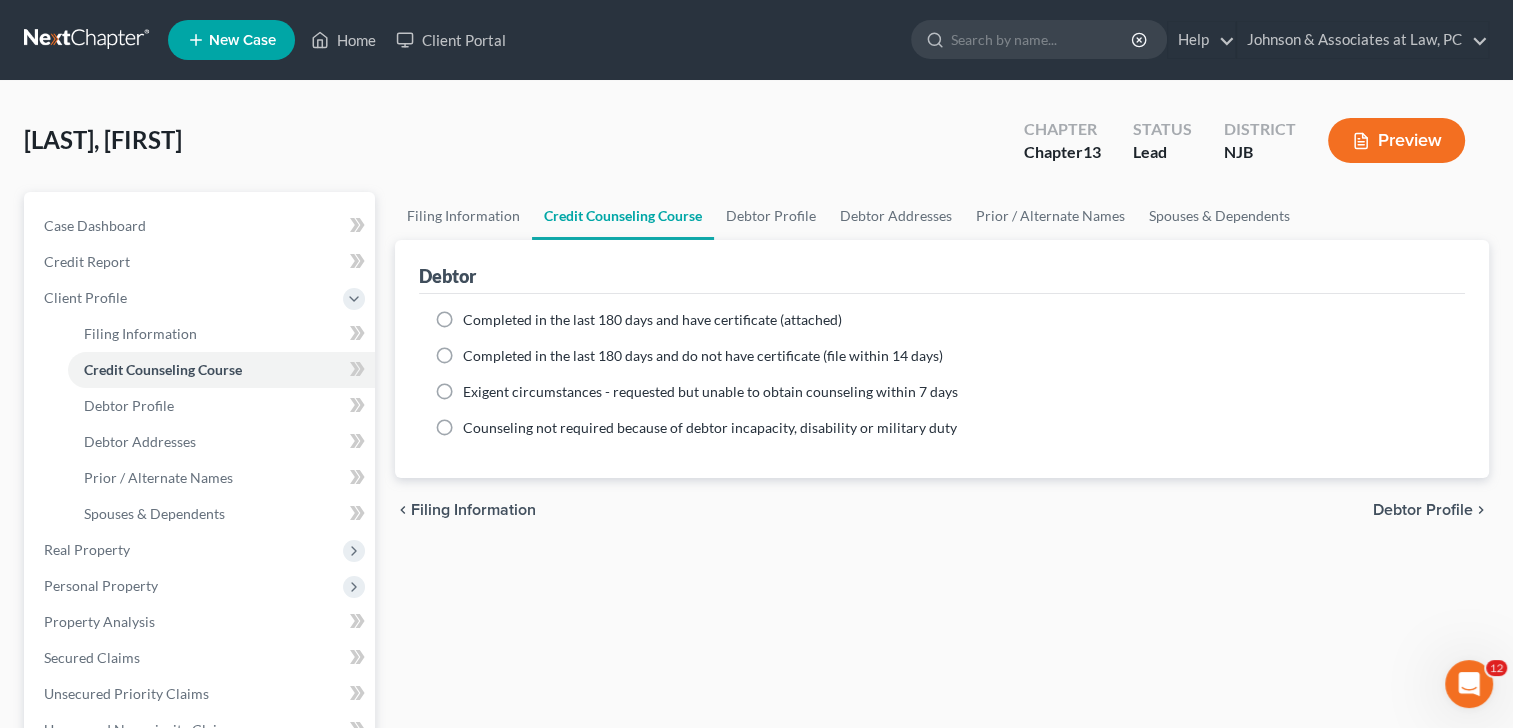 click on "Completed in the last 180 days and have certificate (attached)" at bounding box center (652, 319) 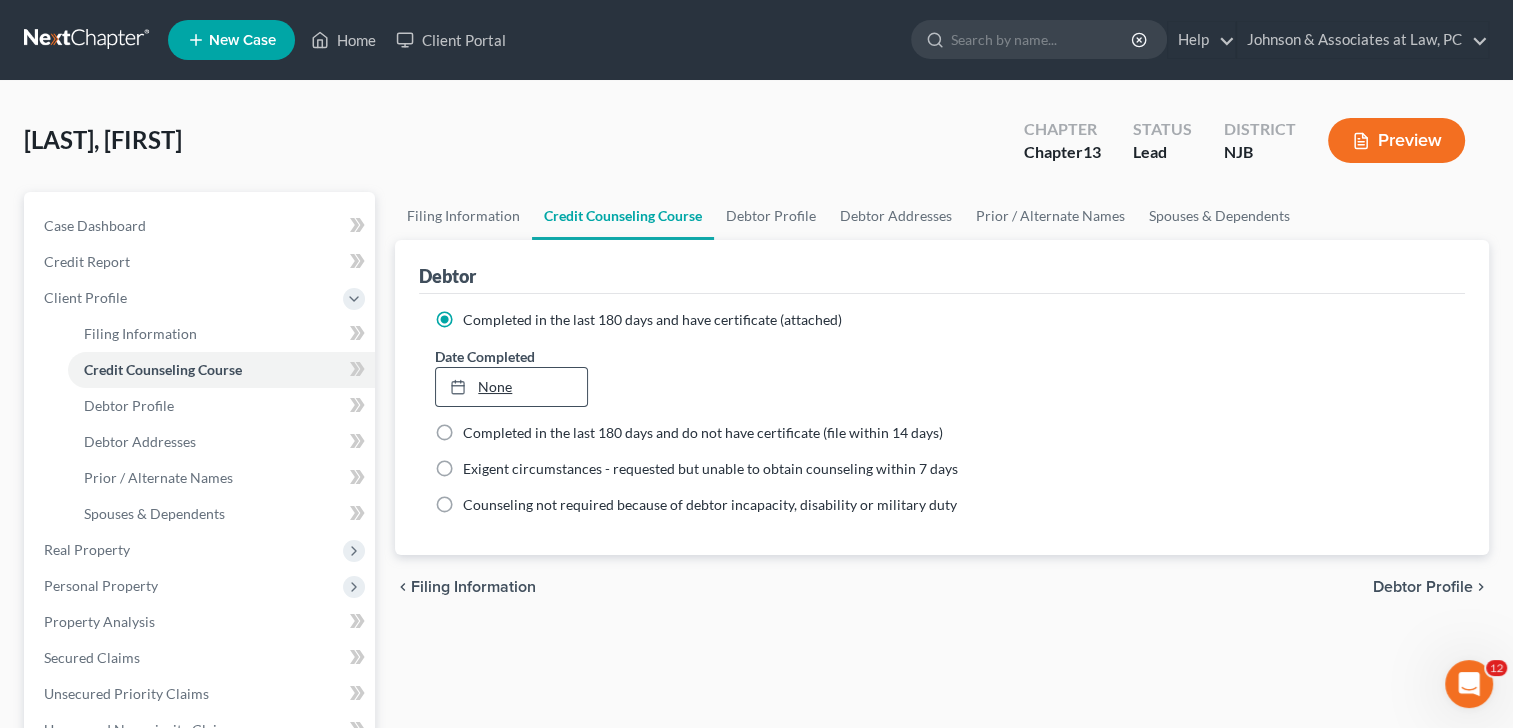 click on "None" at bounding box center (511, 387) 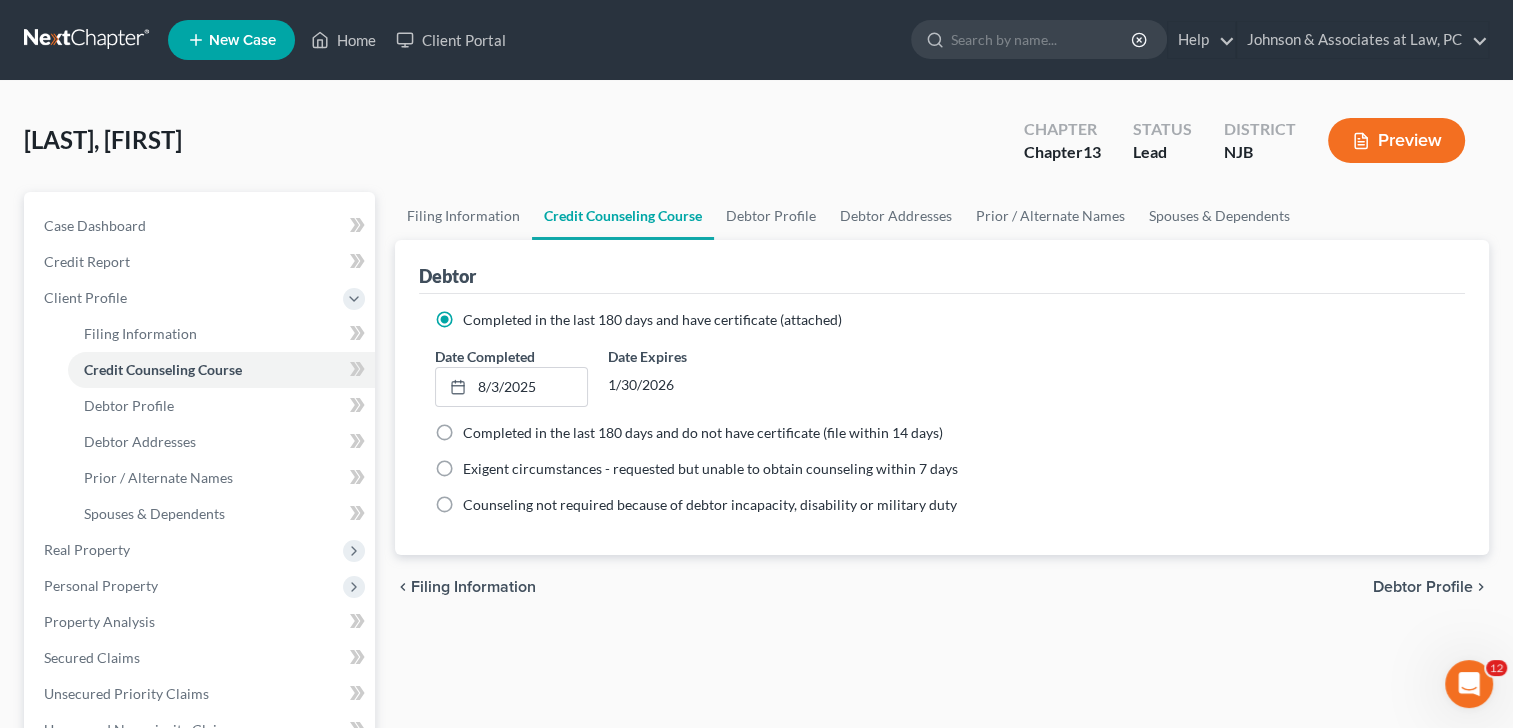 click on "Debtor Profile" at bounding box center [1423, 587] 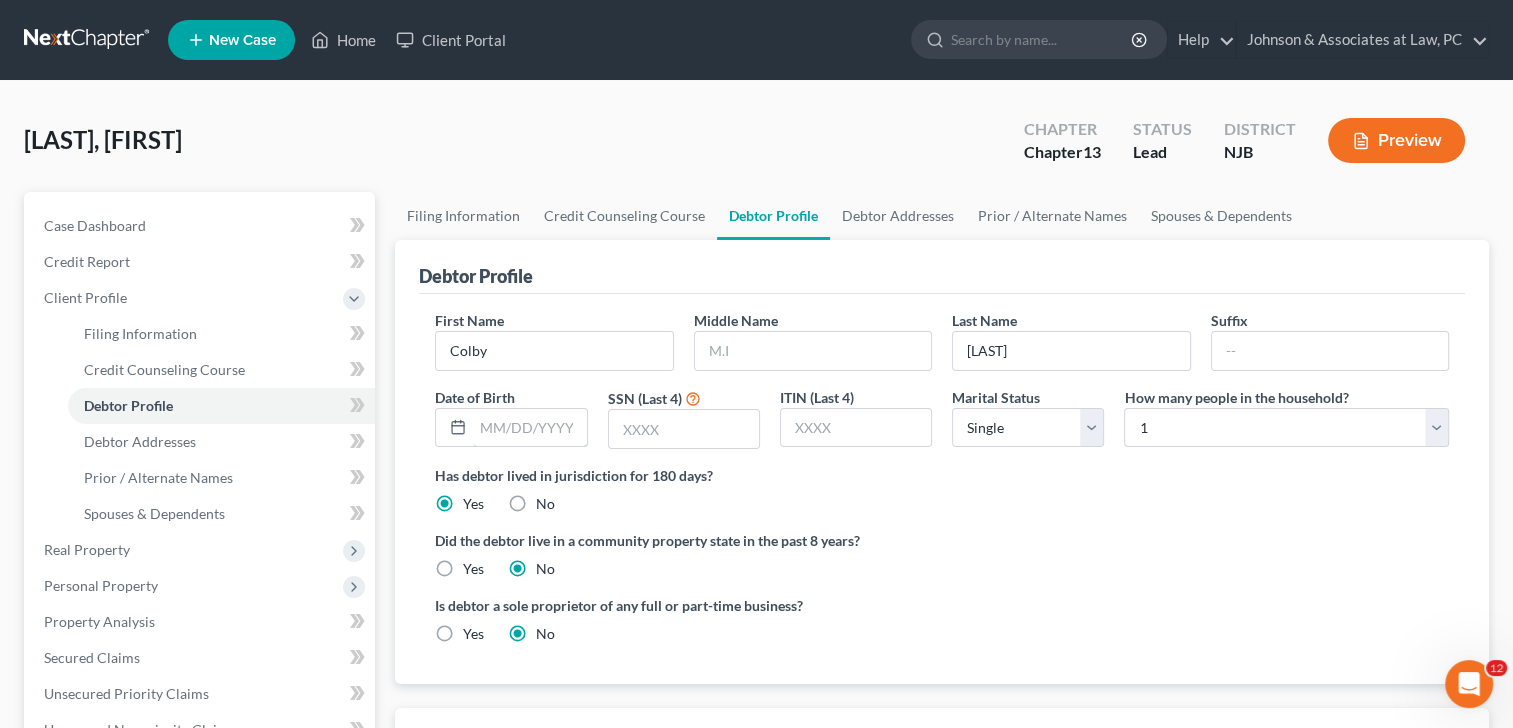 drag, startPoint x: 532, startPoint y: 423, endPoint x: 531, endPoint y: 378, distance: 45.01111 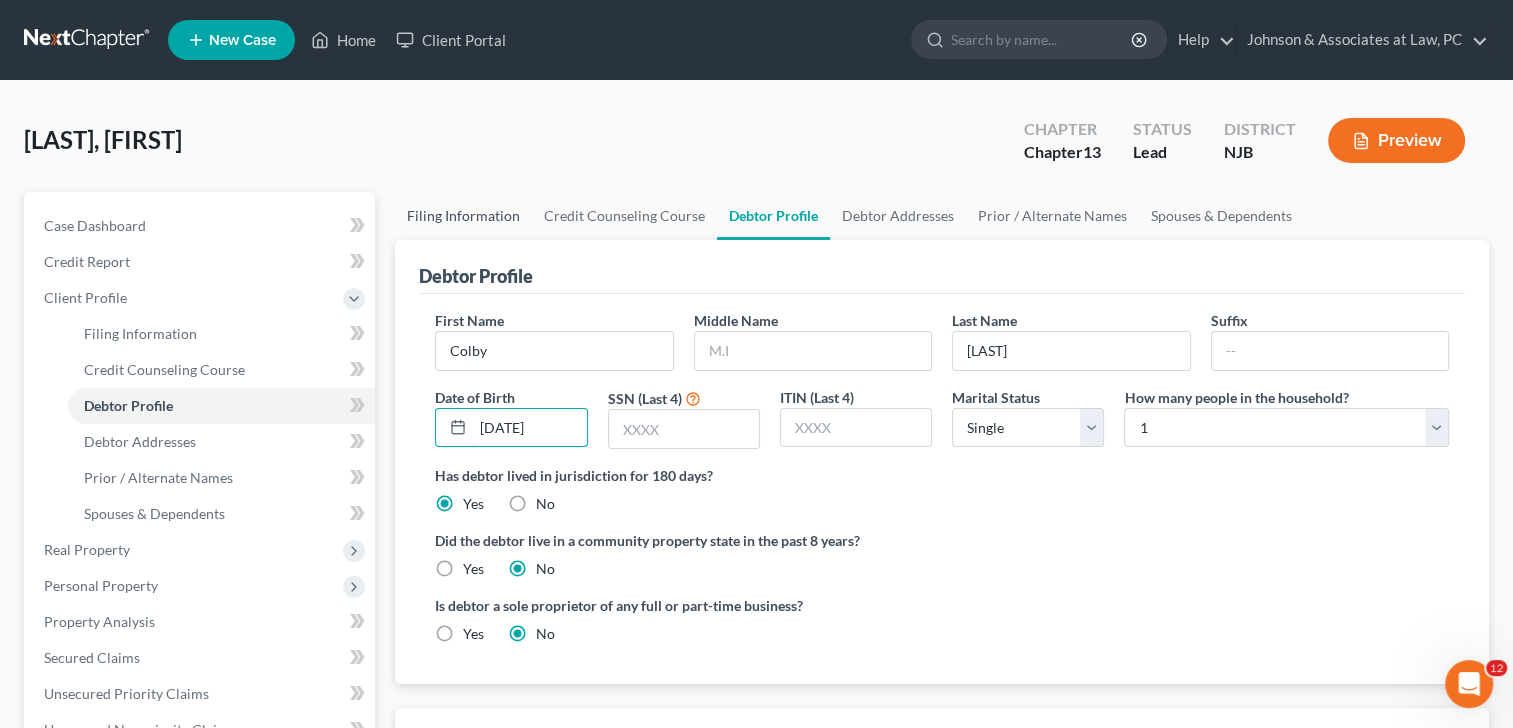 type on "[DATE]" 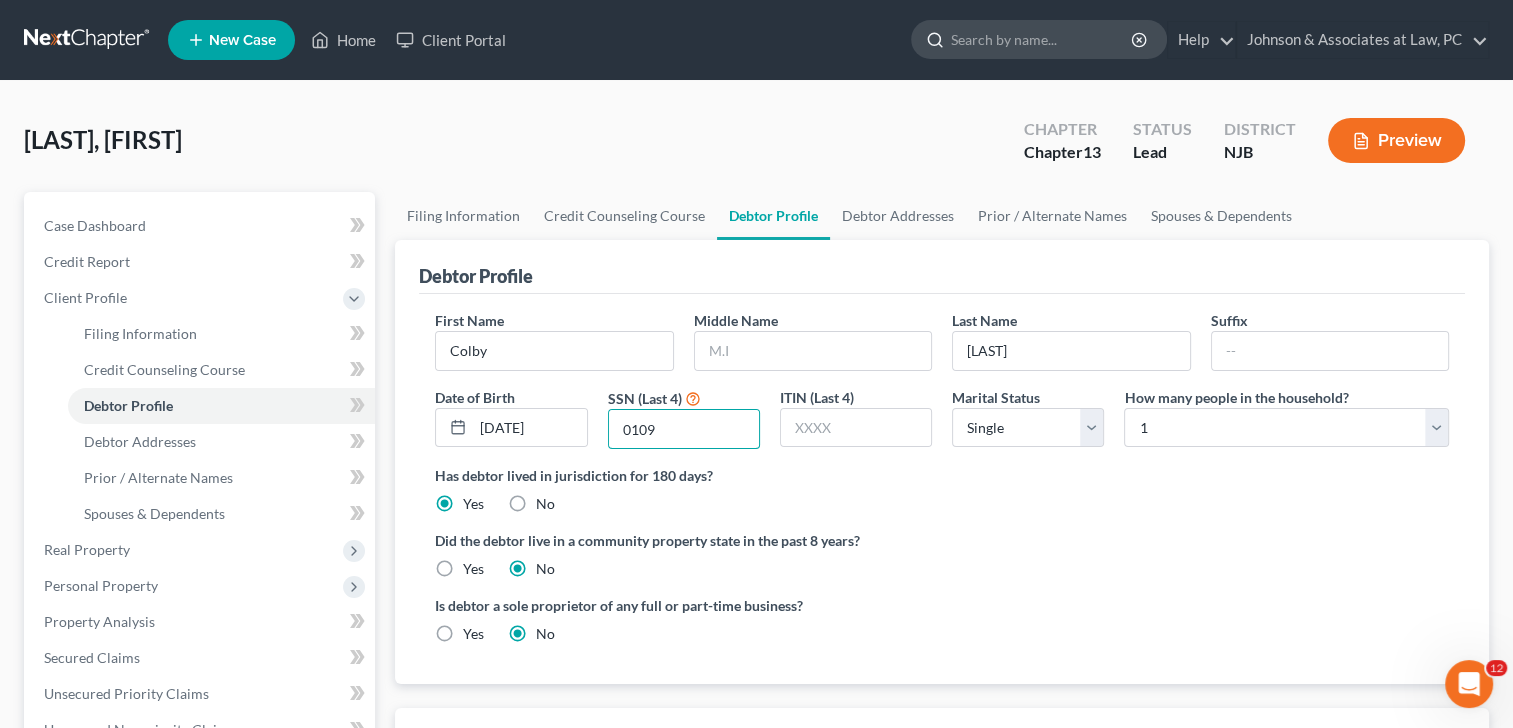 type on "0109" 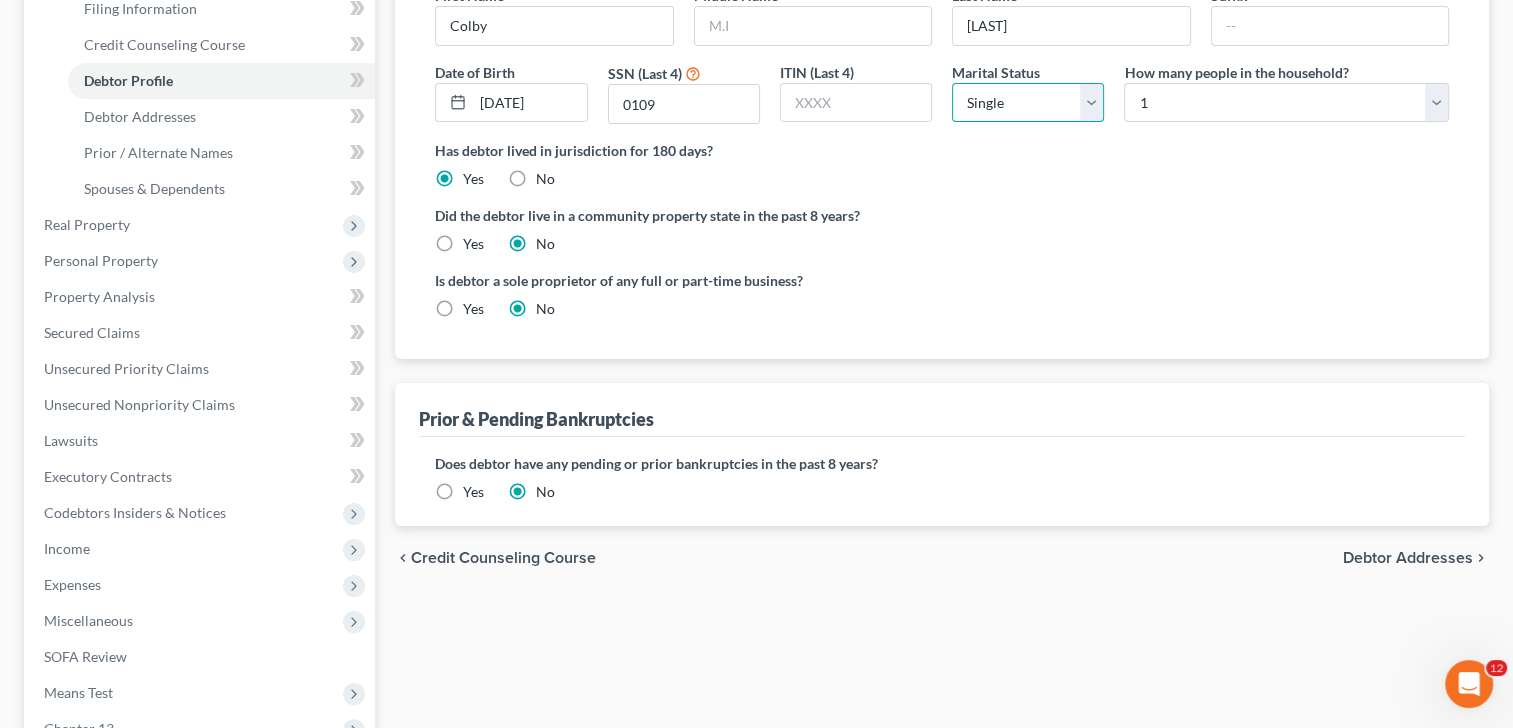 scroll, scrollTop: 333, scrollLeft: 0, axis: vertical 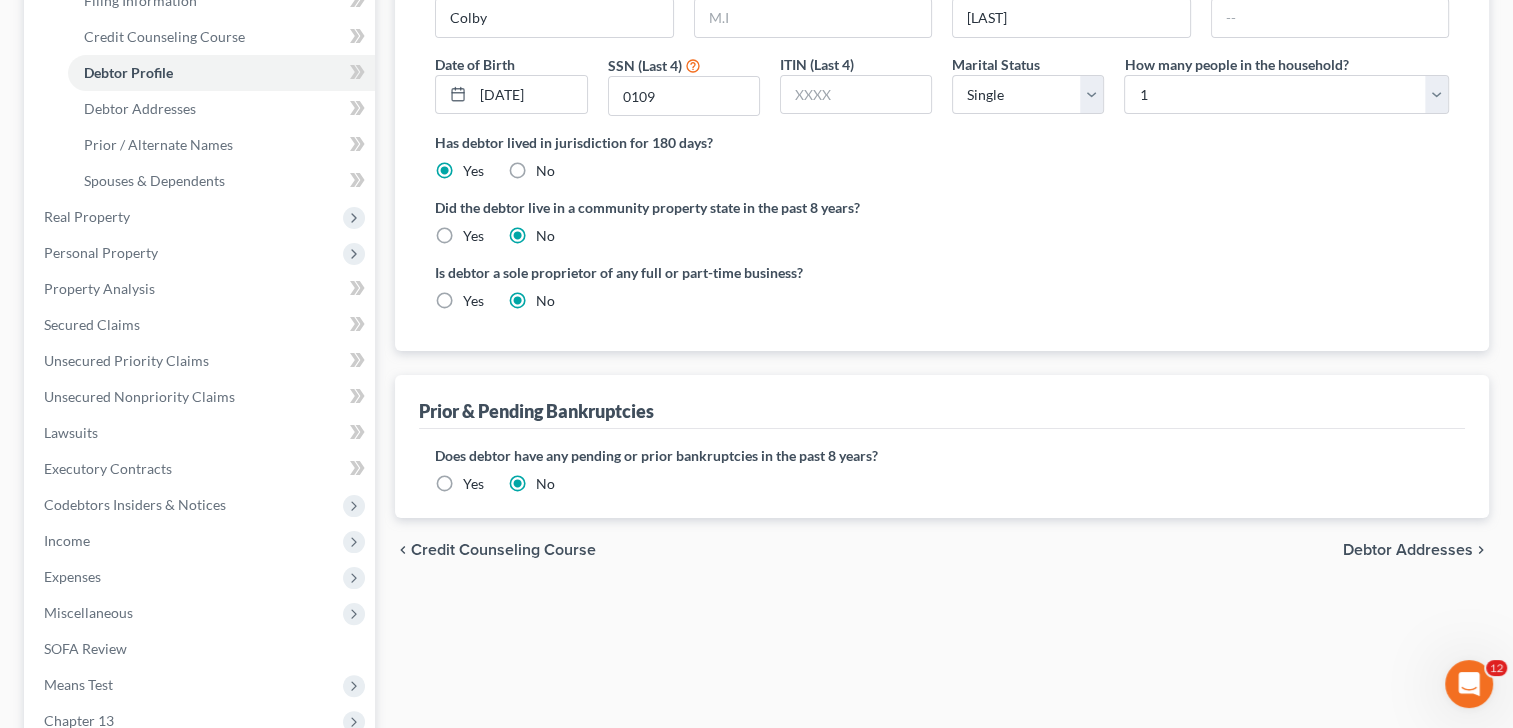 click on "Debtor Addresses" at bounding box center (1408, 550) 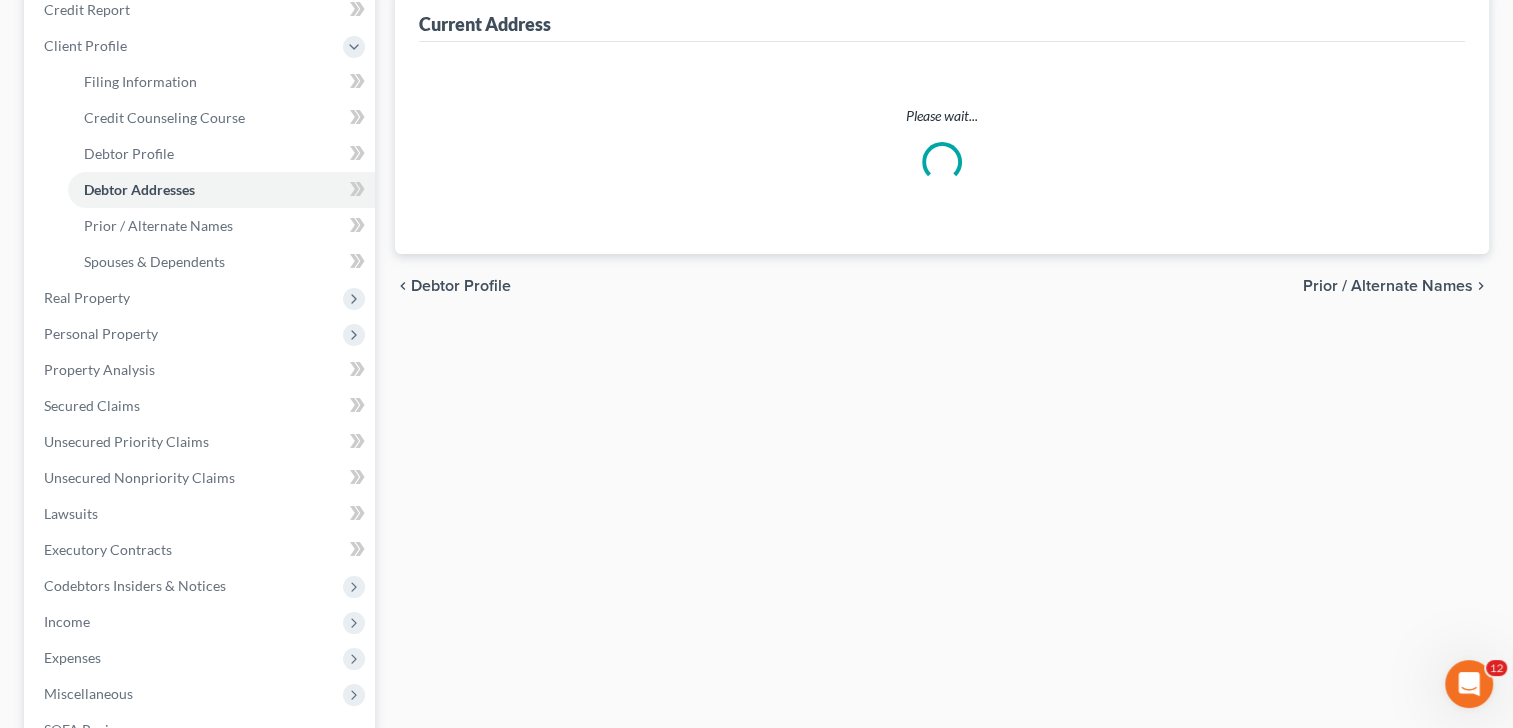 scroll, scrollTop: 68, scrollLeft: 0, axis: vertical 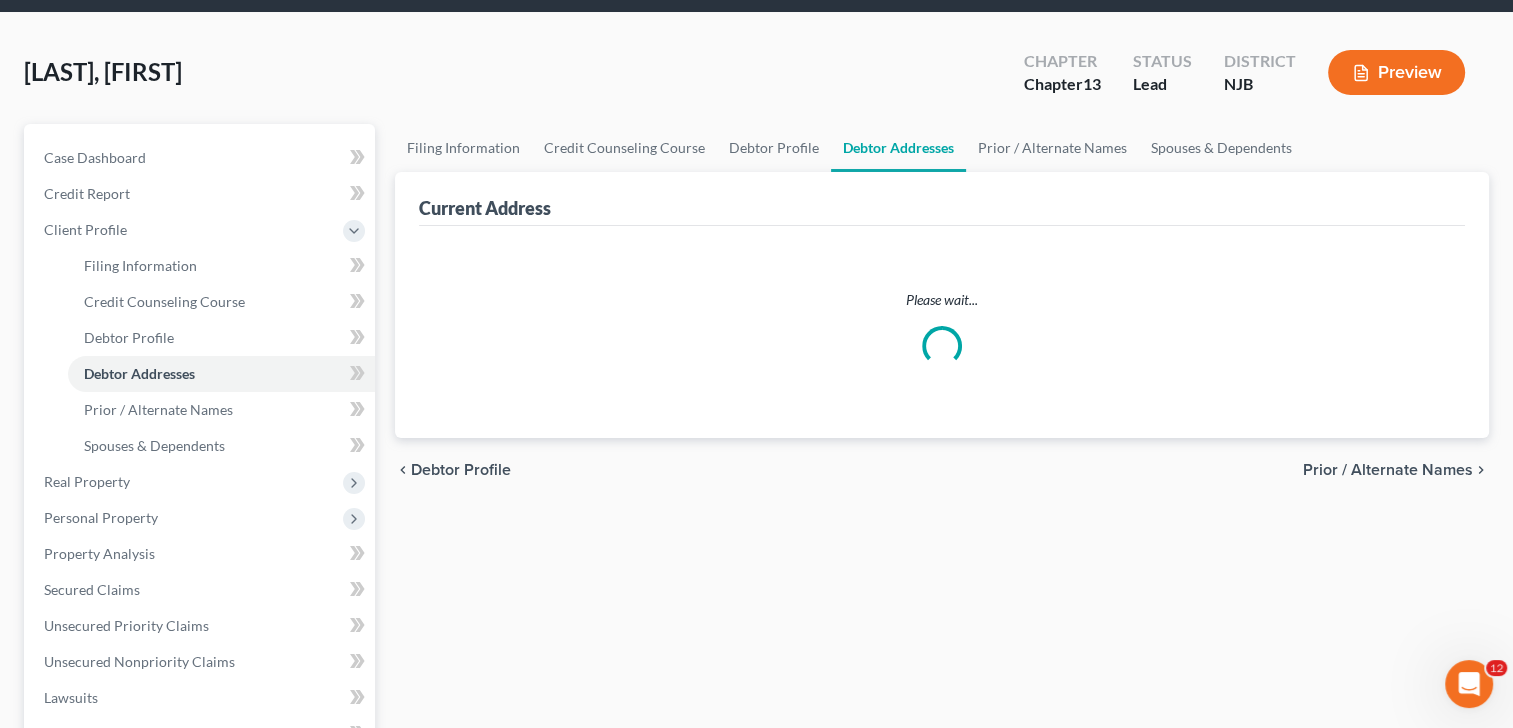 select on "0" 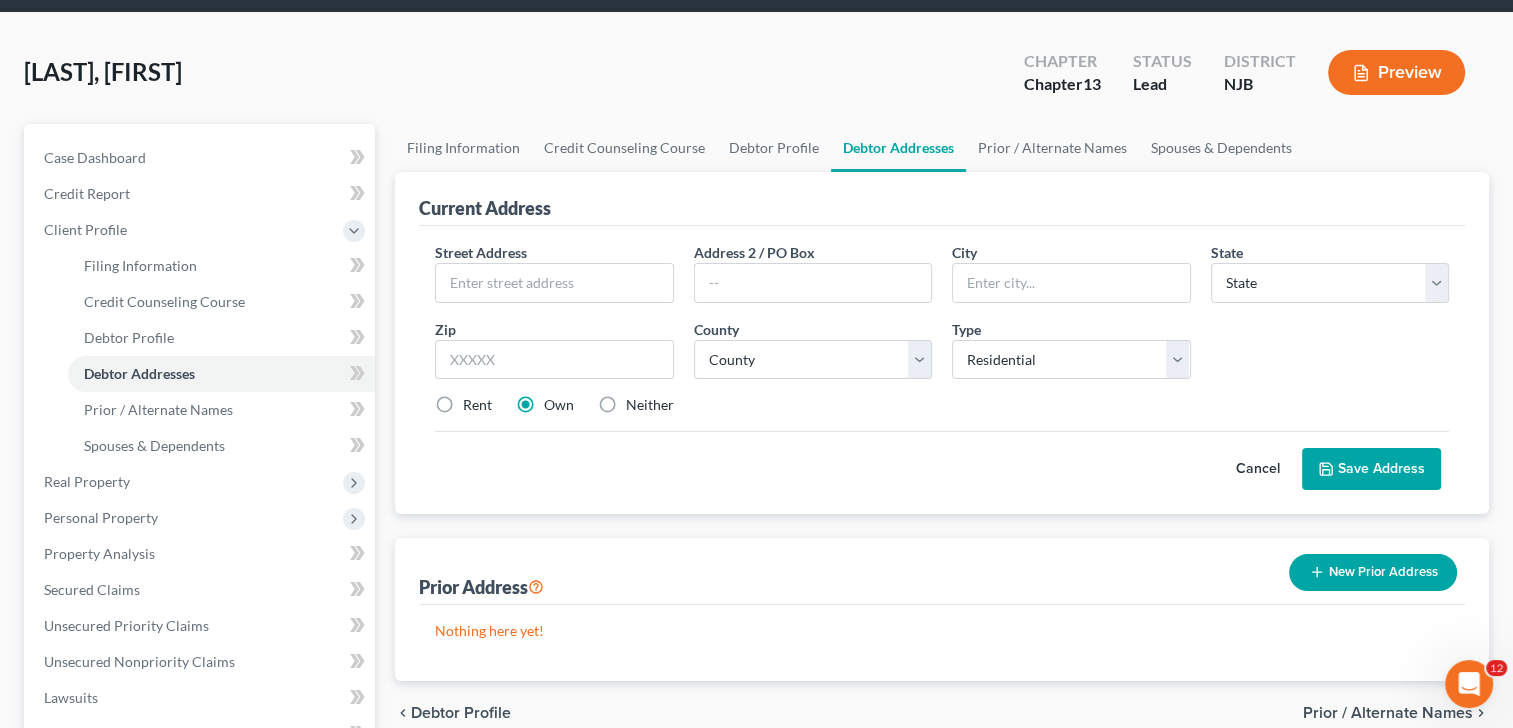scroll, scrollTop: 0, scrollLeft: 0, axis: both 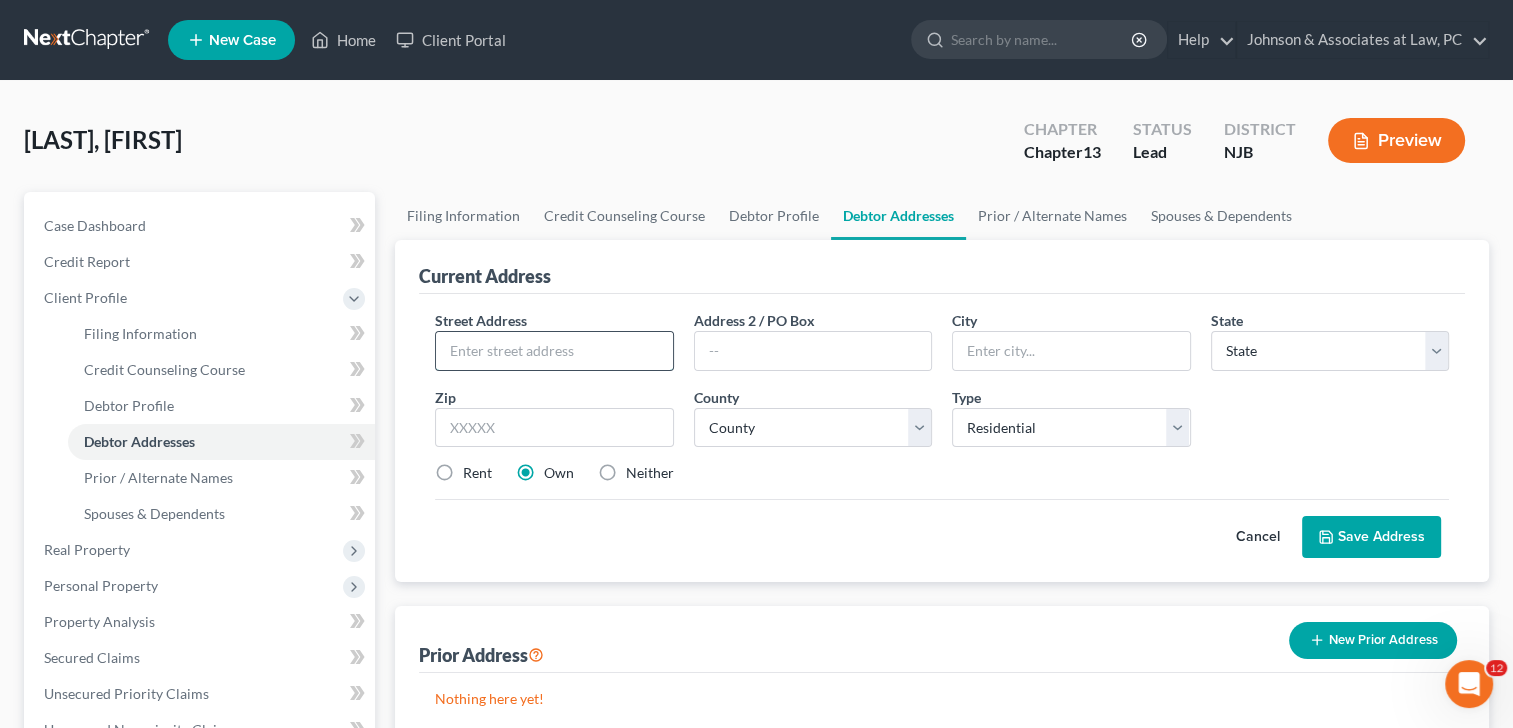 click at bounding box center [554, 351] 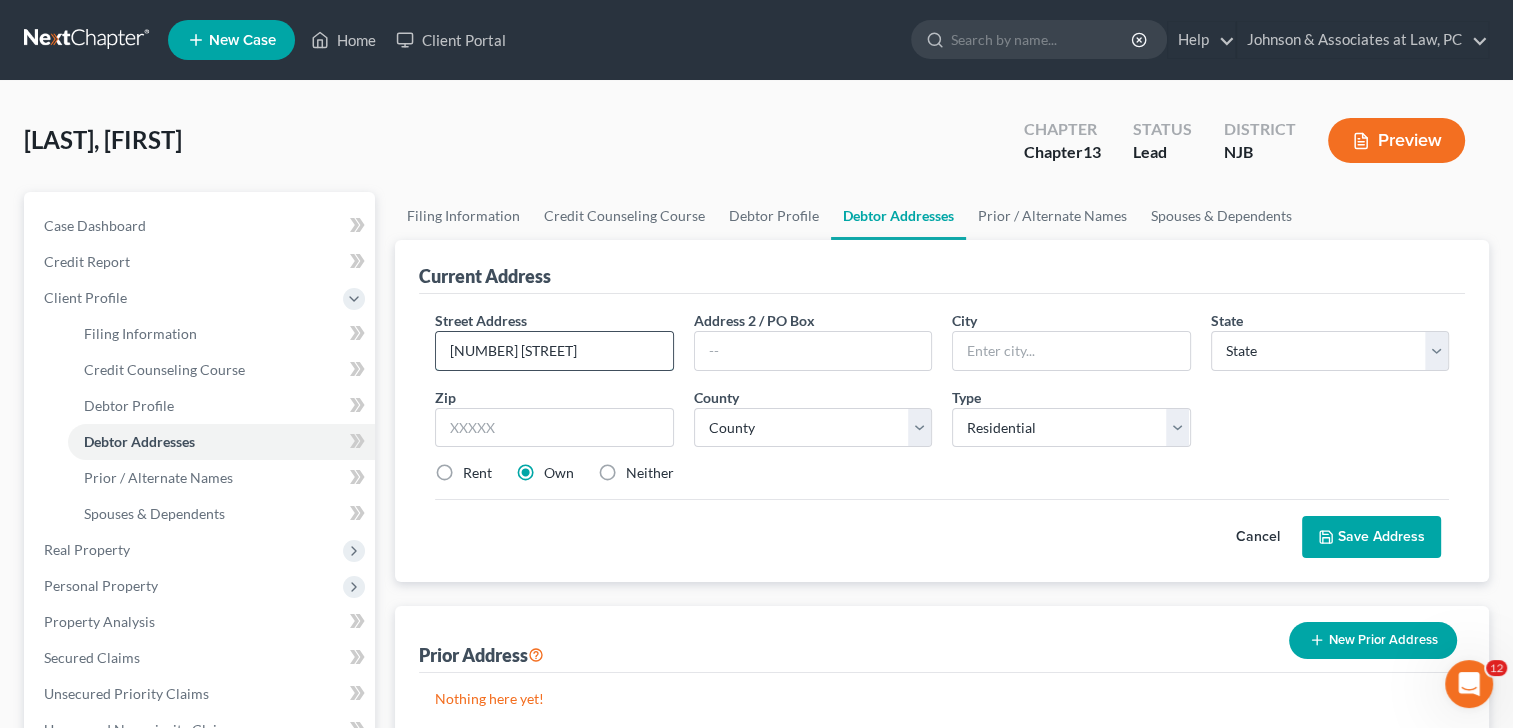 type on "[NUMBER] [STREET]" 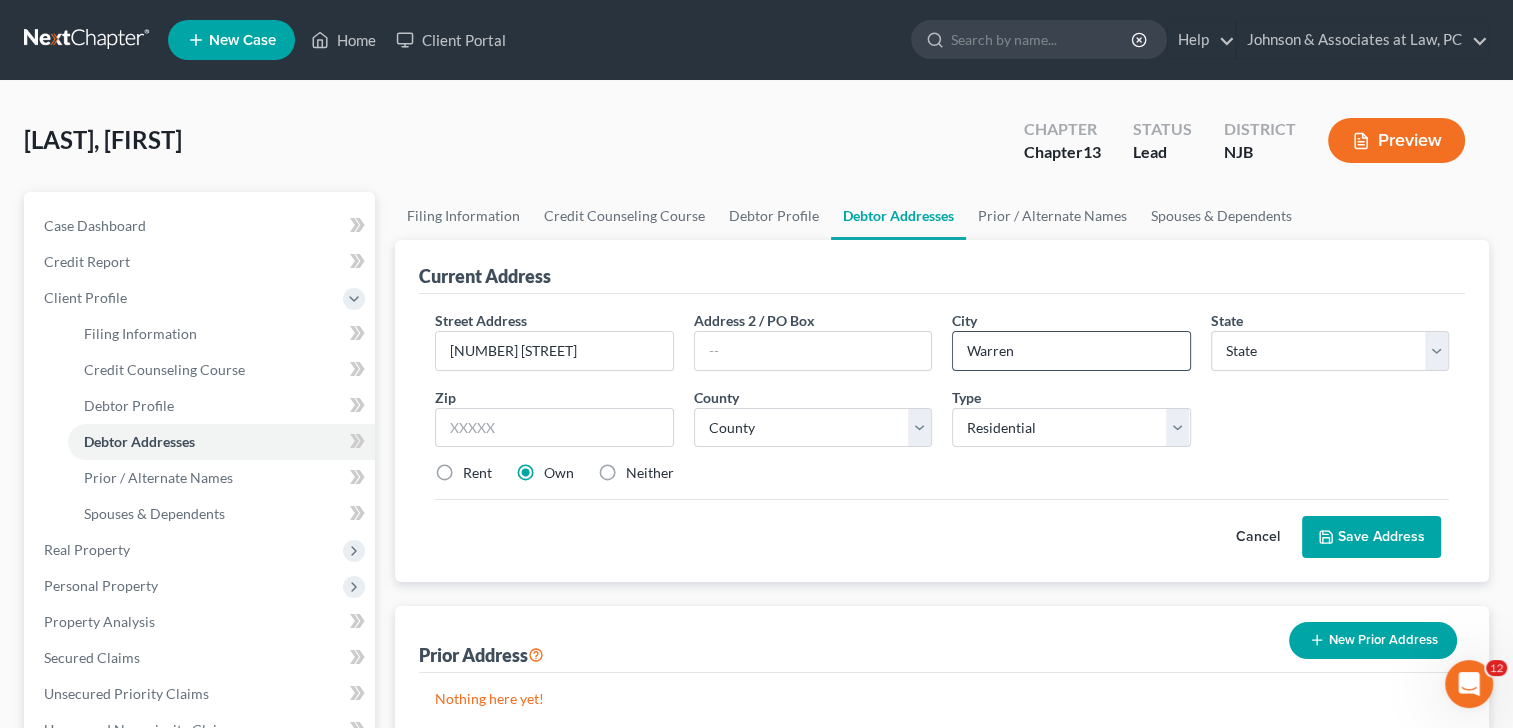 type on "Warren" 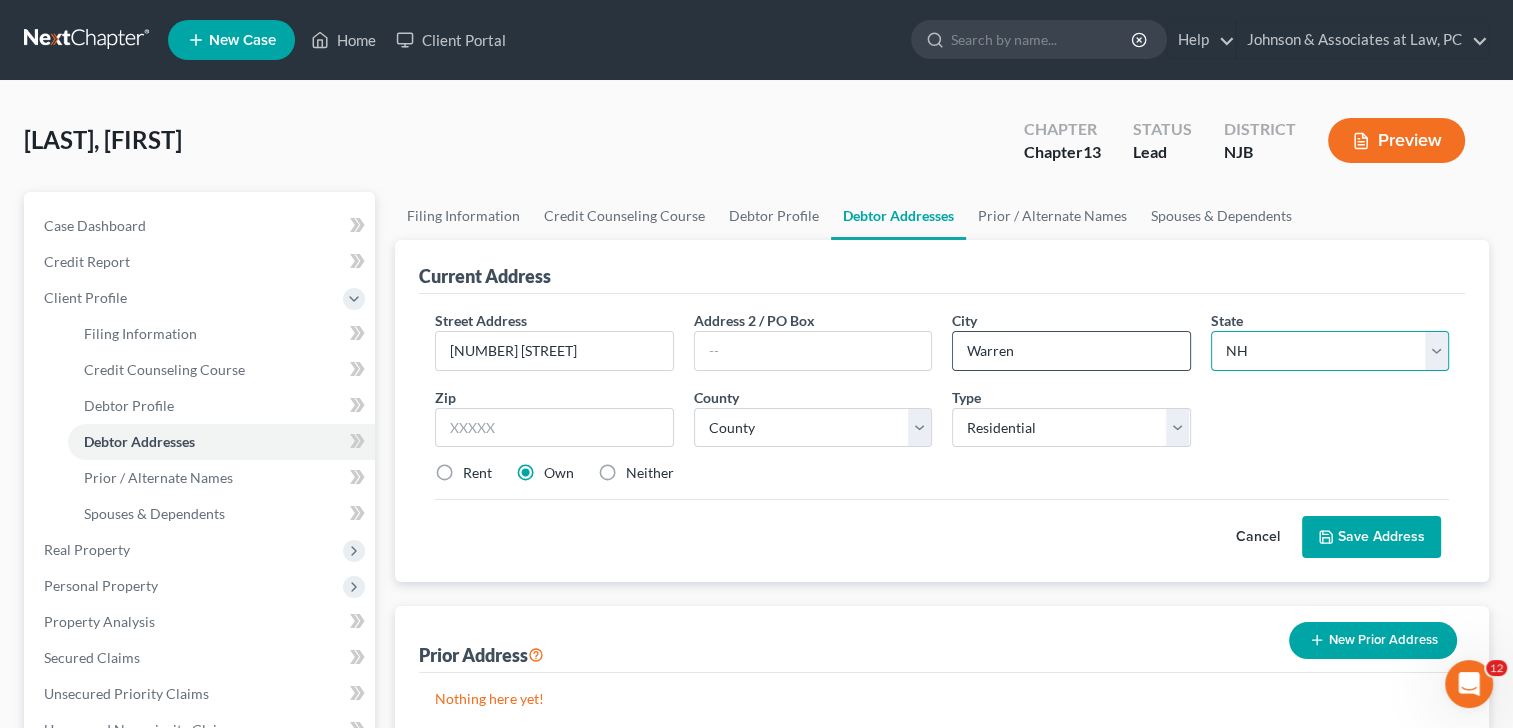 select on "33" 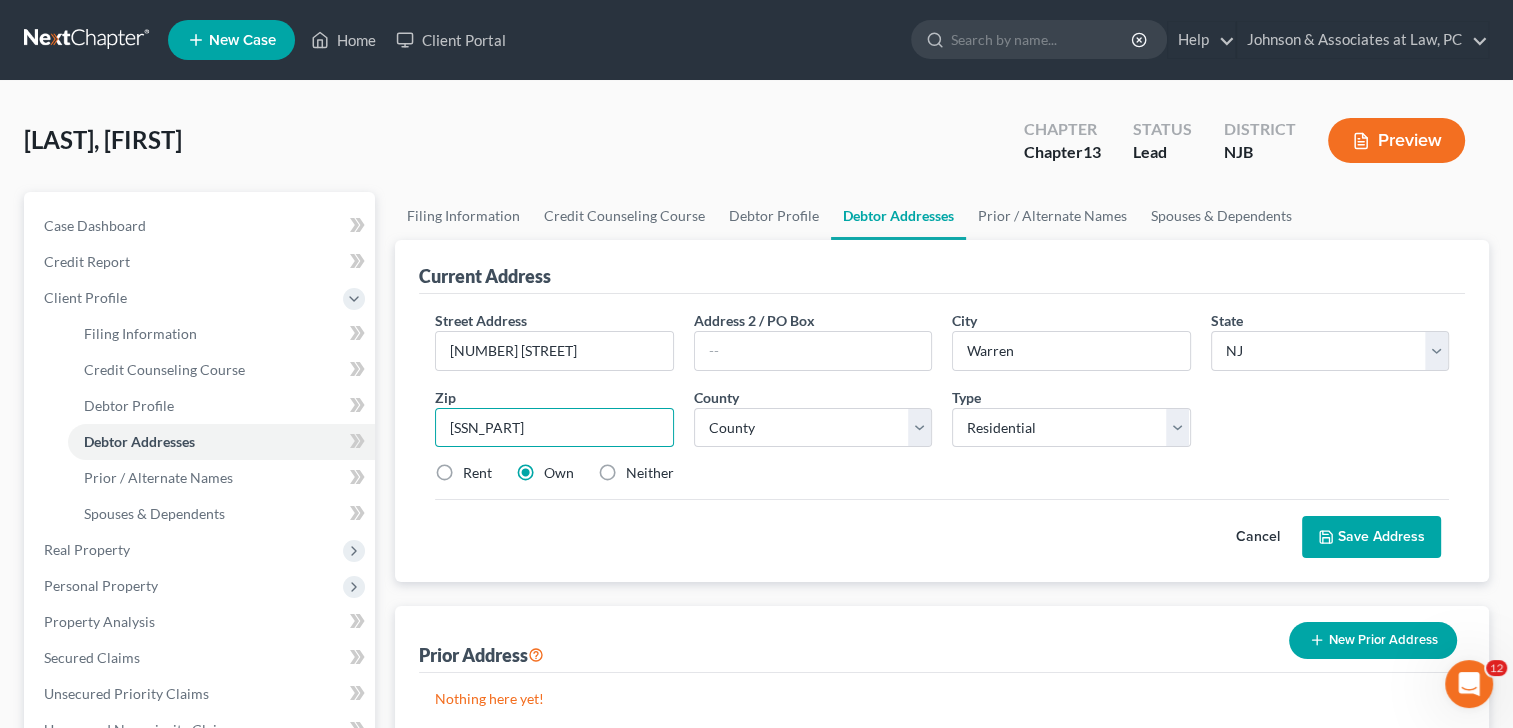type on "[SSN_PART]" 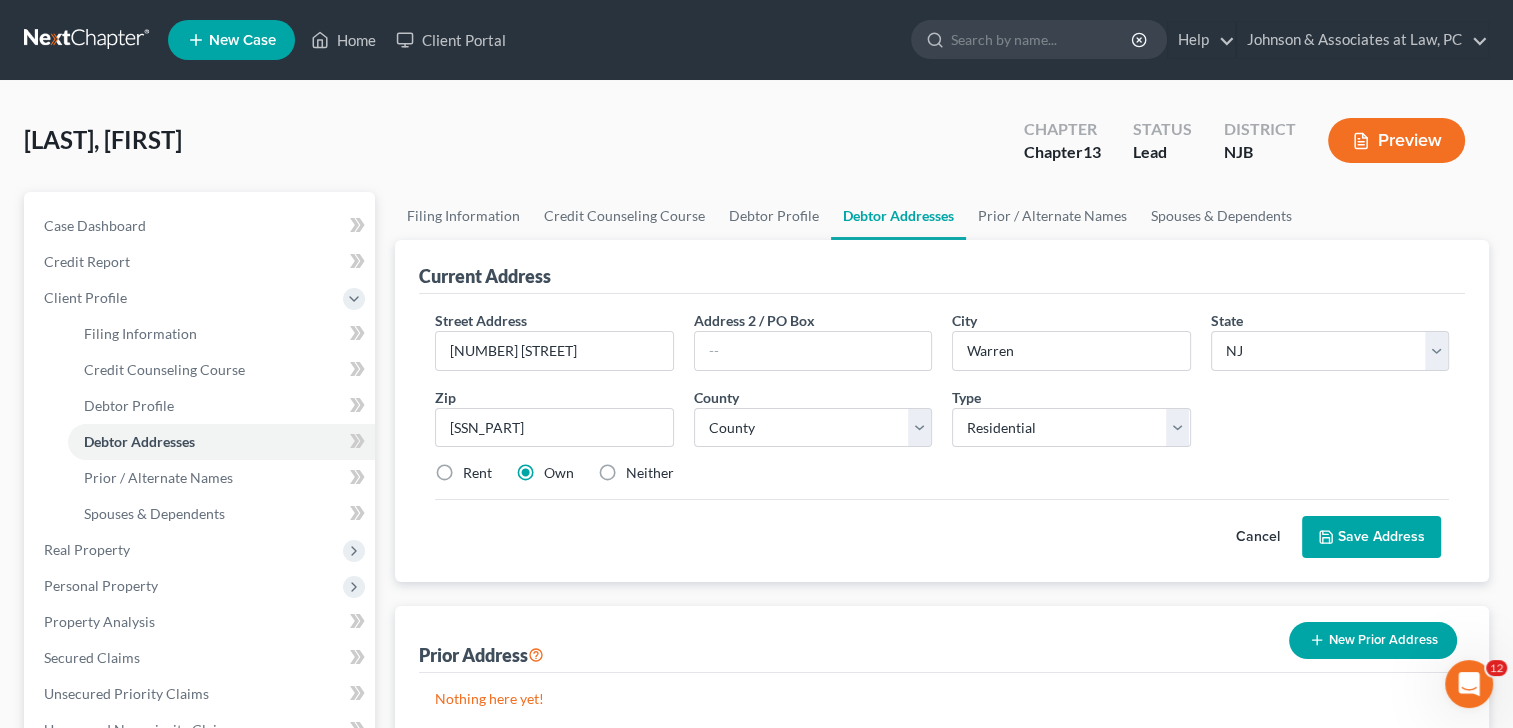 click on "Cancel Save Address" at bounding box center [942, 528] 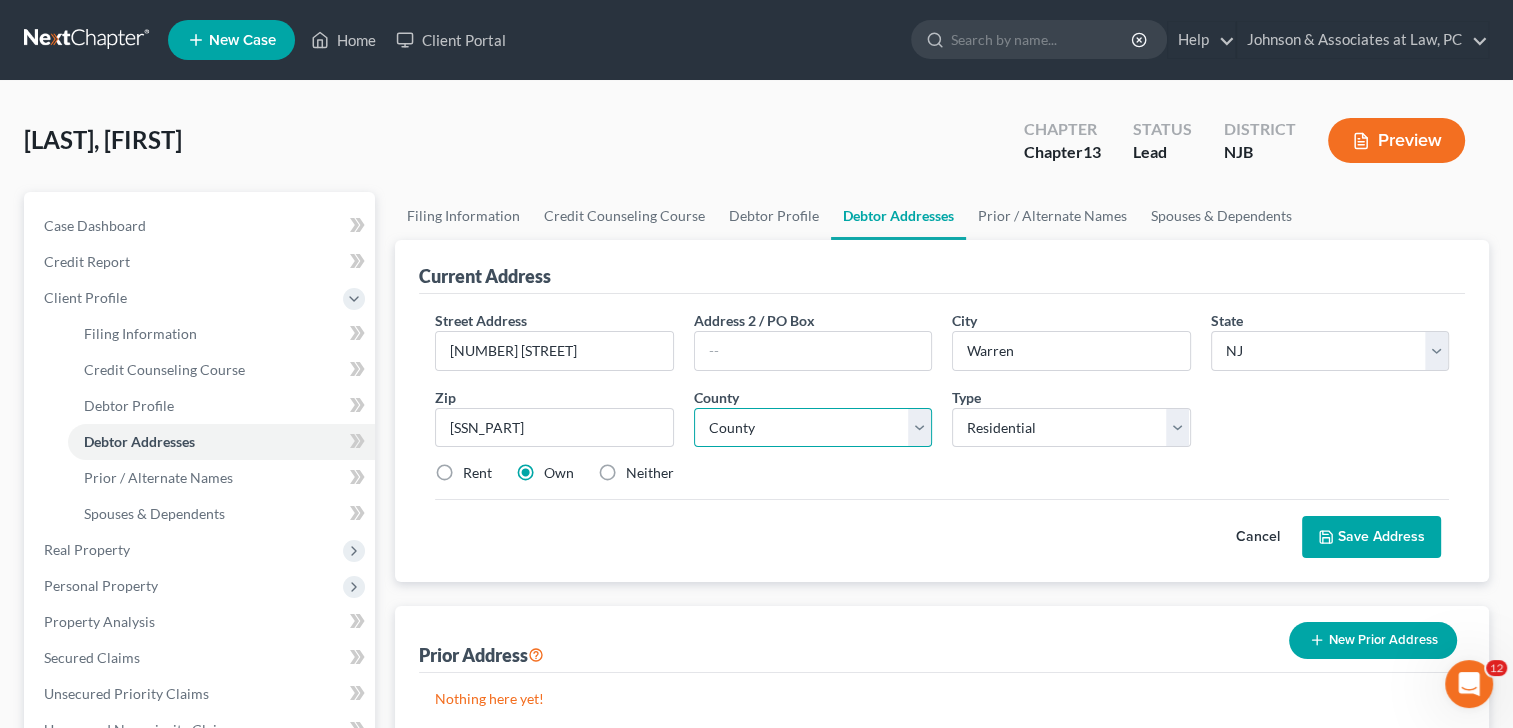 click on "County Atlantic County Bergen County Burlington County Camden County Cape May County Cumberland County Essex County Gloucester County Hudson County Hunterdon County Mercer County Middlesex County Monmouth County Morris County Ocean County Passaic County Salem County Somerset County Sussex County Union County Warren County" at bounding box center (813, 428) 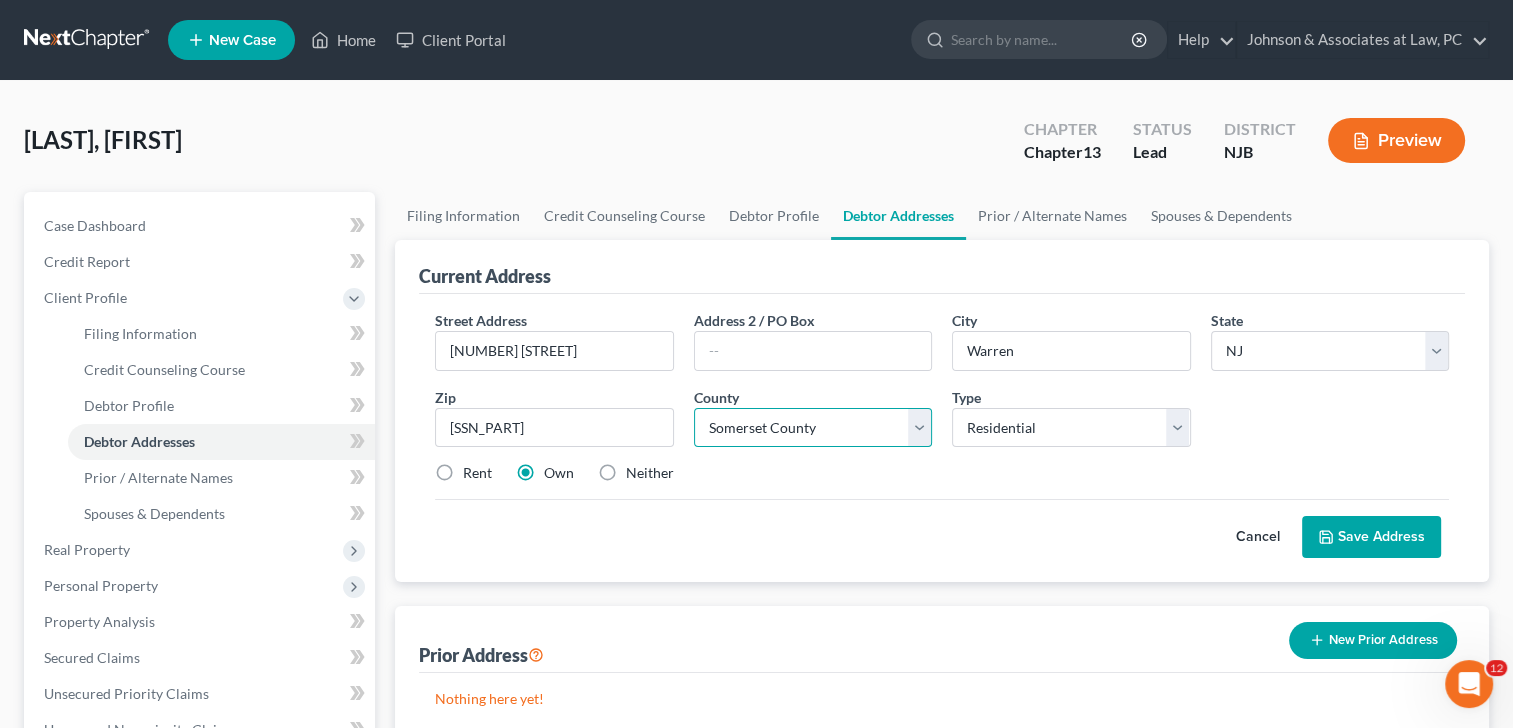 click on "County Atlantic County Bergen County Burlington County Camden County Cape May County Cumberland County Essex County Gloucester County Hudson County Hunterdon County Mercer County Middlesex County Monmouth County Morris County Ocean County Passaic County Salem County Somerset County Sussex County Union County Warren County" at bounding box center (813, 428) 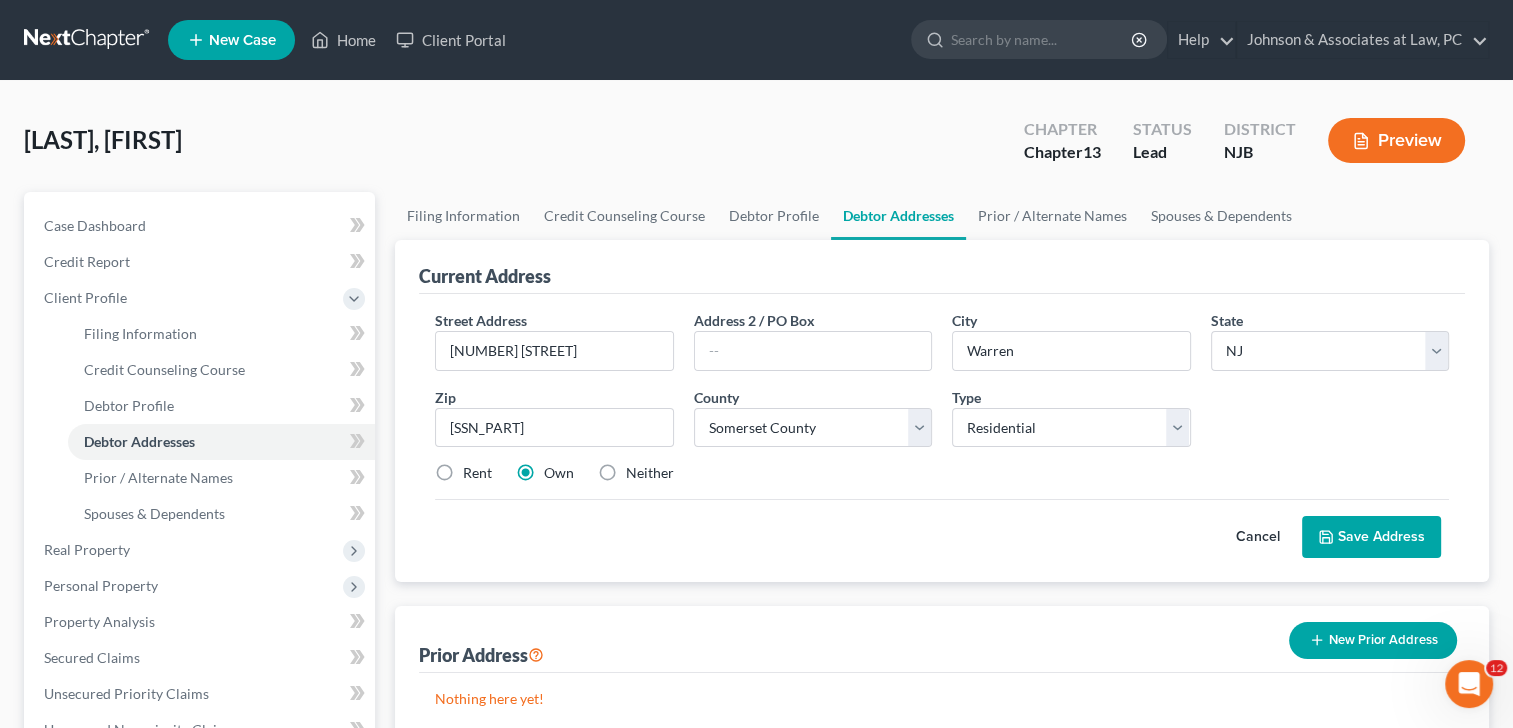click on "Rent Own Neither" at bounding box center (942, 473) 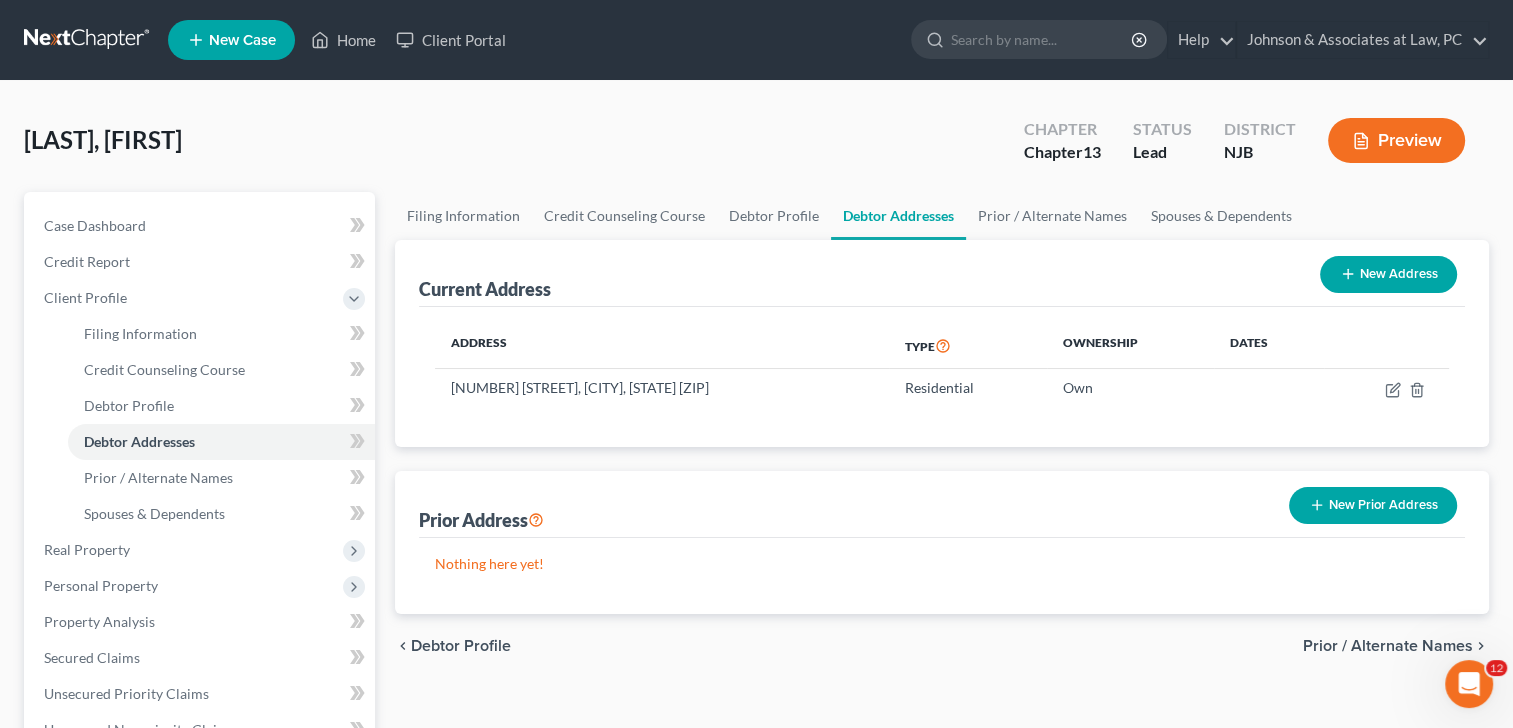 scroll, scrollTop: 333, scrollLeft: 0, axis: vertical 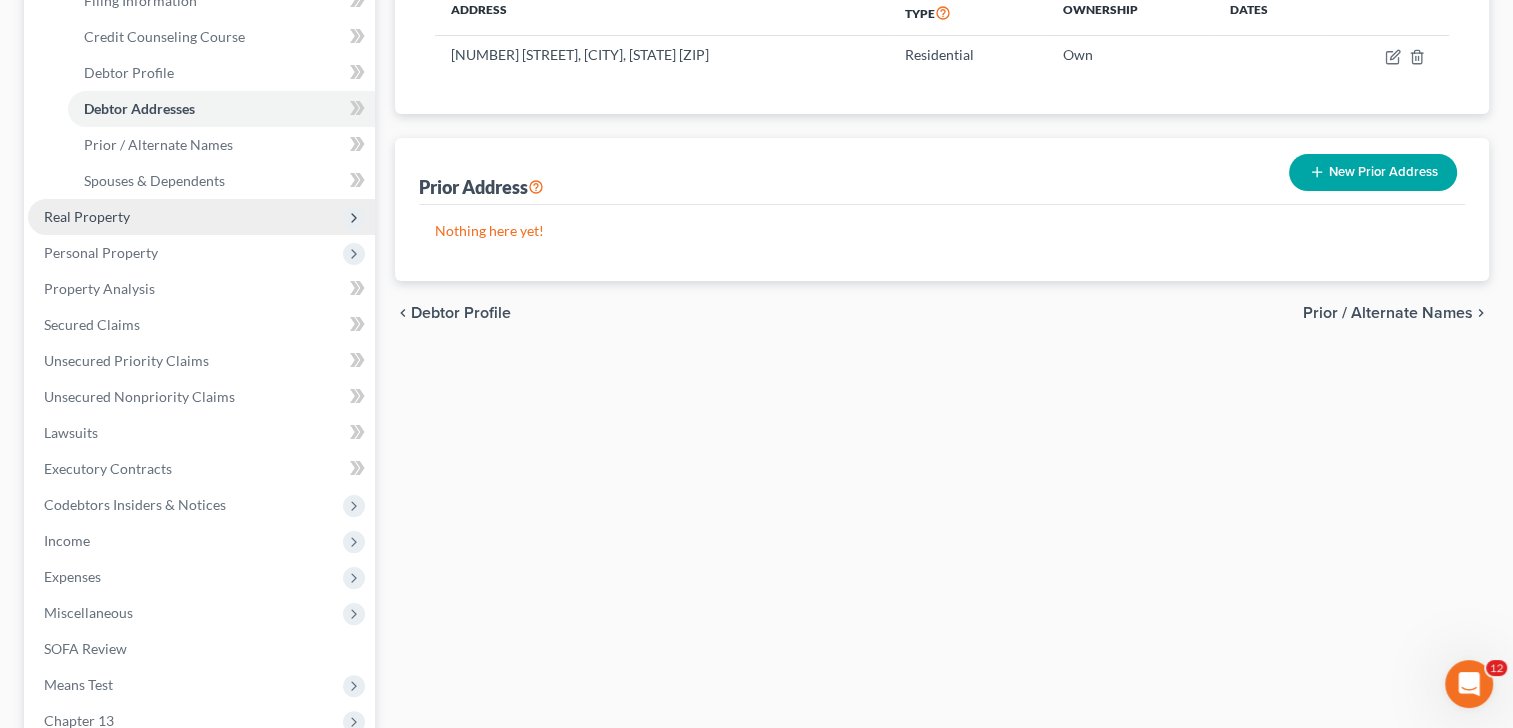 click on "Real Property" at bounding box center (87, 216) 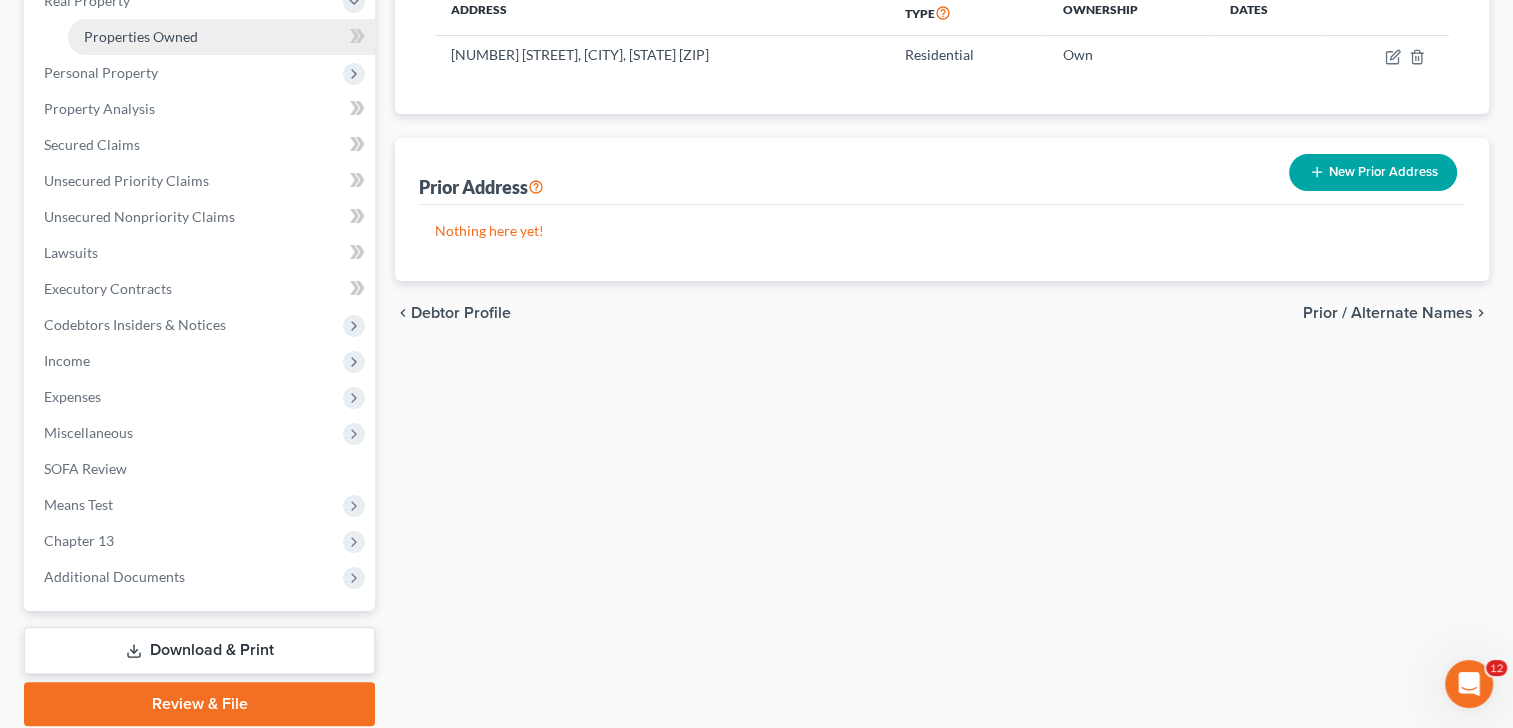 click on "Properties Owned" at bounding box center (141, 36) 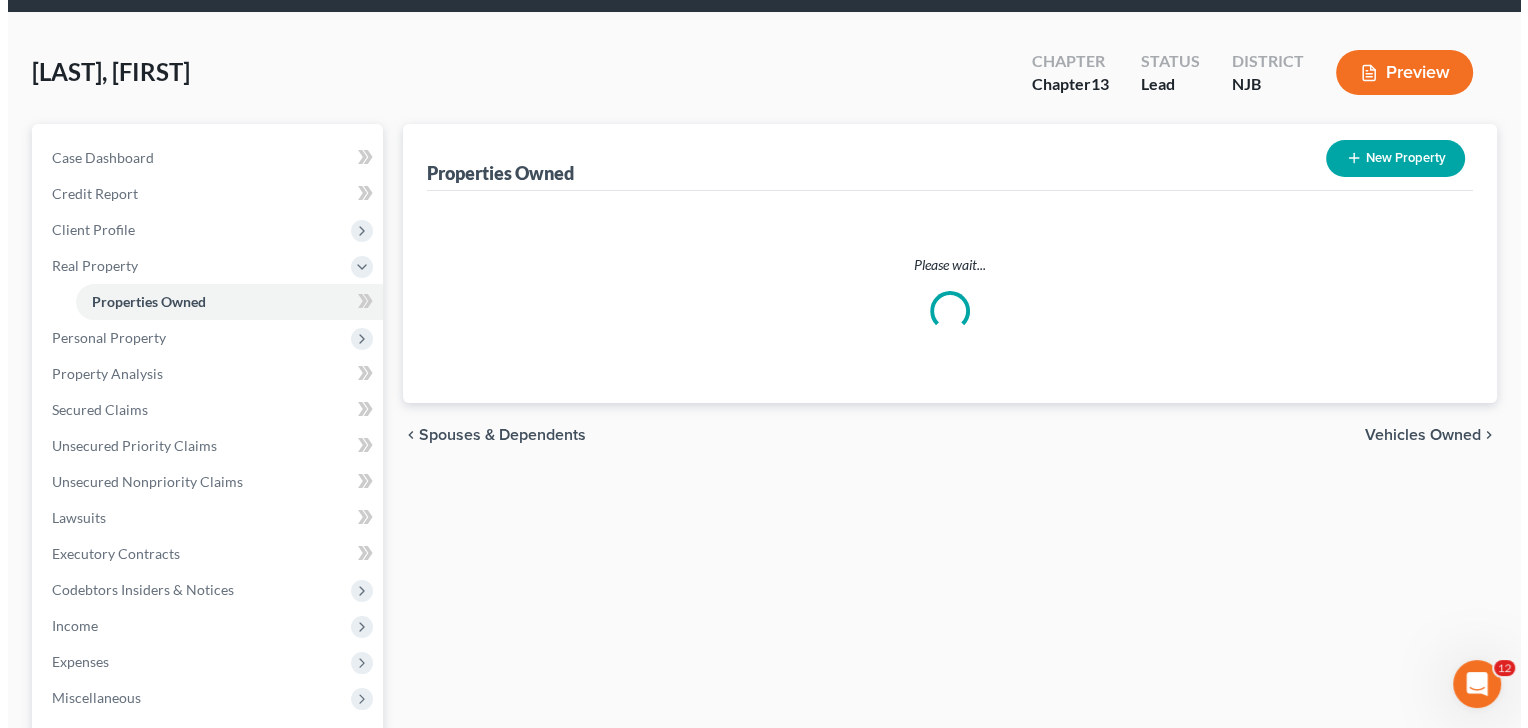 scroll, scrollTop: 0, scrollLeft: 0, axis: both 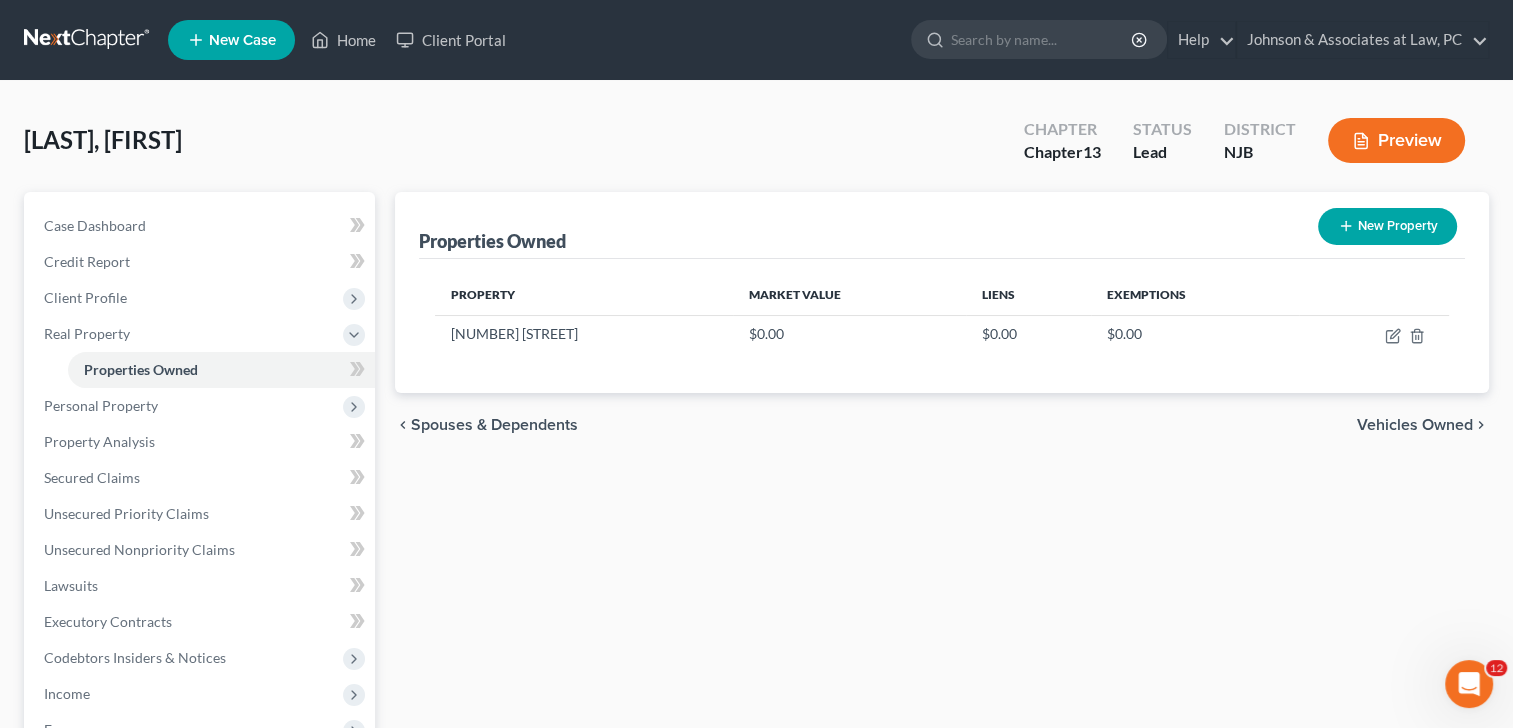 click on "New Property" at bounding box center [1387, 226] 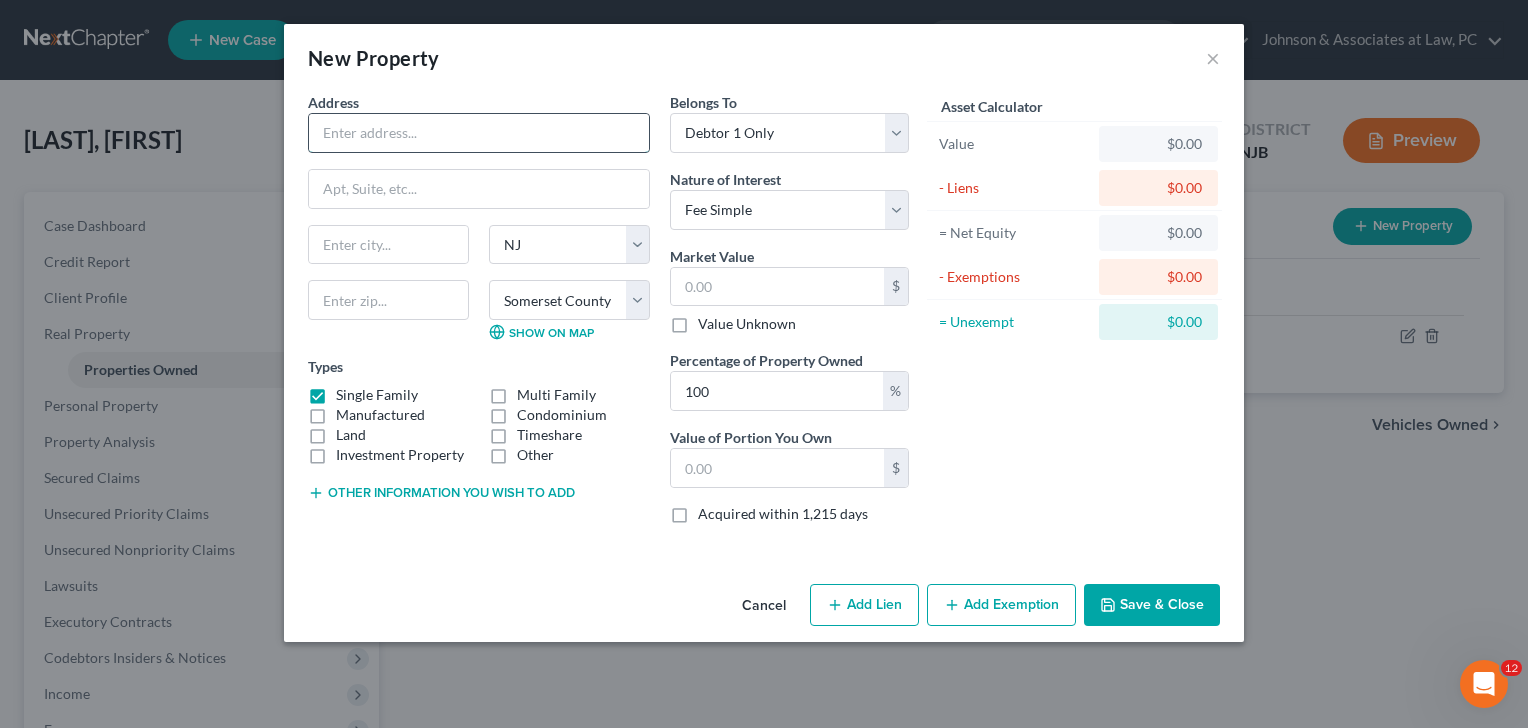 click at bounding box center (479, 133) 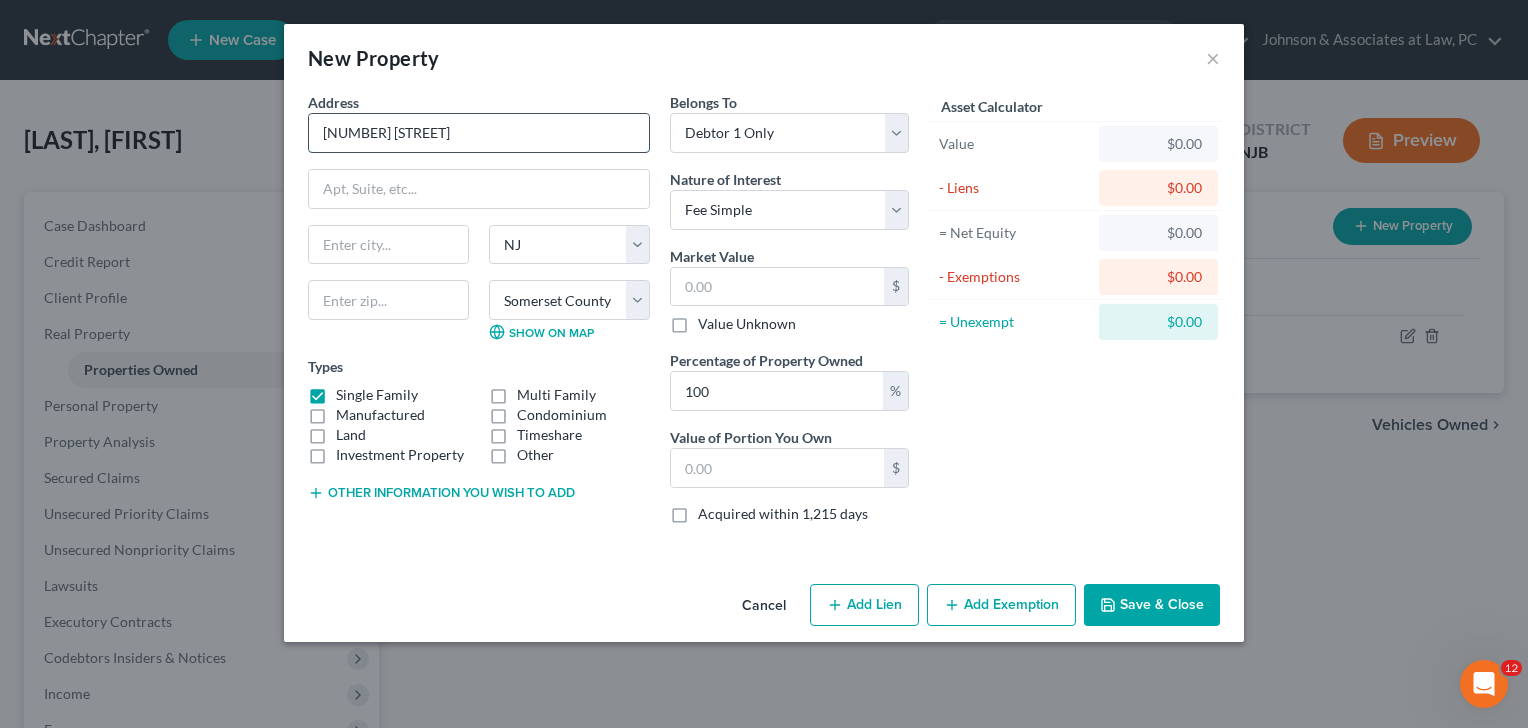 type on "[NUMBER] [STREET]" 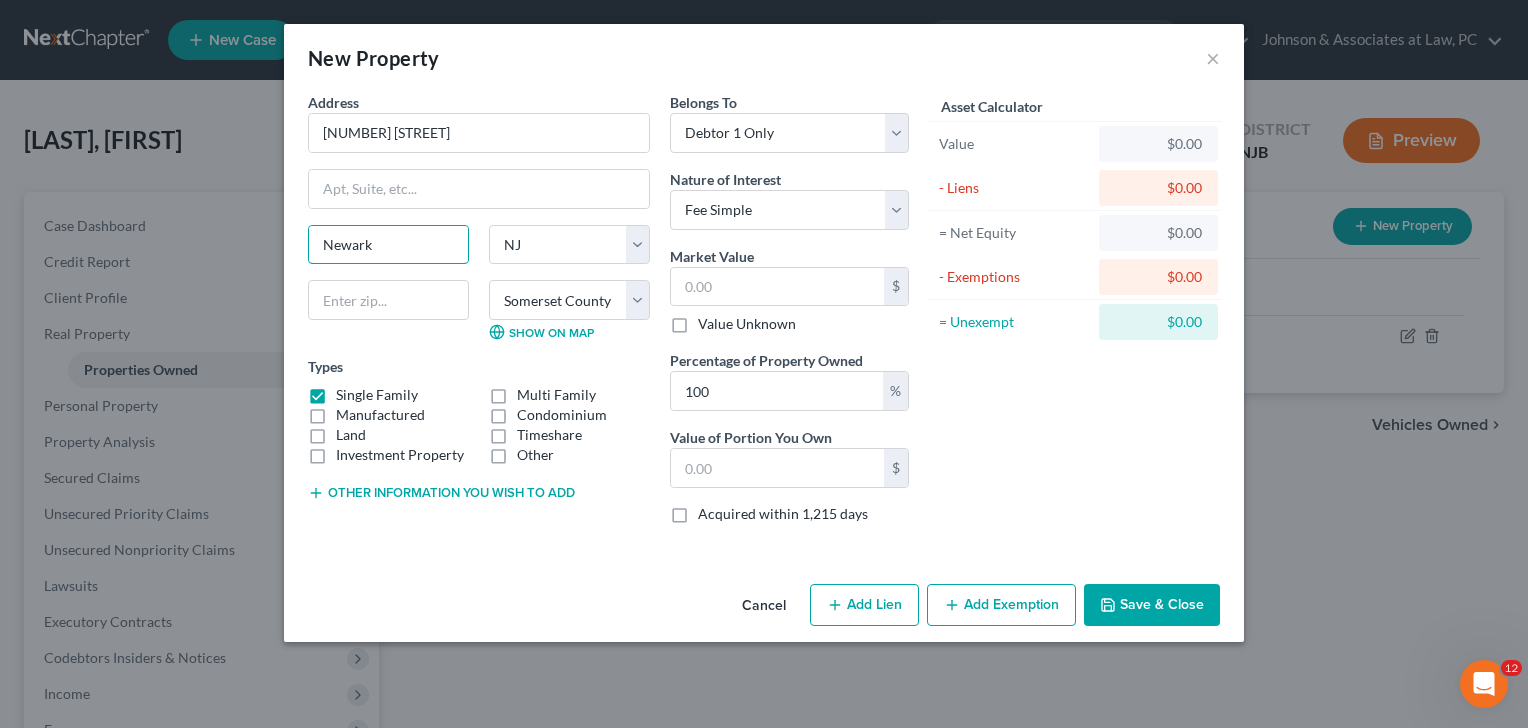 type on "Newark" 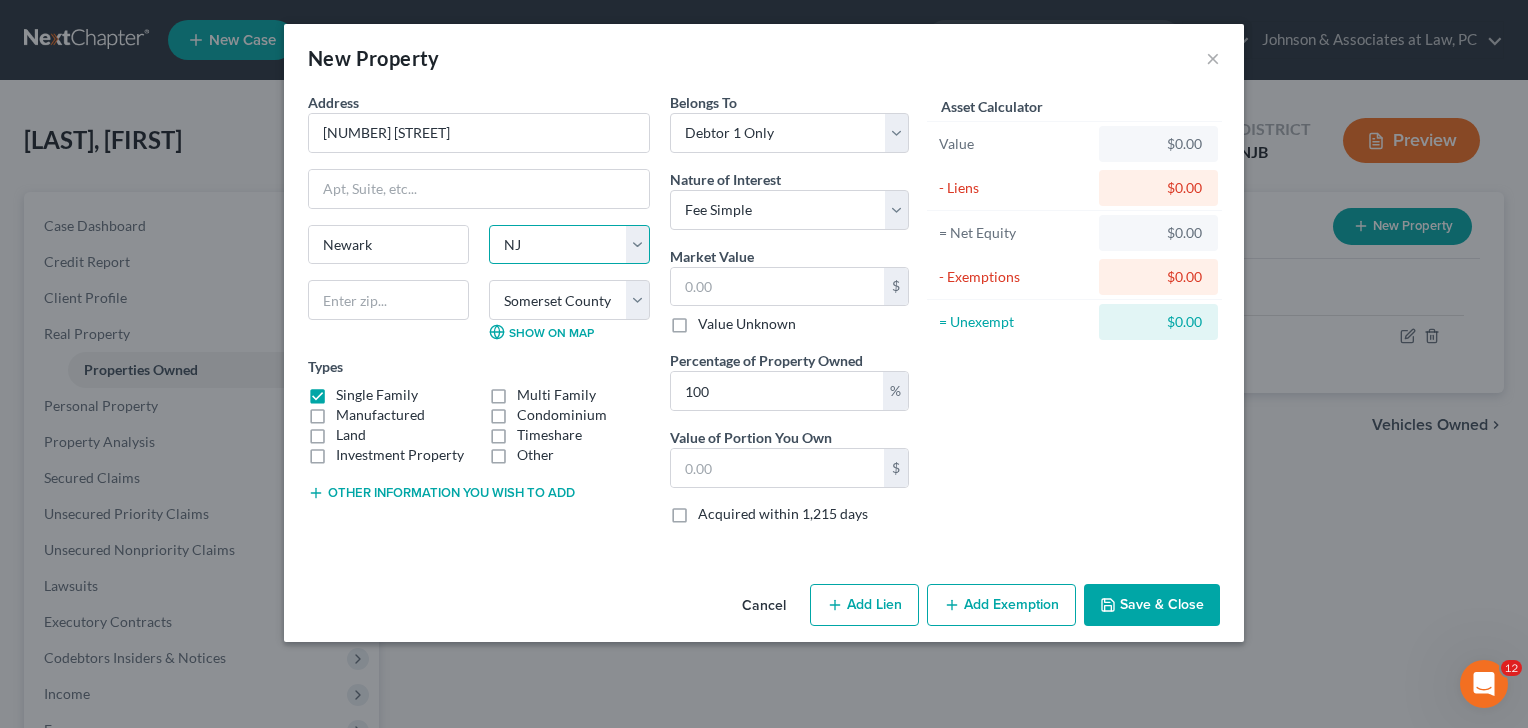 select on "34" 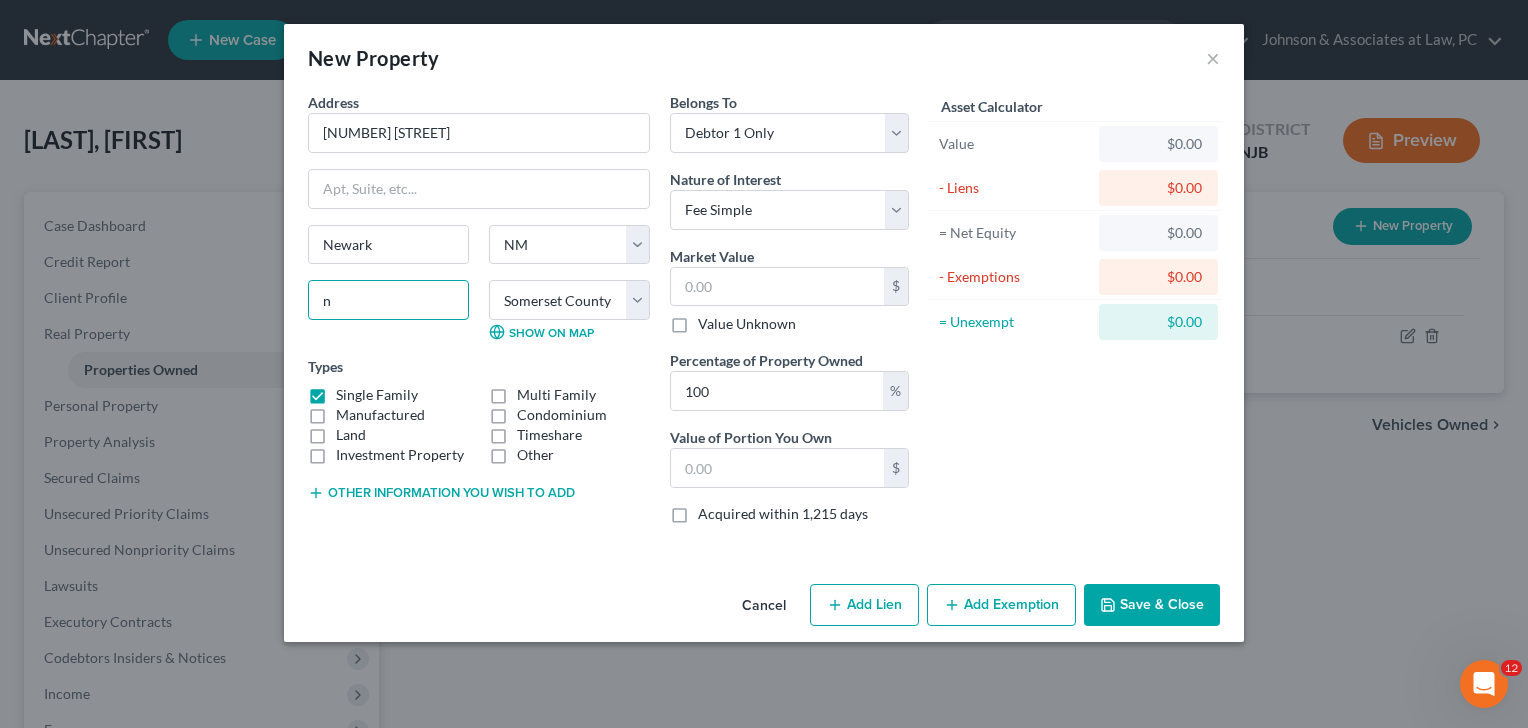type on "nn" 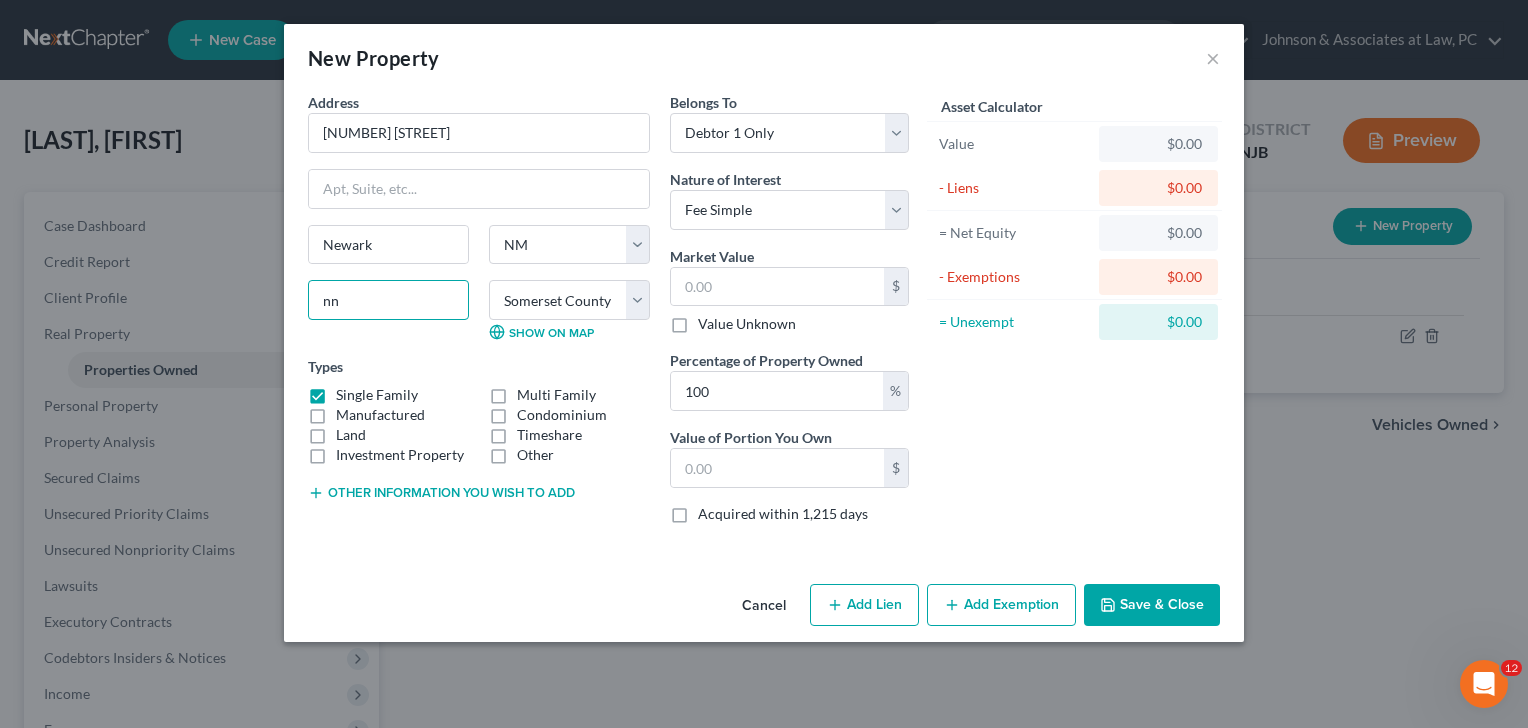 select 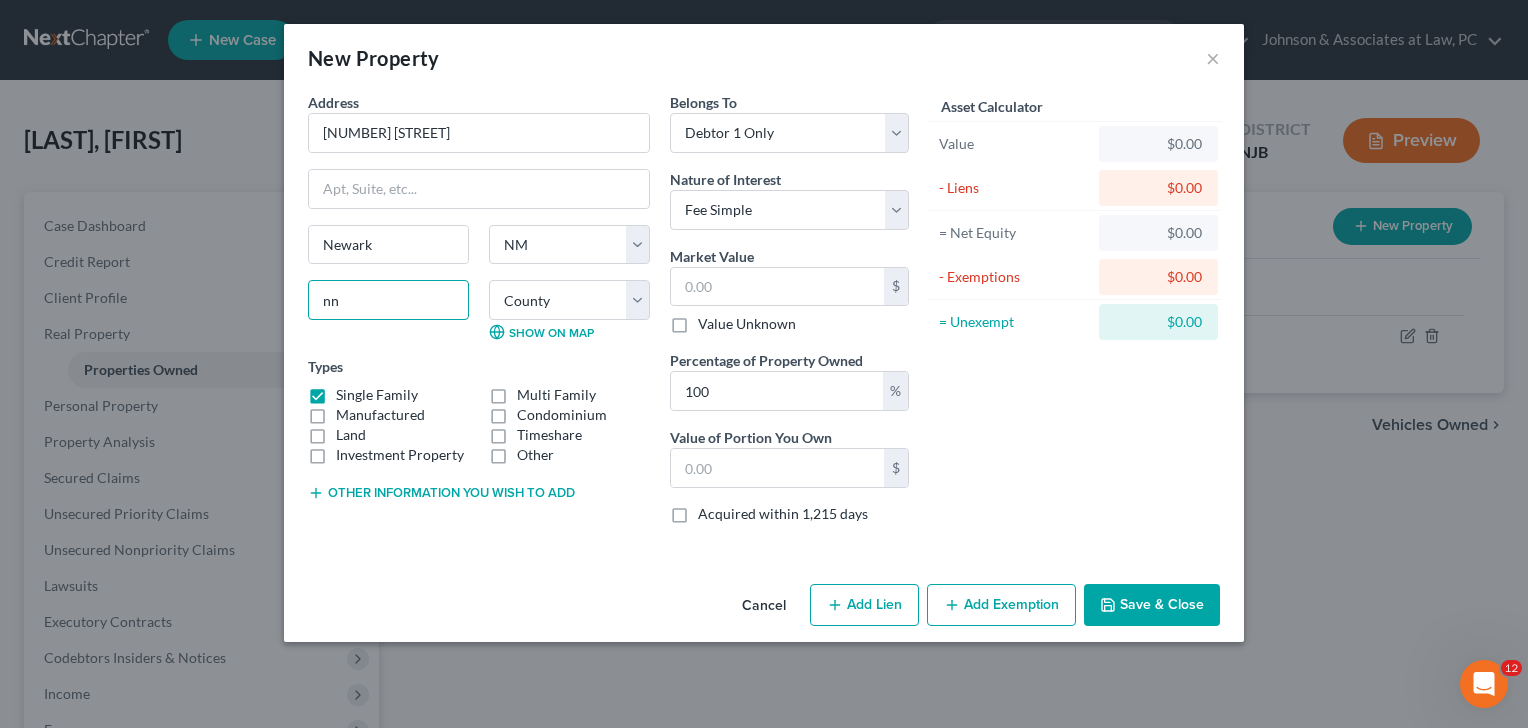 type on "nn" 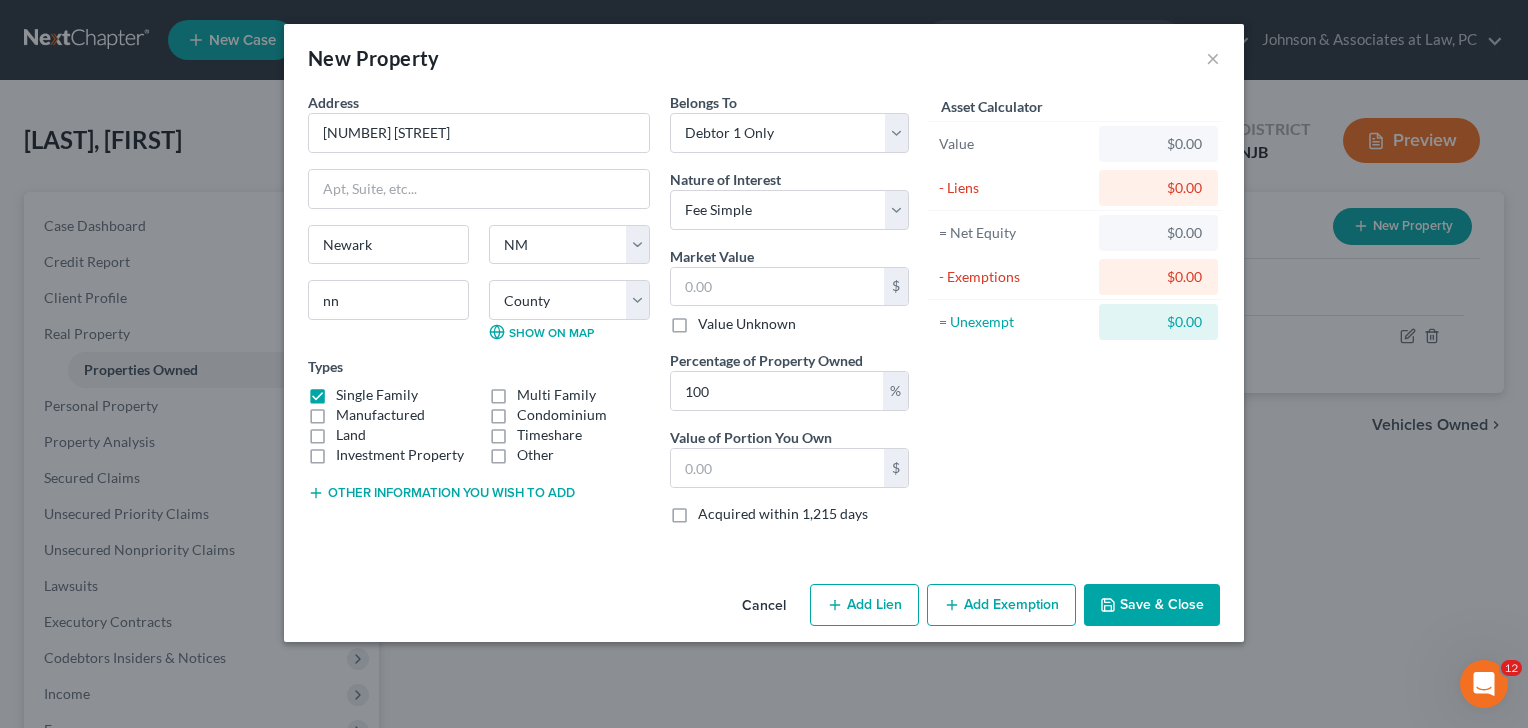 click on "Address
*
[NUMBER] [STREET] [CITY] State AL AK AR AZ CA CO CT DE DC FL GA GU HI ID IL IN IA KS KY LA ME MD MA MI MN MS MO MT NC ND NE NV NH NJ NM NY OH OK OR PA PR RI SC SD TN TX UT VI VA VT WA WV WI WY nn County Bernalillo County Catron County Chaves County Cibola County Colfax County Curry County DeBaca County Dona Ana County Eddy County Grant County Guadalupe County Harding County Hidalgo County Lea County Lincoln County Los Alamos County Luna County McKinley County Mora County Otero County Quay County Rio Arriba County Roosevelt County San Juan County San Miguel County Sandoval County Santa Fe County Sierra County Socorro County Taos County Torrance County Union County Valencia County Show on Map Types Single Family Multi Family Manufactured Condominium Land Timeshare Investment Property Other Other information you wish to add Other information" at bounding box center (479, 316) 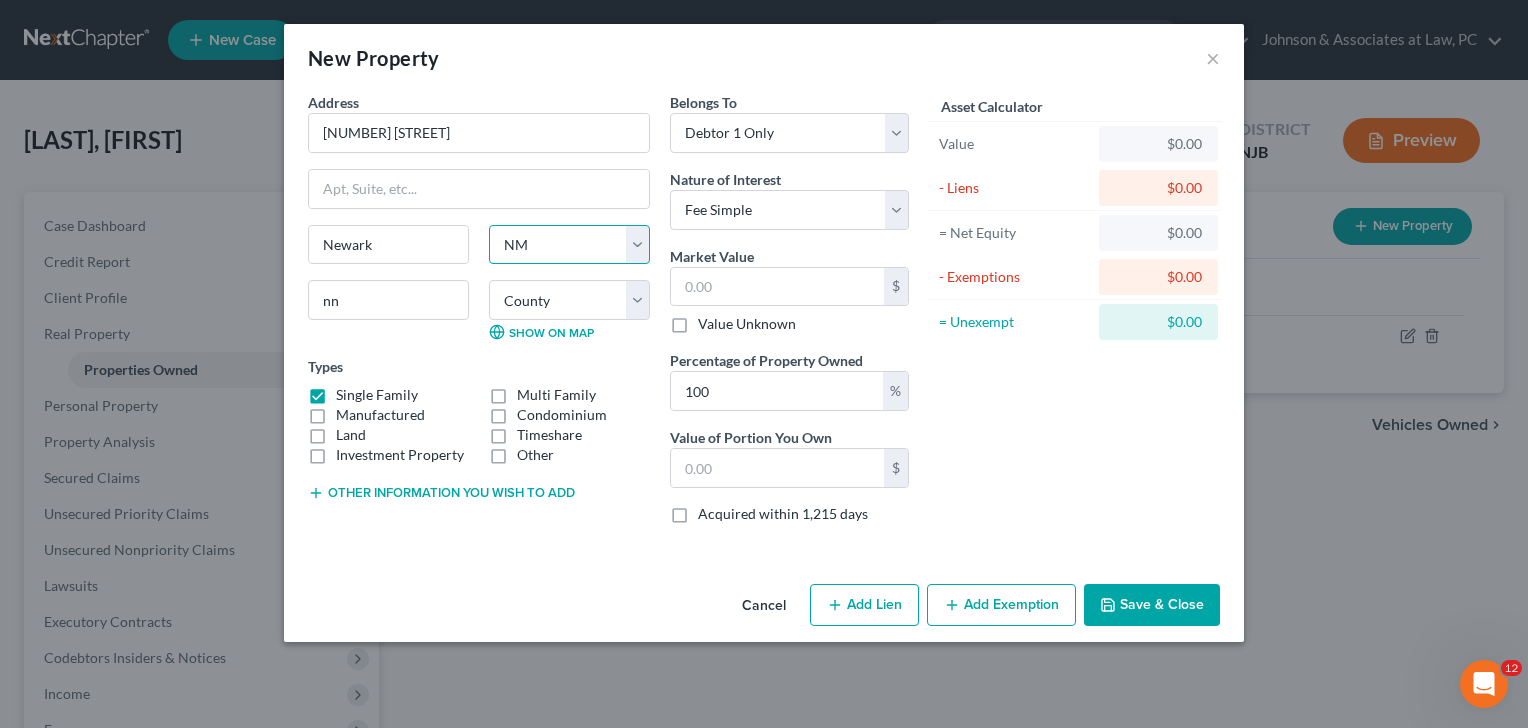 drag, startPoint x: 602, startPoint y: 224, endPoint x: 600, endPoint y: 252, distance: 28.071337 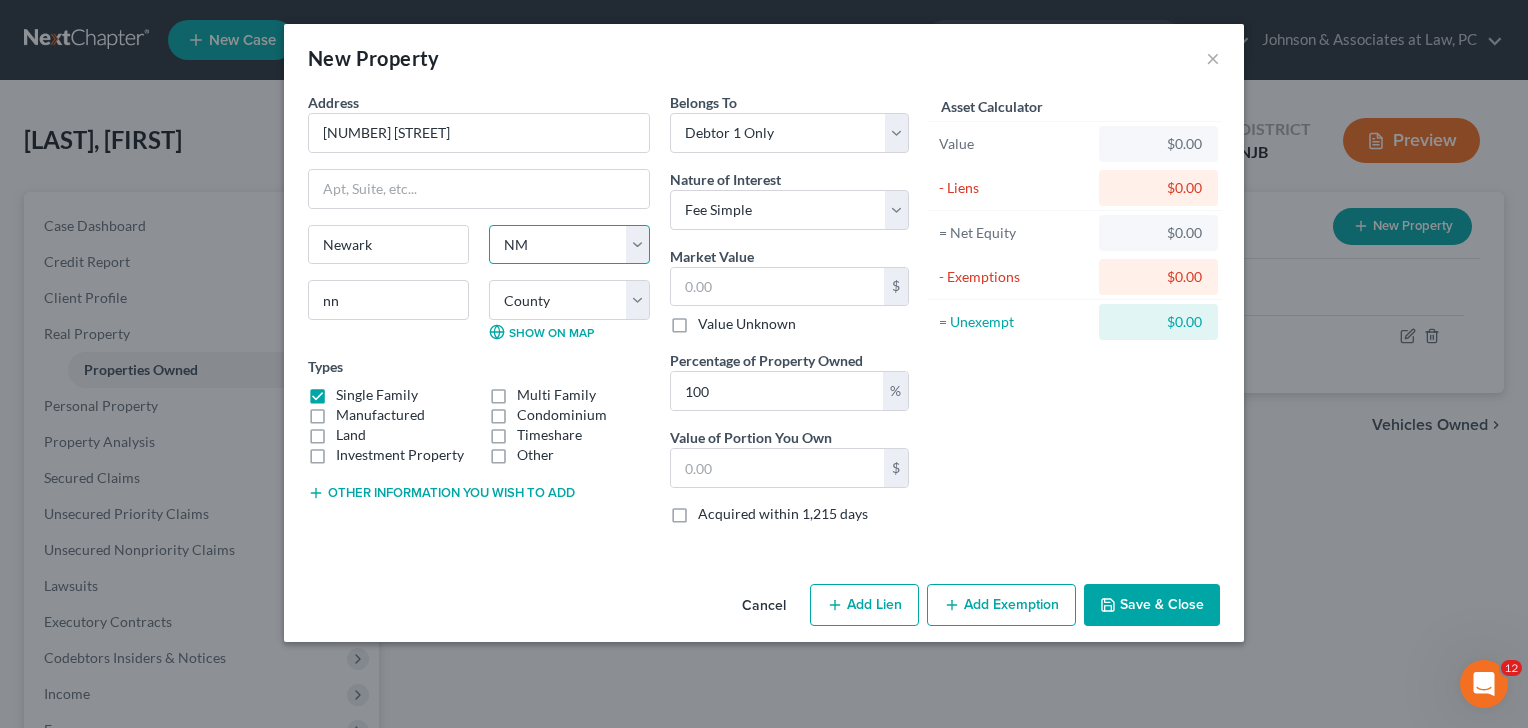 select on "33" 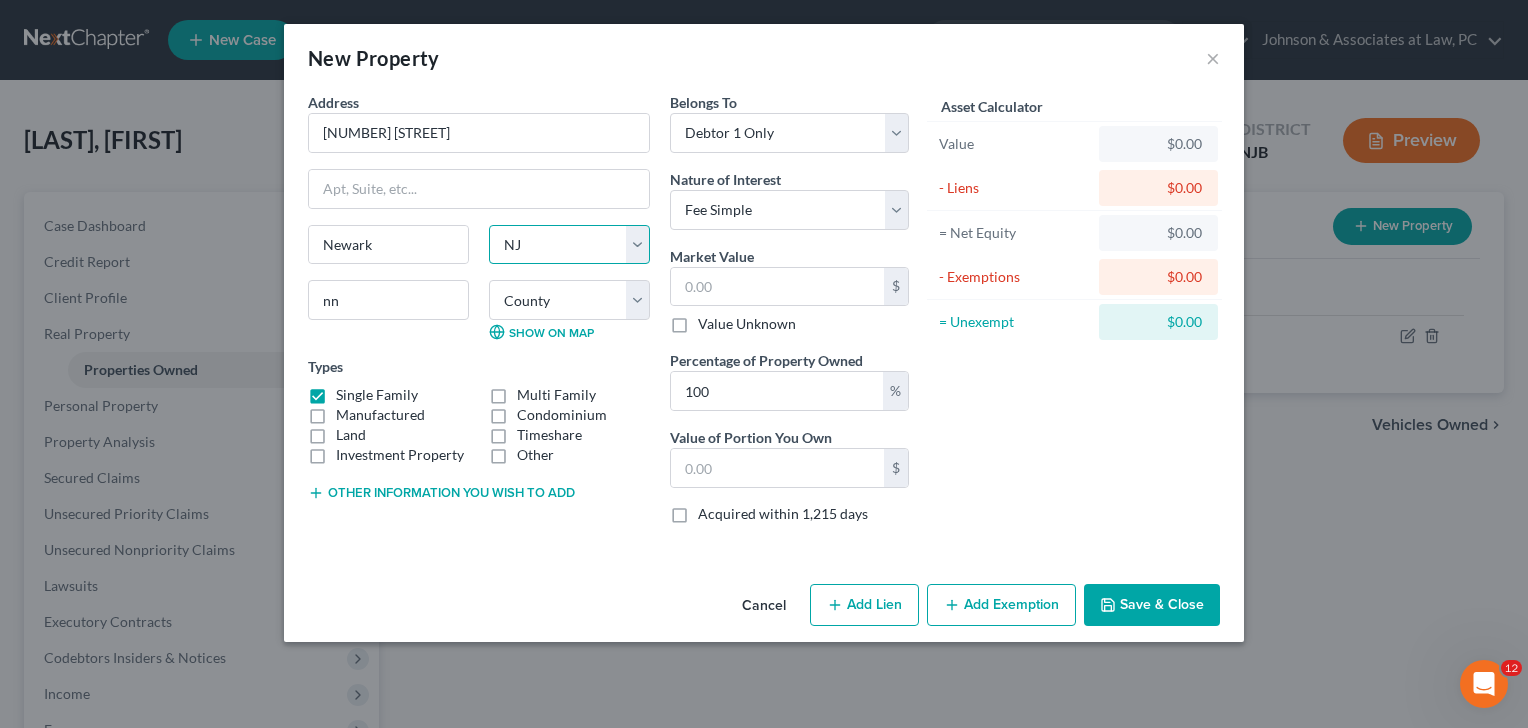 click on "State AL AK AR AZ CA CO CT DE DC FL GA GU HI ID IL IN IA KS KY LA ME MD MA MI MN MS MO MT NC ND NE NV NH NJ NM NY OH OK OR PA PR RI SC SD TN TX UT VI VA VT WA WV WI WY" at bounding box center [569, 245] 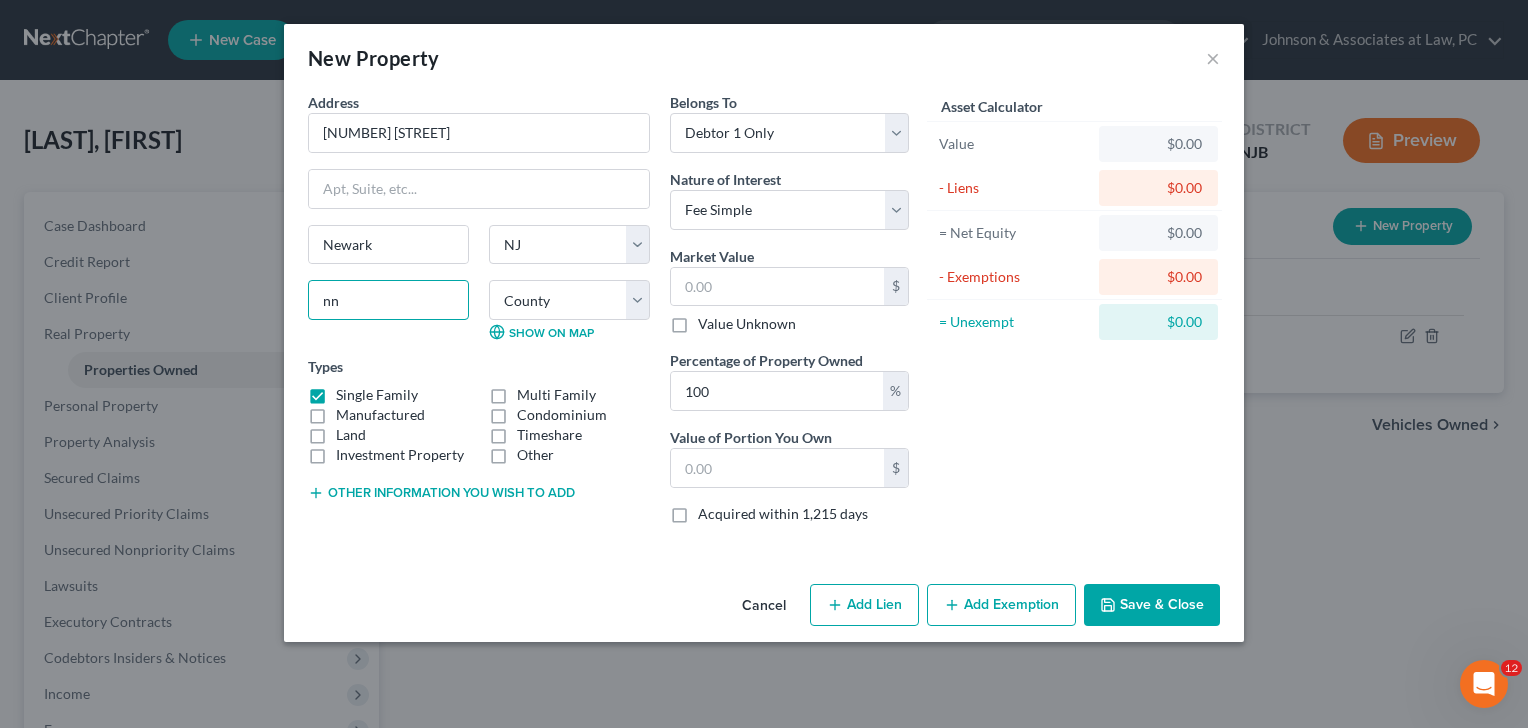 drag, startPoint x: 381, startPoint y: 304, endPoint x: 311, endPoint y: 307, distance: 70.064255 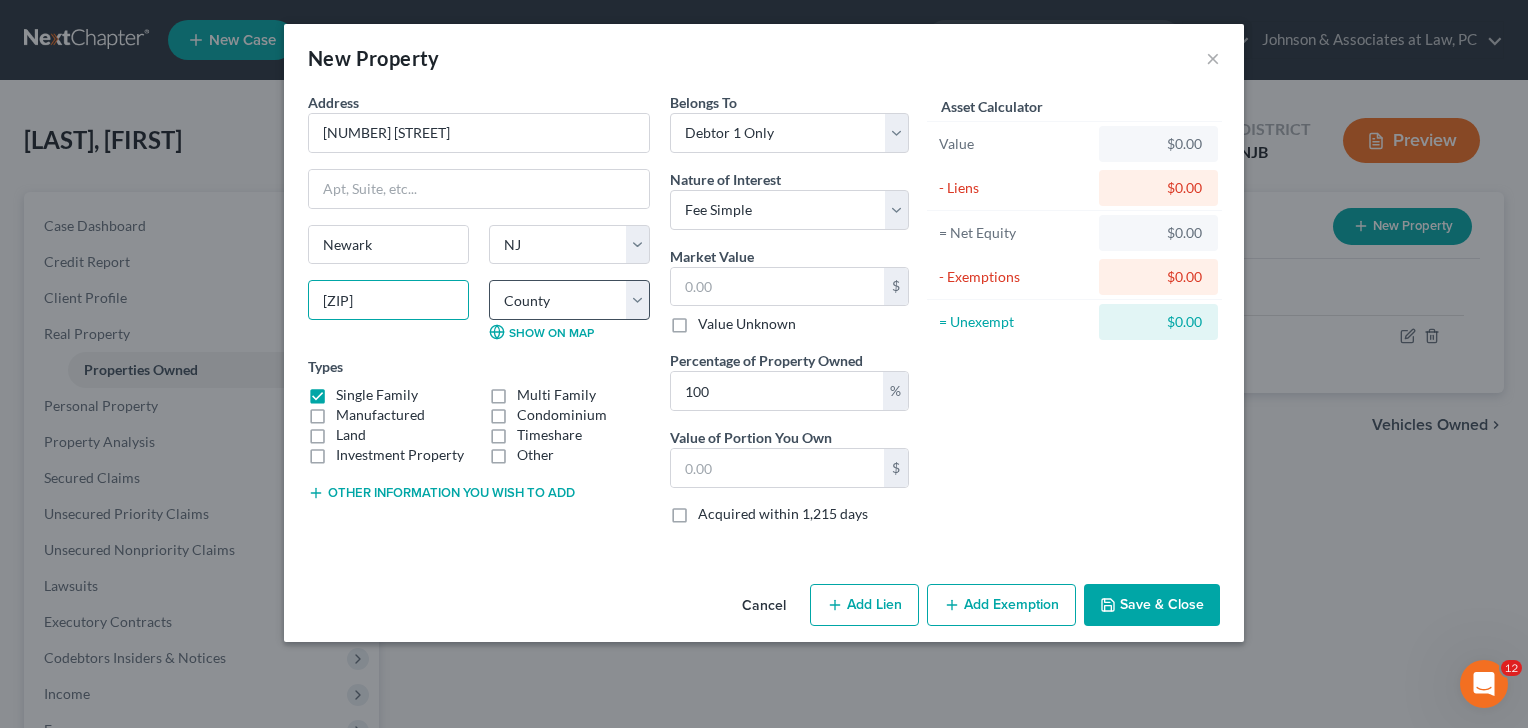 type on "[ZIP]" 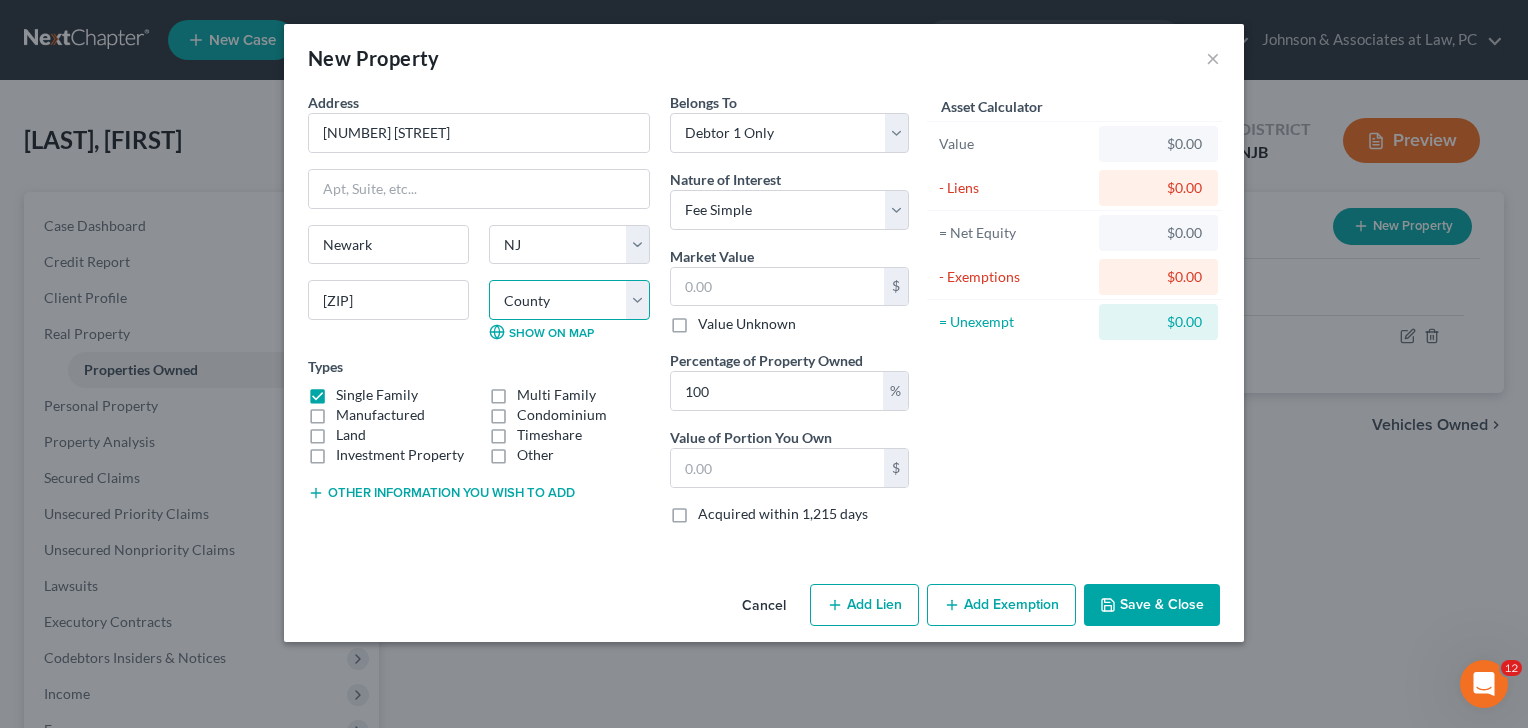 click on "County Atlantic County Bergen County Burlington County Camden County Cape May County Cumberland County Essex County Gloucester County Hudson County Hunterdon County Mercer County Middlesex County Monmouth County Morris County Ocean County Passaic County Salem County Somerset County Sussex County Union County Warren County" at bounding box center [569, 300] 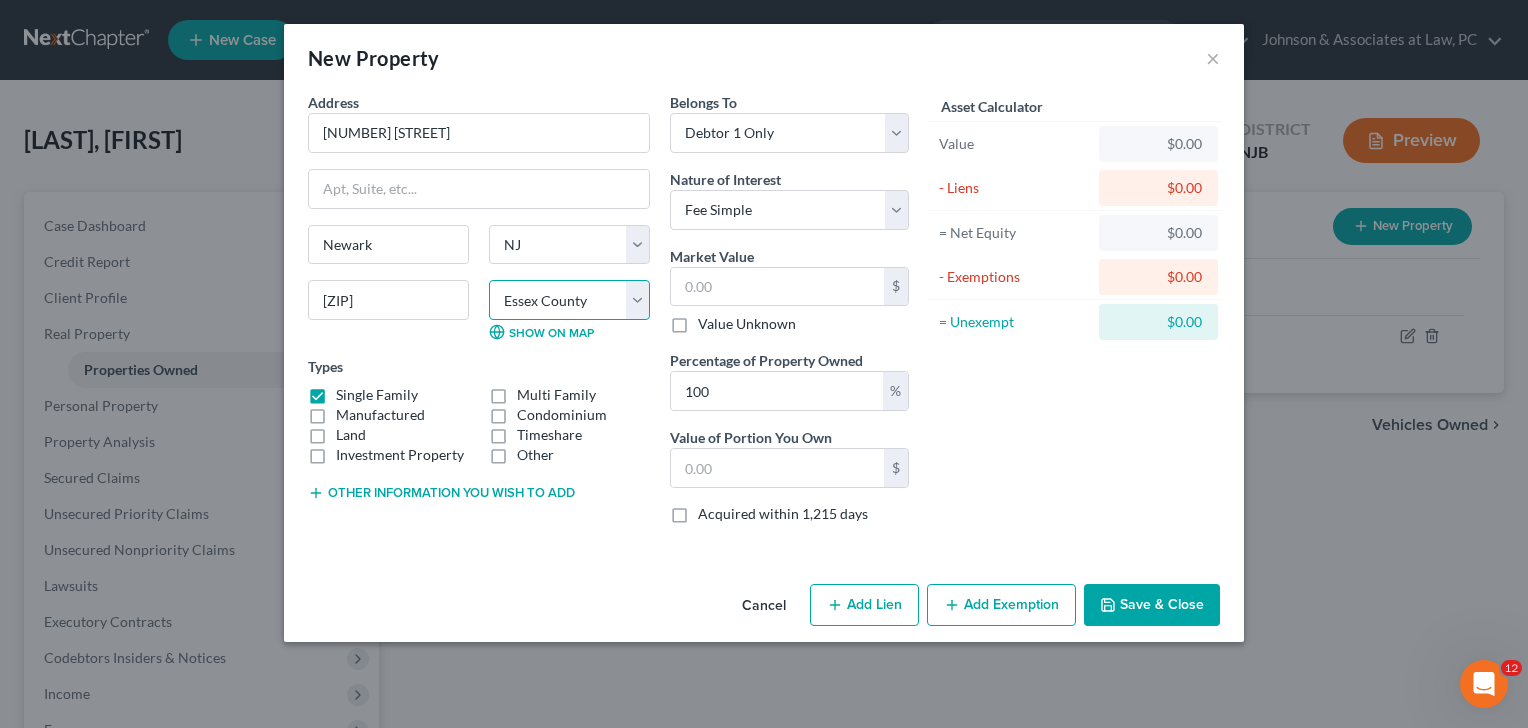 click on "County Atlantic County Bergen County Burlington County Camden County Cape May County Cumberland County Essex County Gloucester County Hudson County Hunterdon County Mercer County Middlesex County Monmouth County Morris County Ocean County Passaic County Salem County Somerset County Sussex County Union County Warren County" at bounding box center (569, 300) 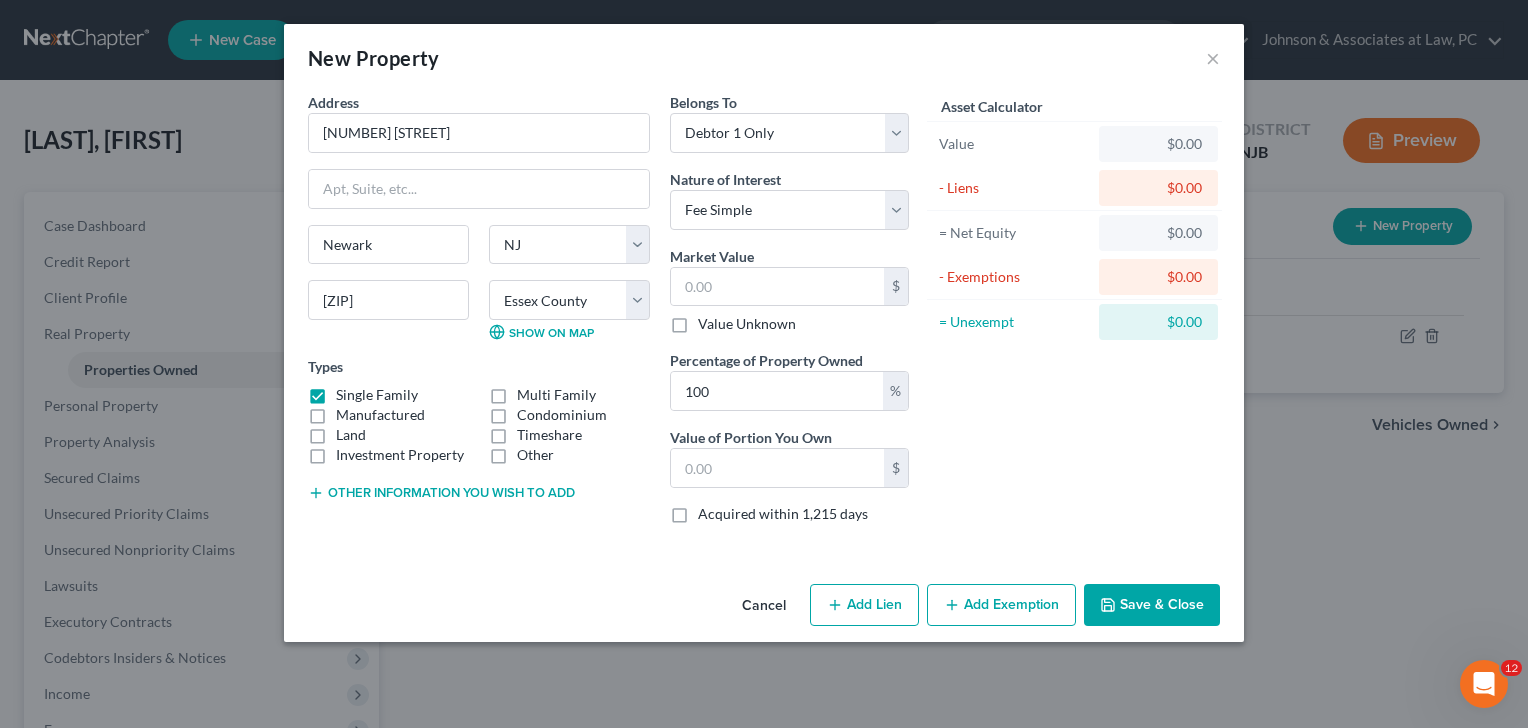 click on "Multi Family" at bounding box center [556, 395] 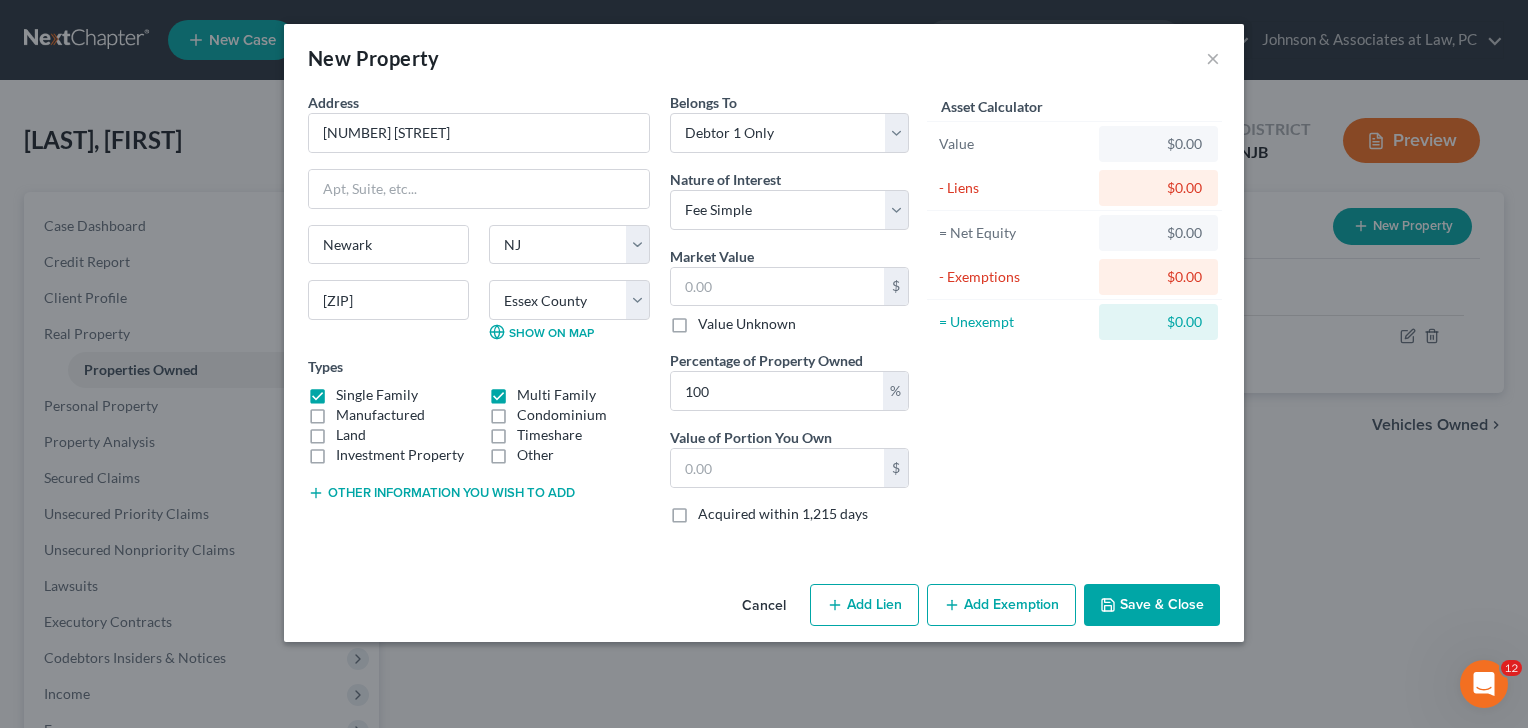 click on "Single Family" at bounding box center [377, 395] 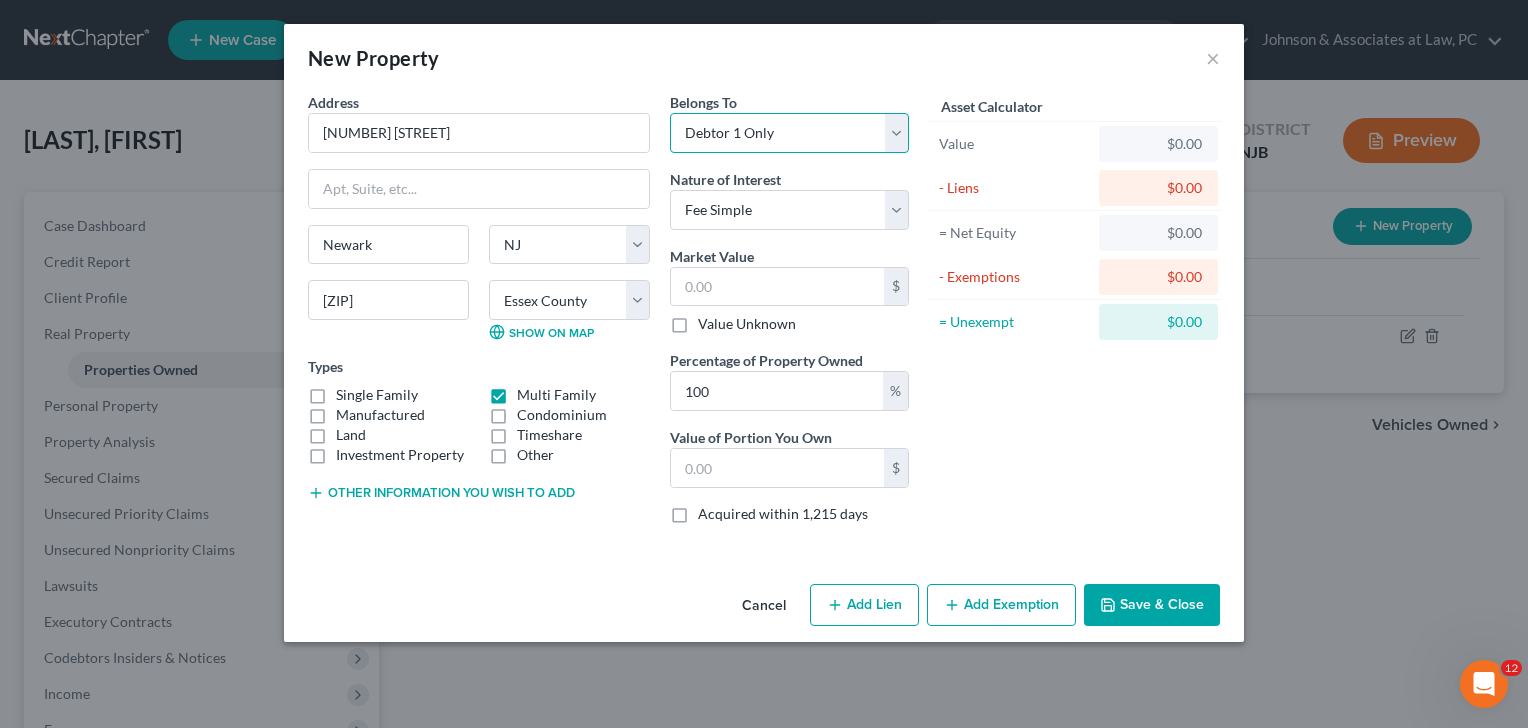 click on "Select Debtor 1 Only Debtor 2 Only Debtor 1 And Debtor 2 Only At Least One Of The Debtors And Another Community Property" at bounding box center [789, 133] 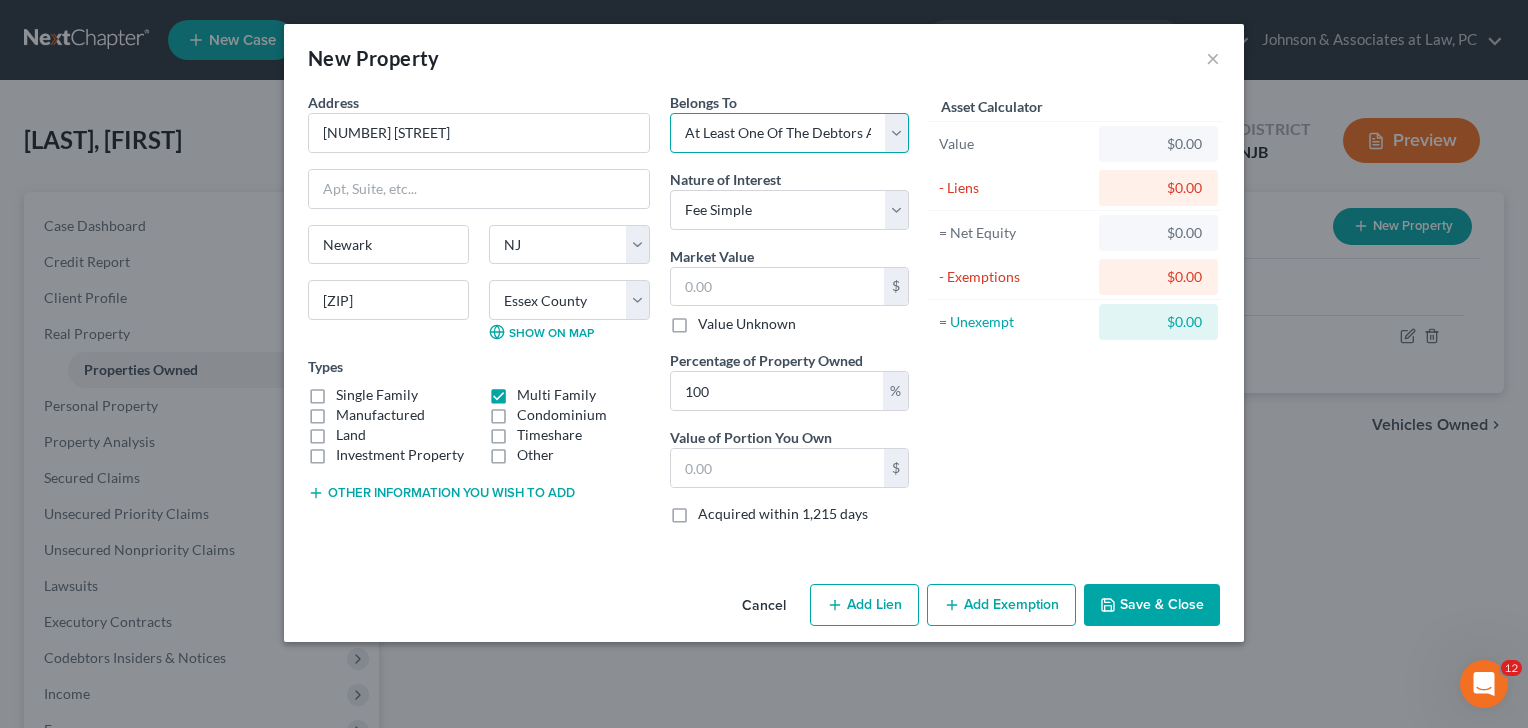 click on "Select Debtor 1 Only Debtor 2 Only Debtor 1 And Debtor 2 Only At Least One Of The Debtors And Another Community Property" at bounding box center (789, 133) 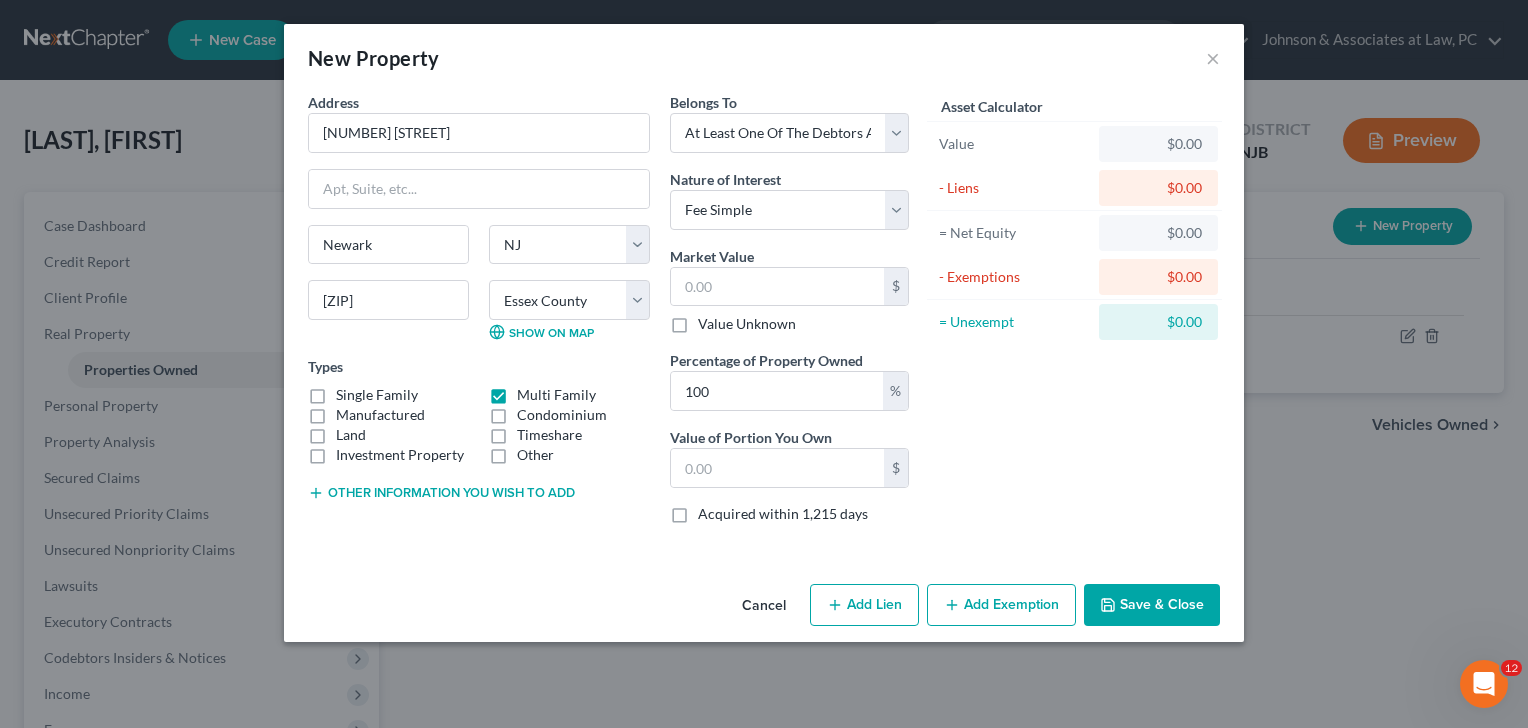 click on "Save & Close" at bounding box center (1152, 605) 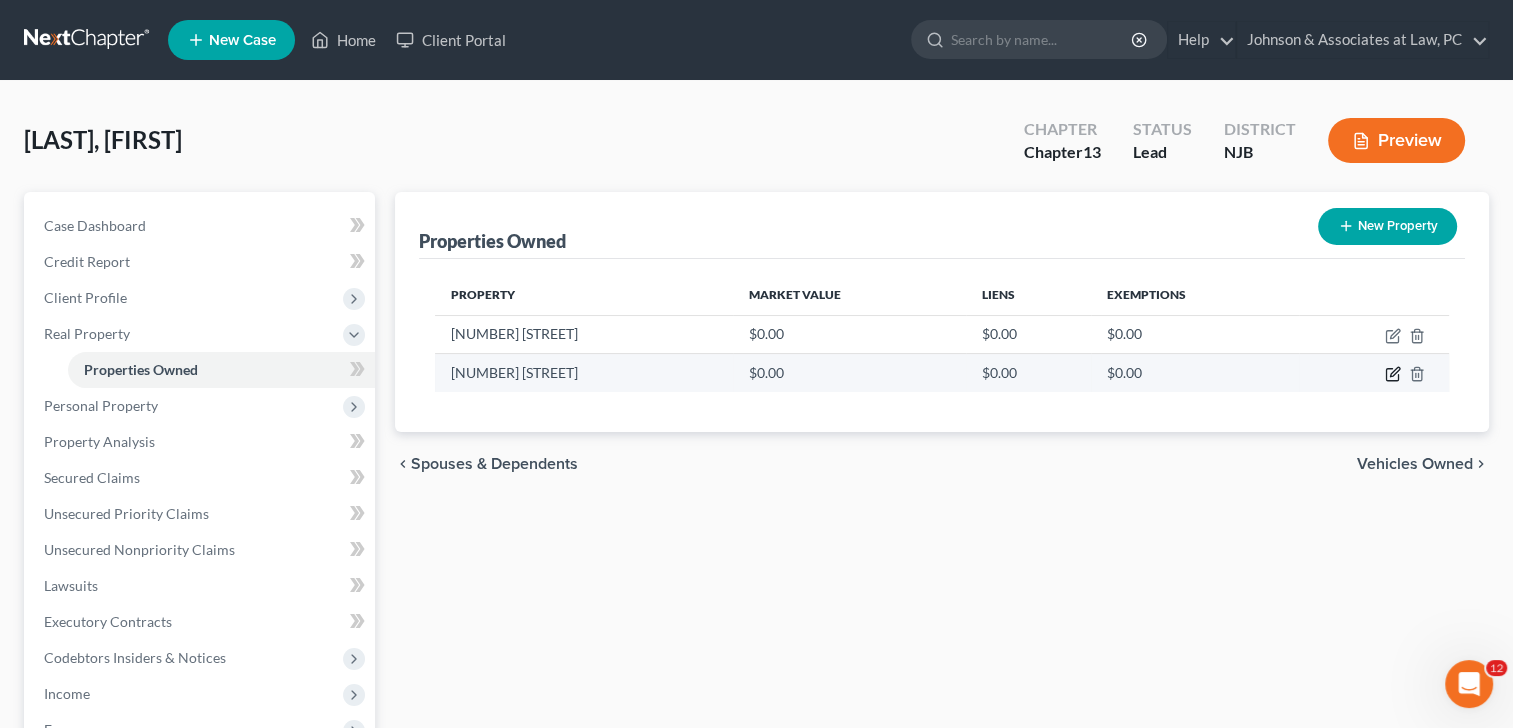 click 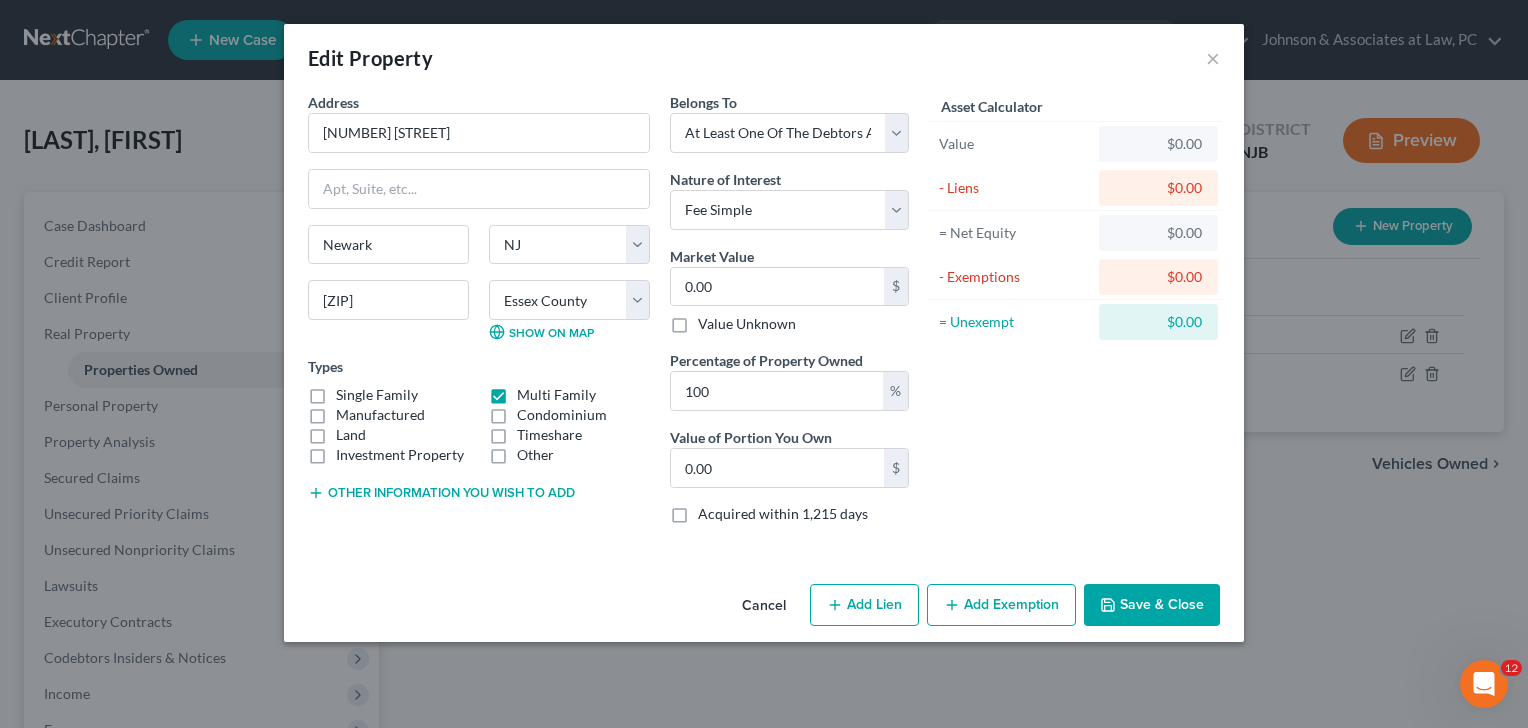 click on "Add Lien" at bounding box center [864, 605] 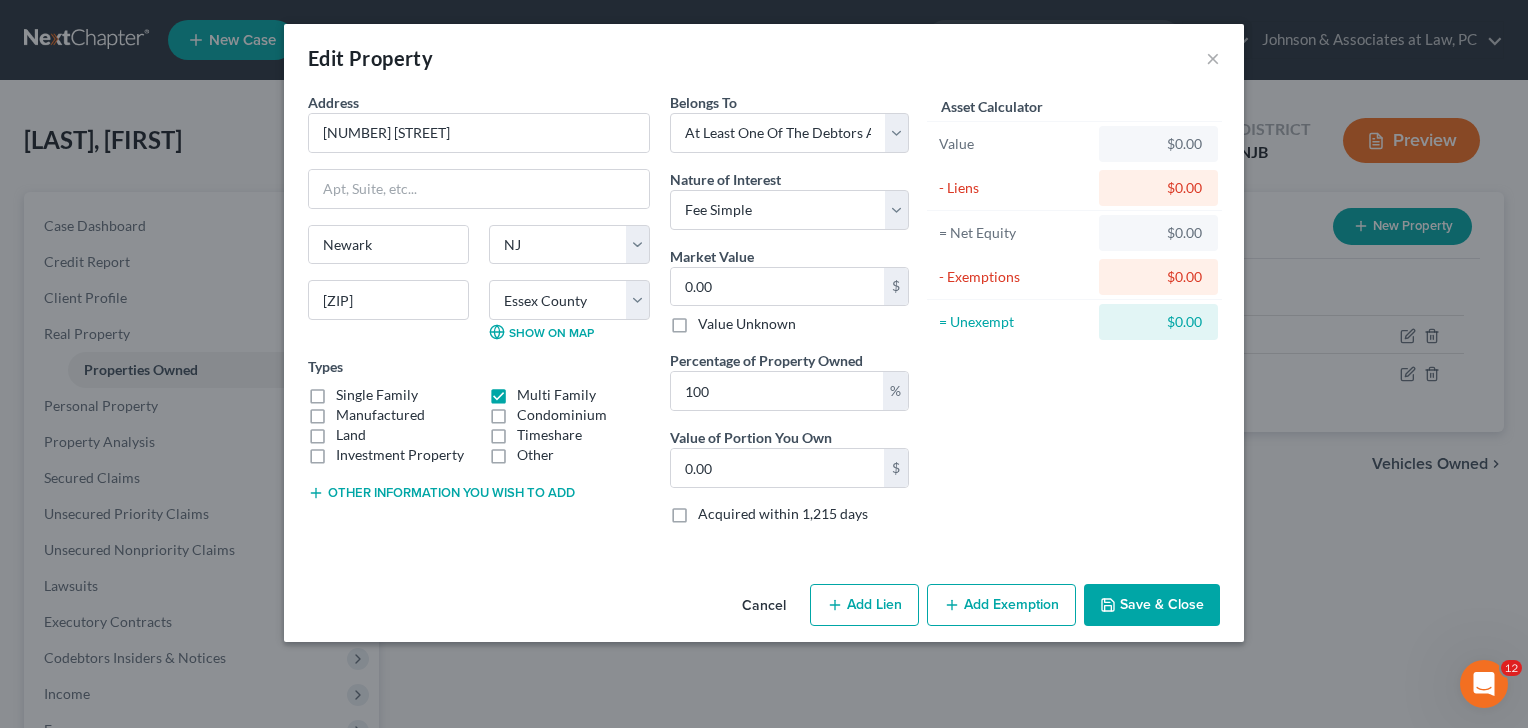 select on "3" 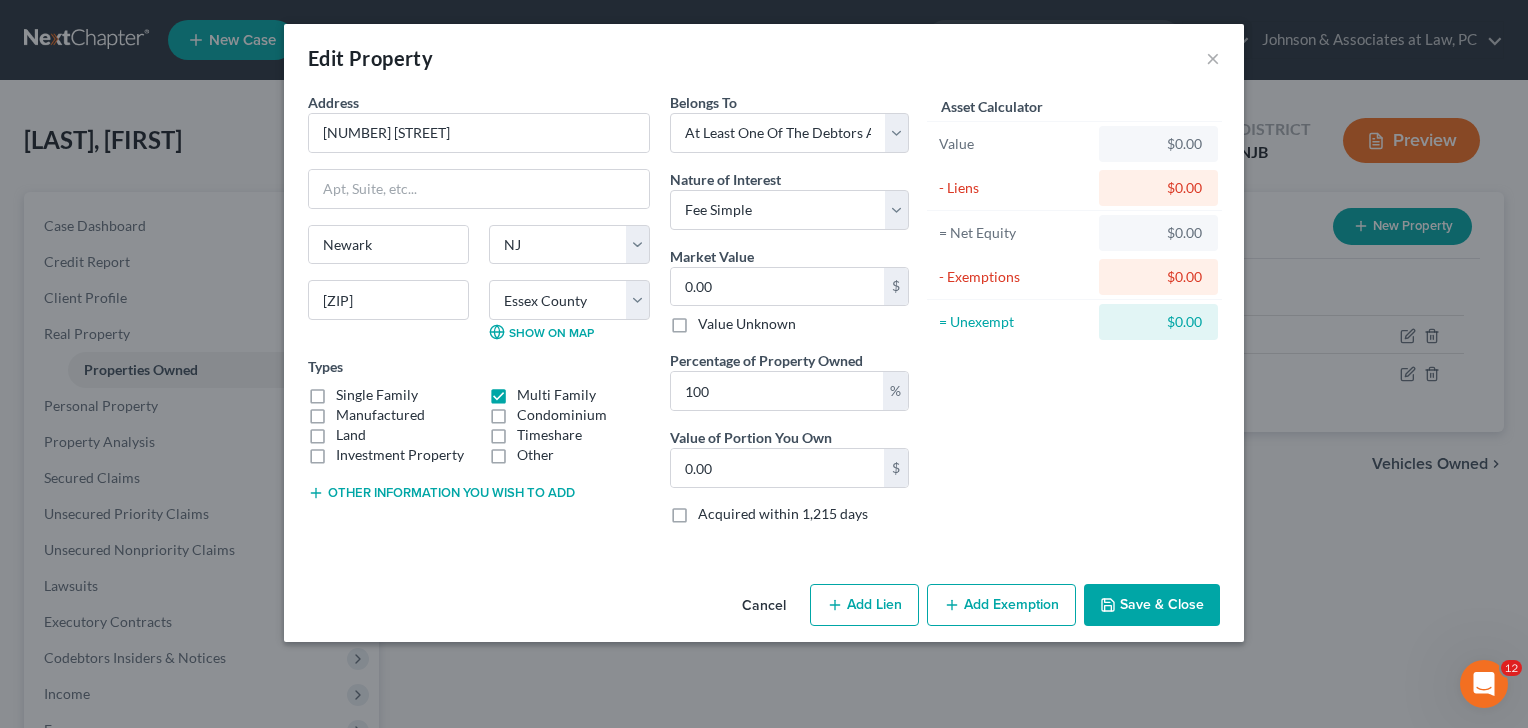 select on "0" 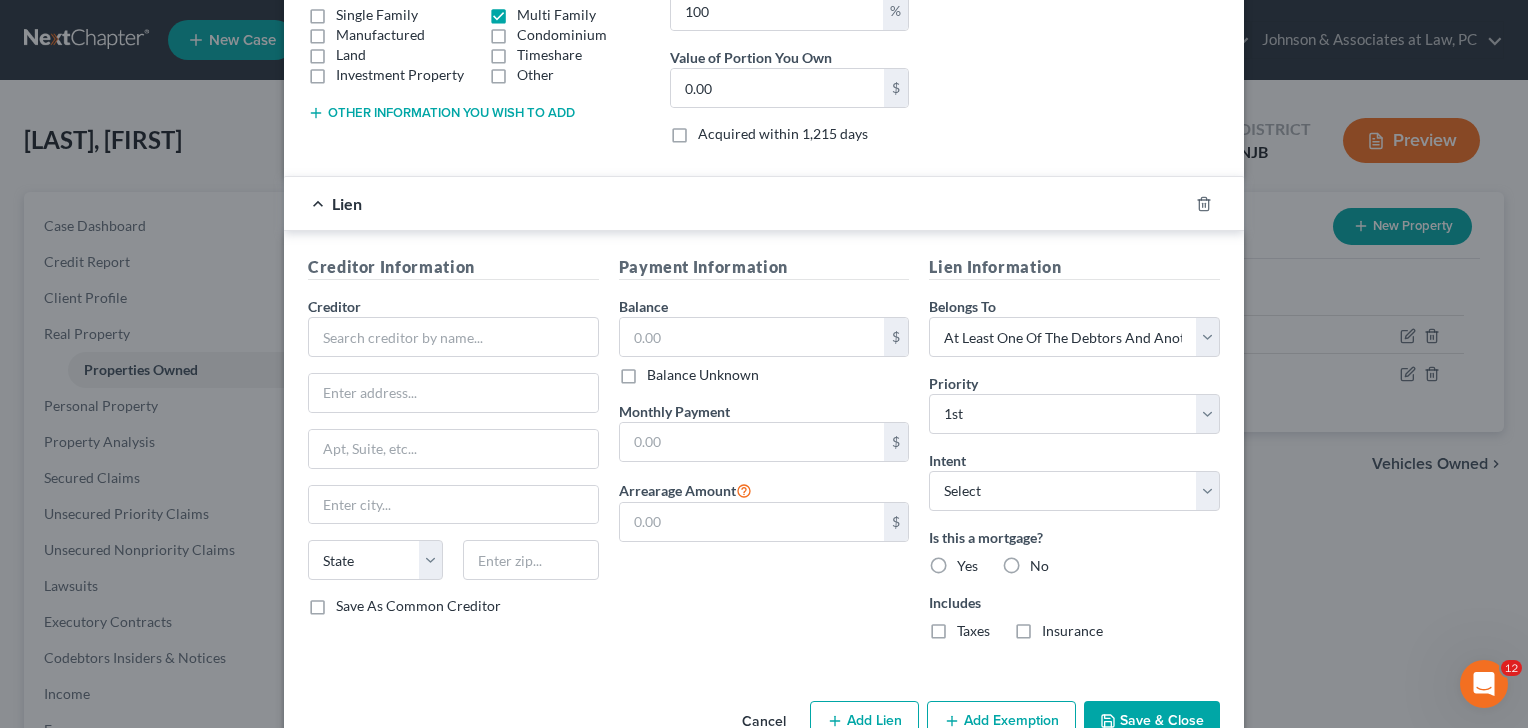 scroll, scrollTop: 430, scrollLeft: 0, axis: vertical 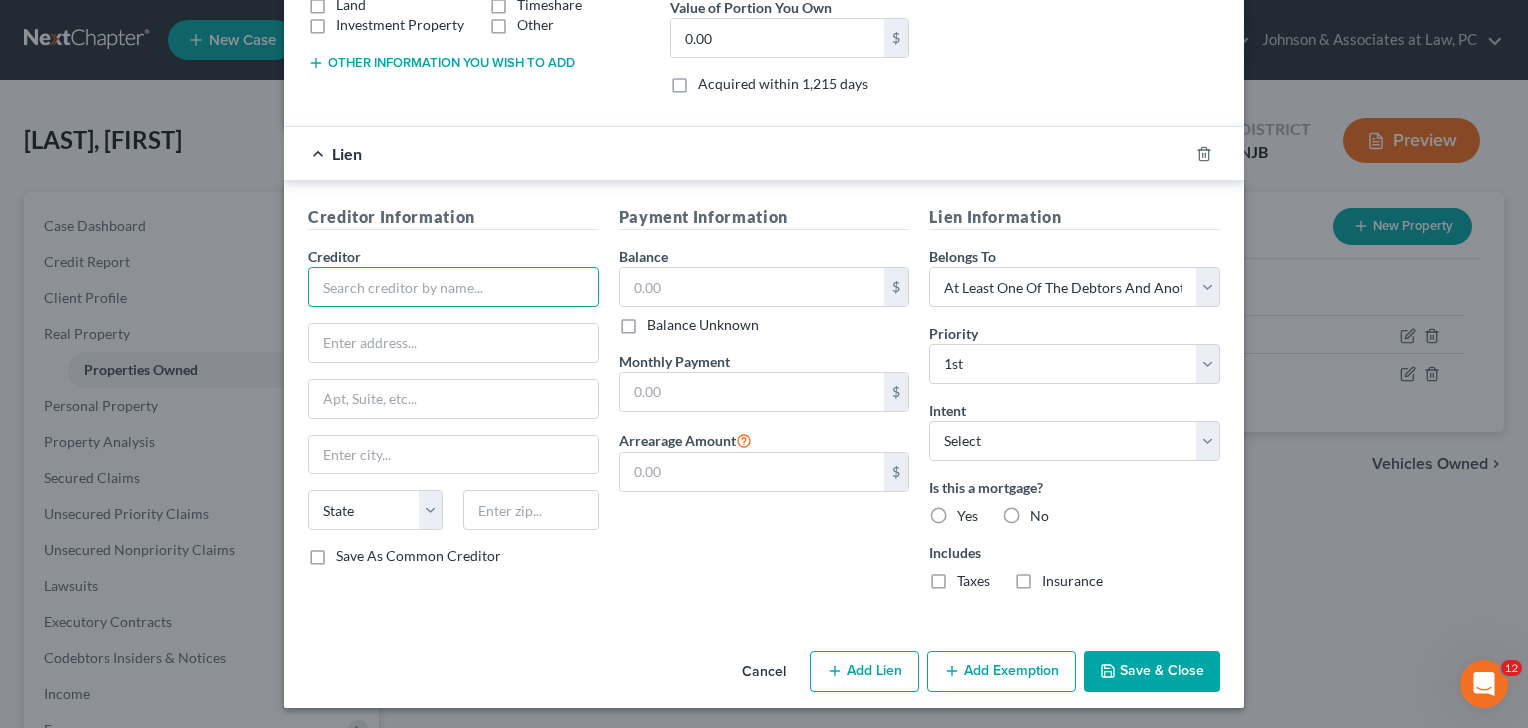 click at bounding box center (453, 287) 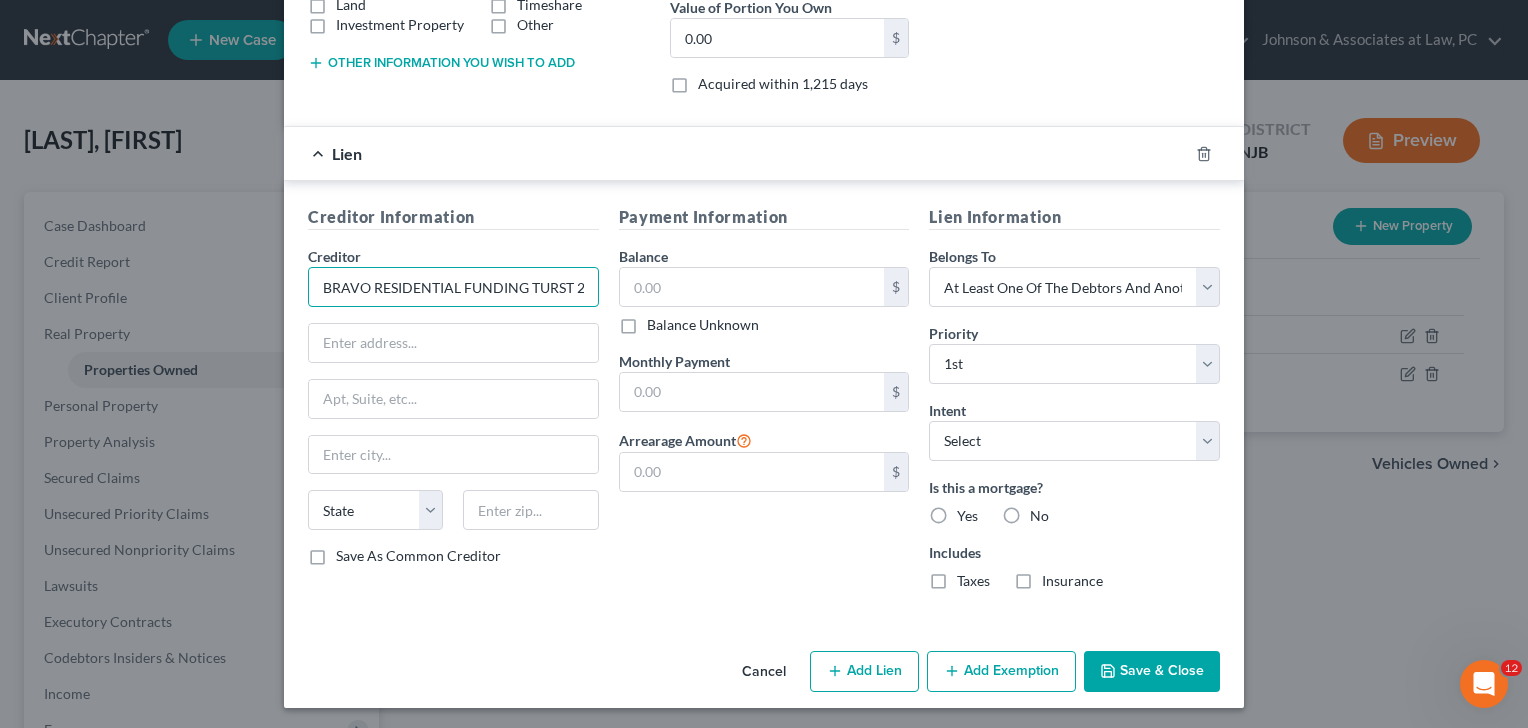 scroll, scrollTop: 0, scrollLeft: 75, axis: horizontal 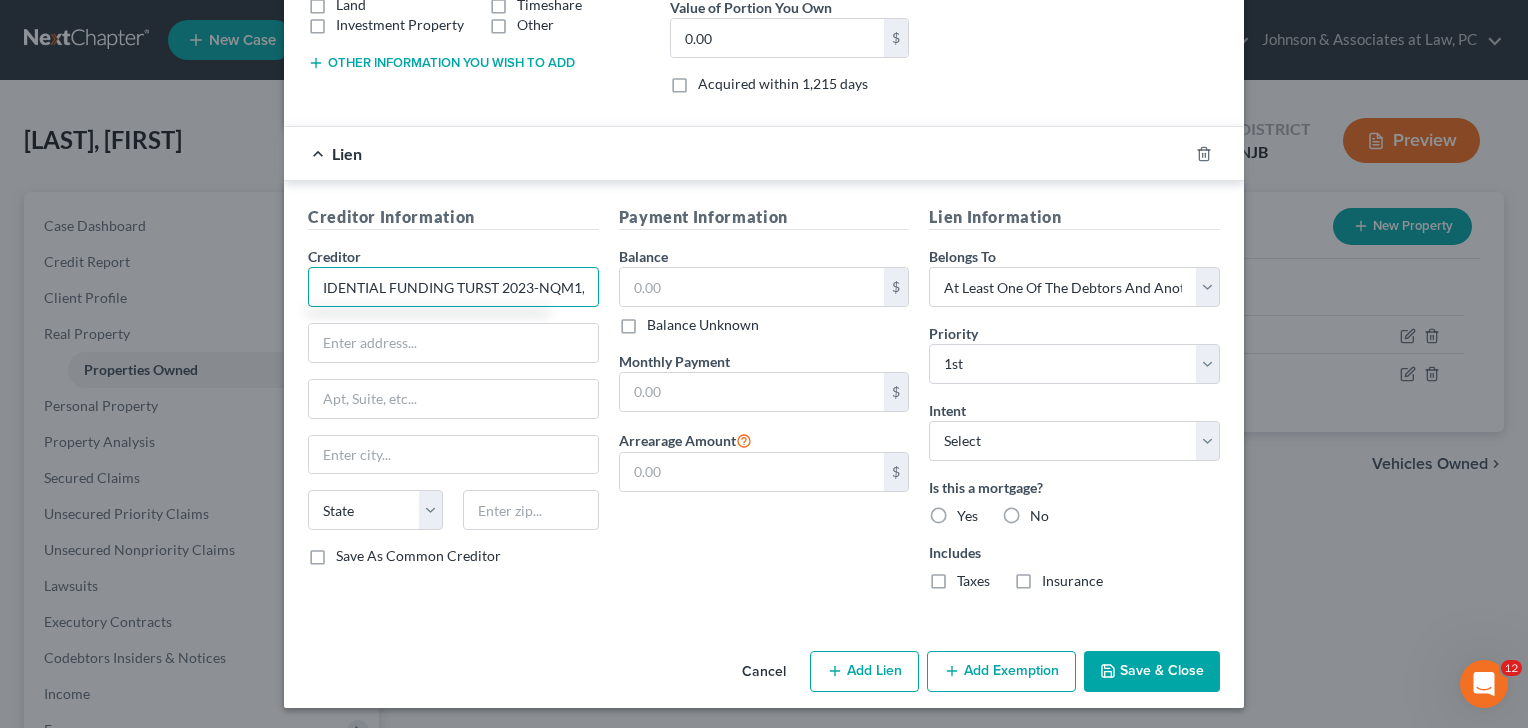 type on "BRAVO RESIDENTIAL FUNDING TURST 2023-NQM1," 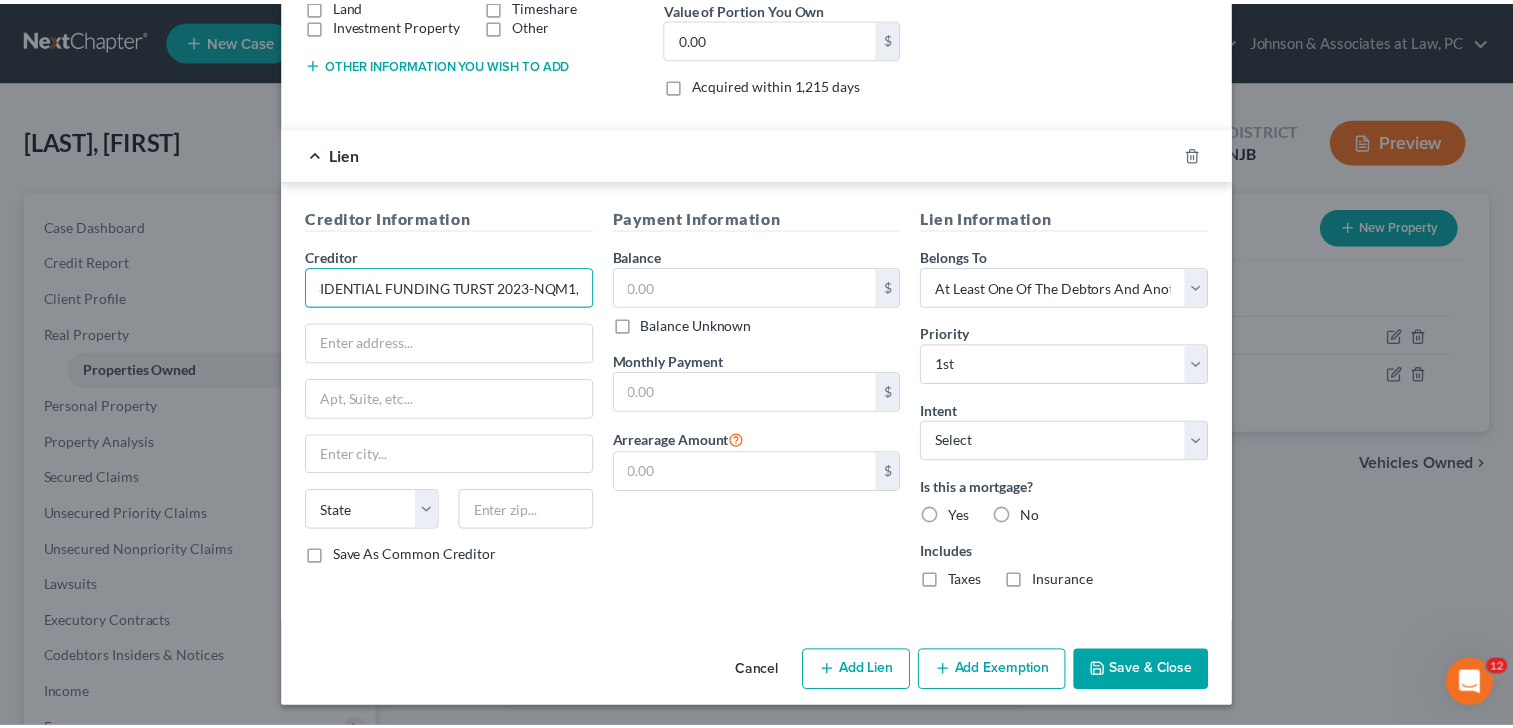 scroll, scrollTop: 0, scrollLeft: 0, axis: both 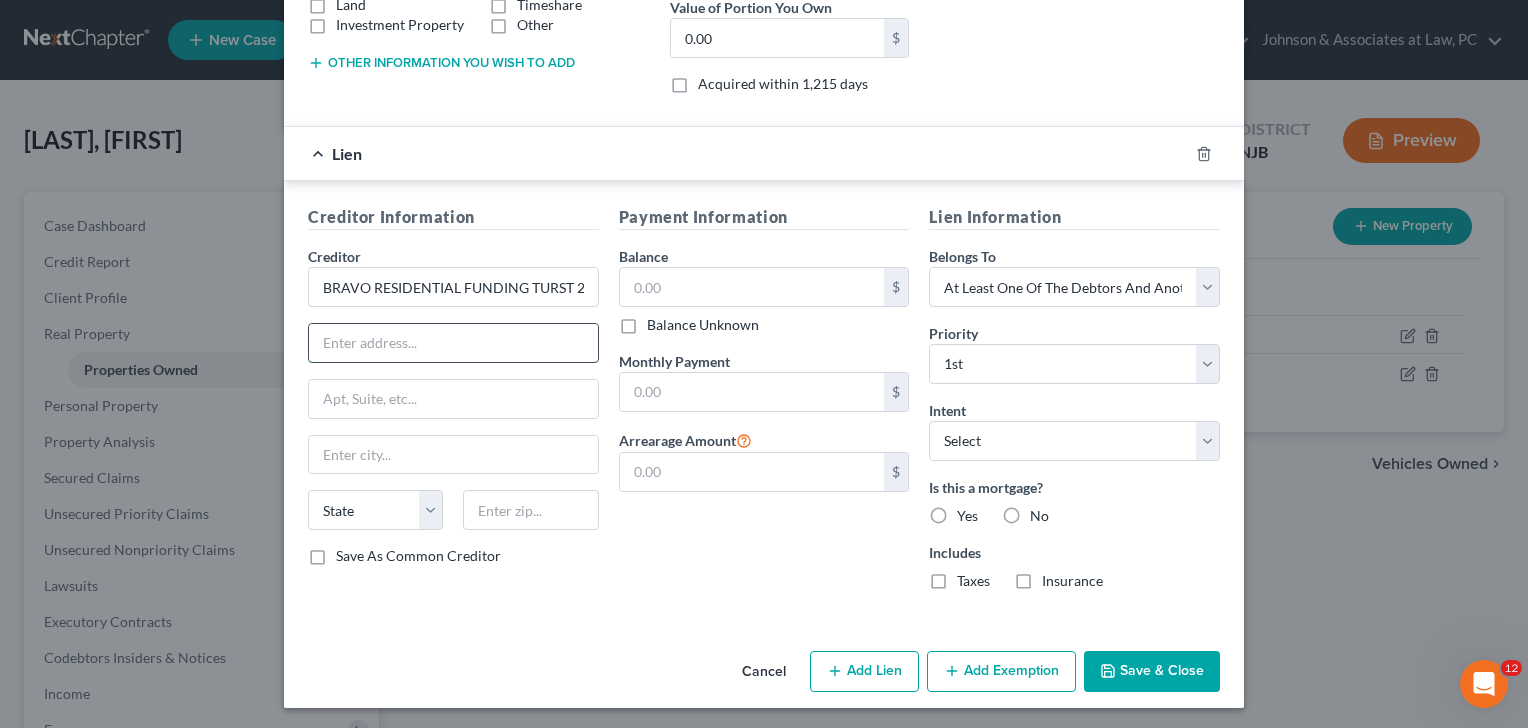click at bounding box center [453, 343] 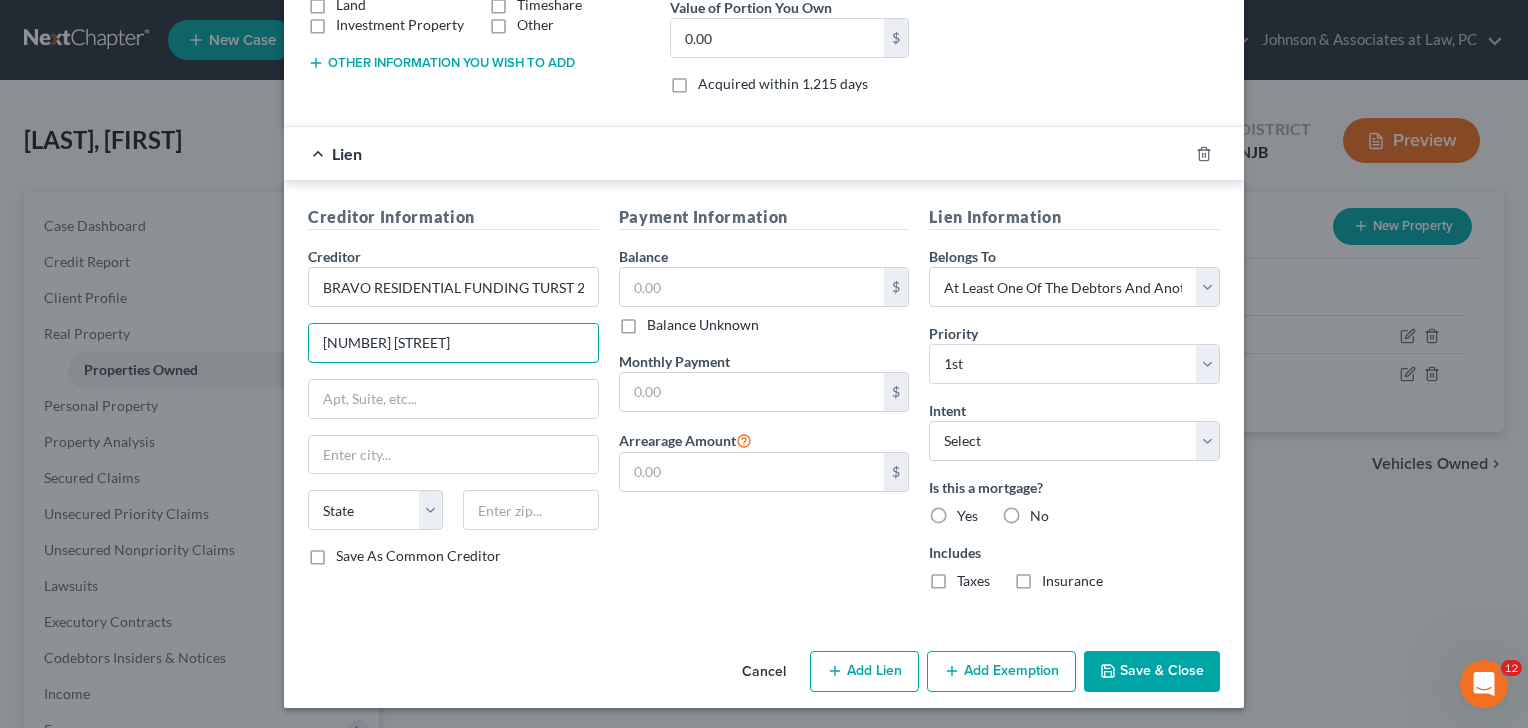 type on "[NUMBER] [STREET]" 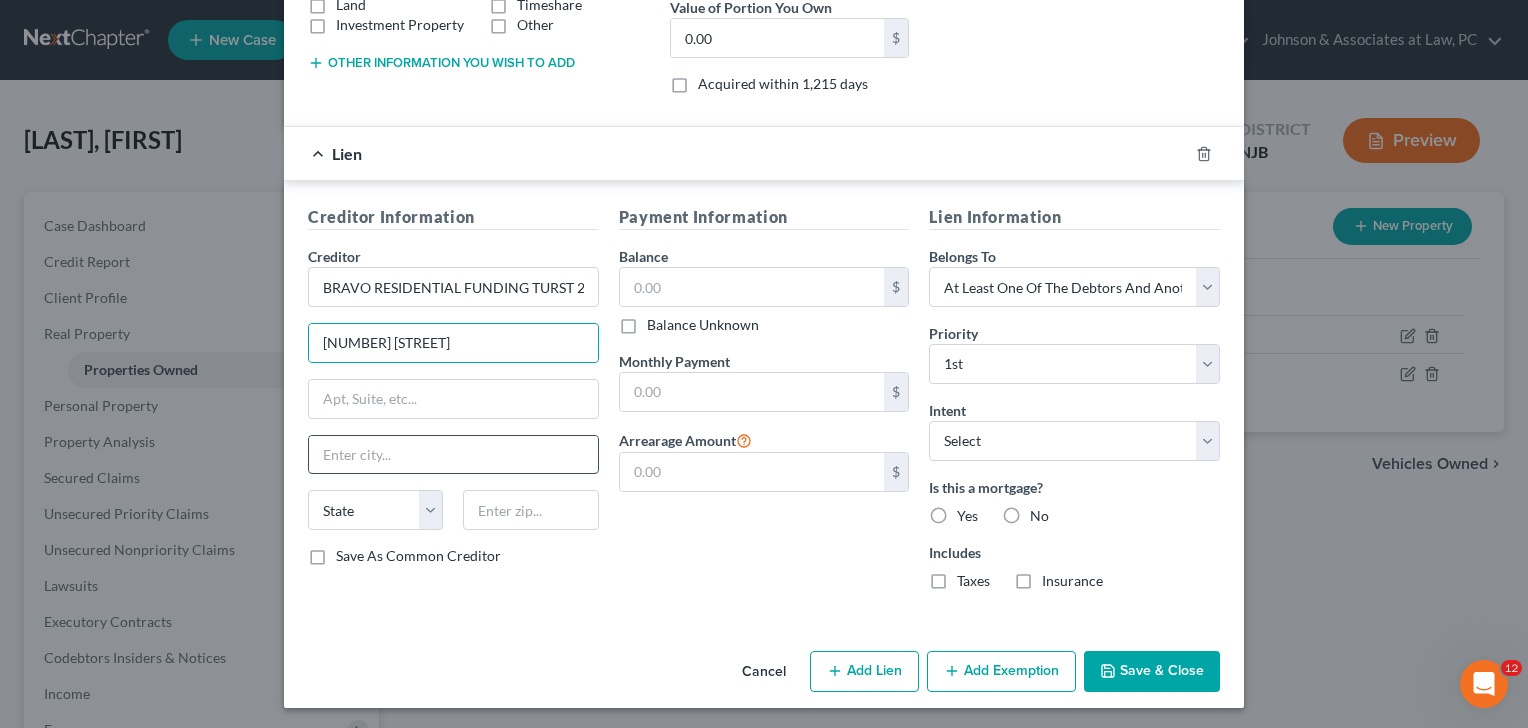 click at bounding box center [453, 455] 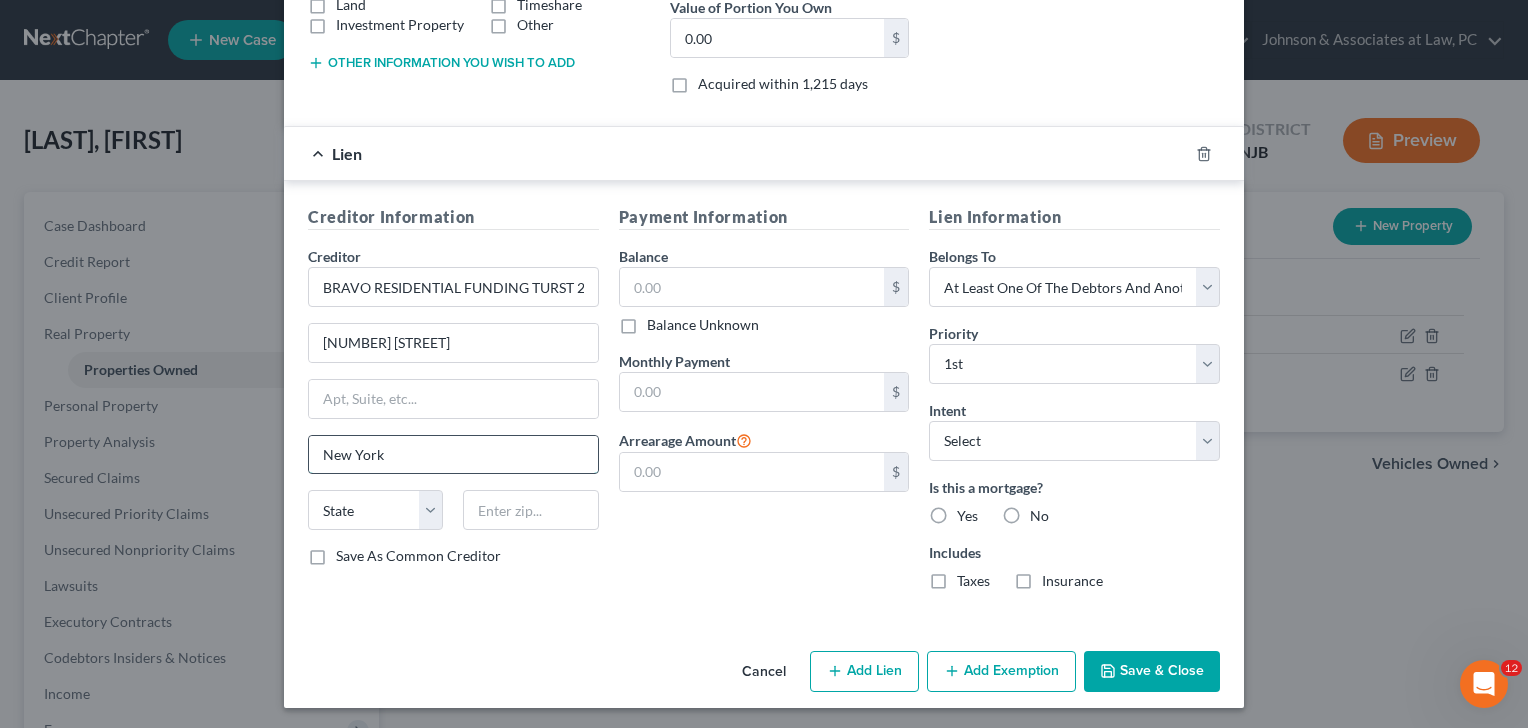 type on "New York" 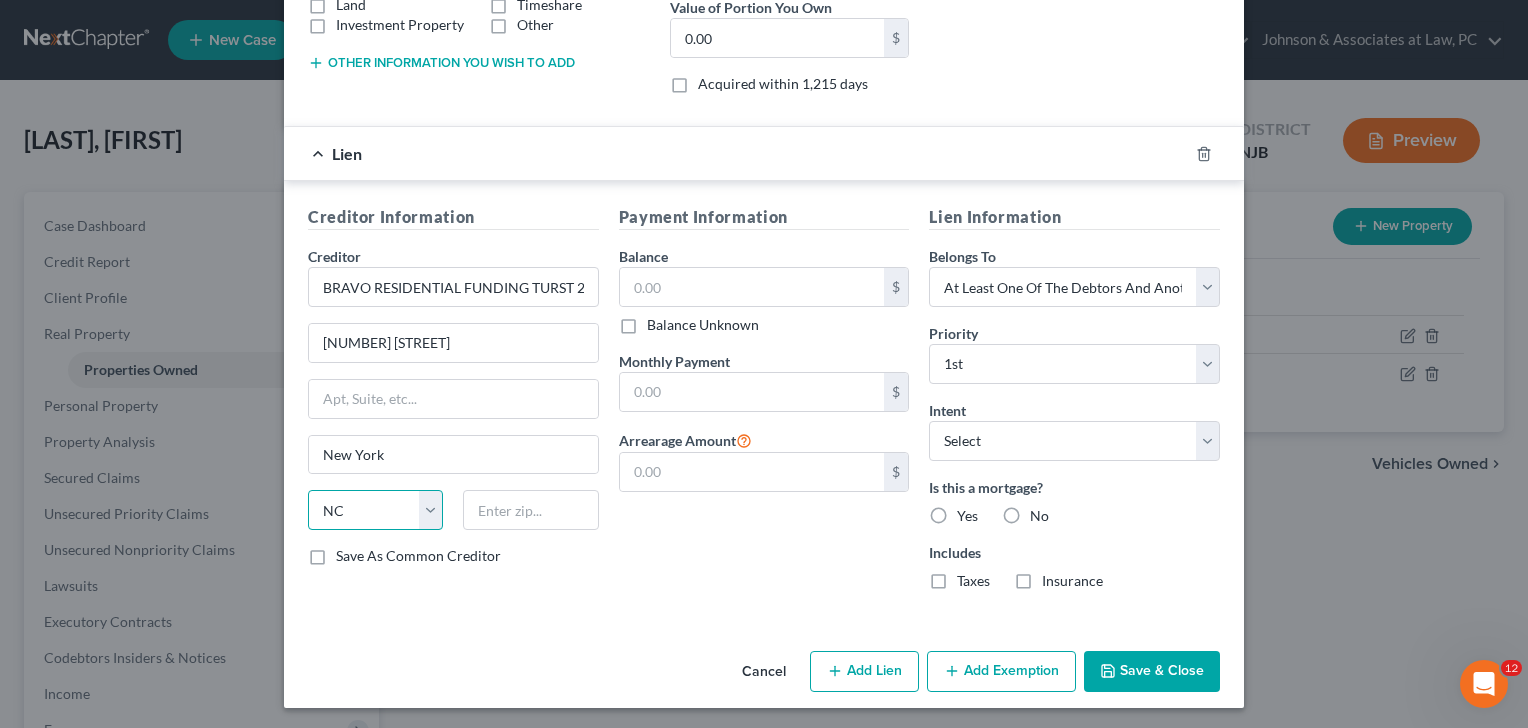 click on "State AL AK AR AZ CA CO CT DE DC FL GA GU HI ID IL IN IA KS KY LA ME MD MA MI MN MS MO MT NC ND NE NV NH NJ NM NY OH OK OR PA PR RI SC SD TN TX UT VI VA VT WA WV WI WY" at bounding box center (375, 510) 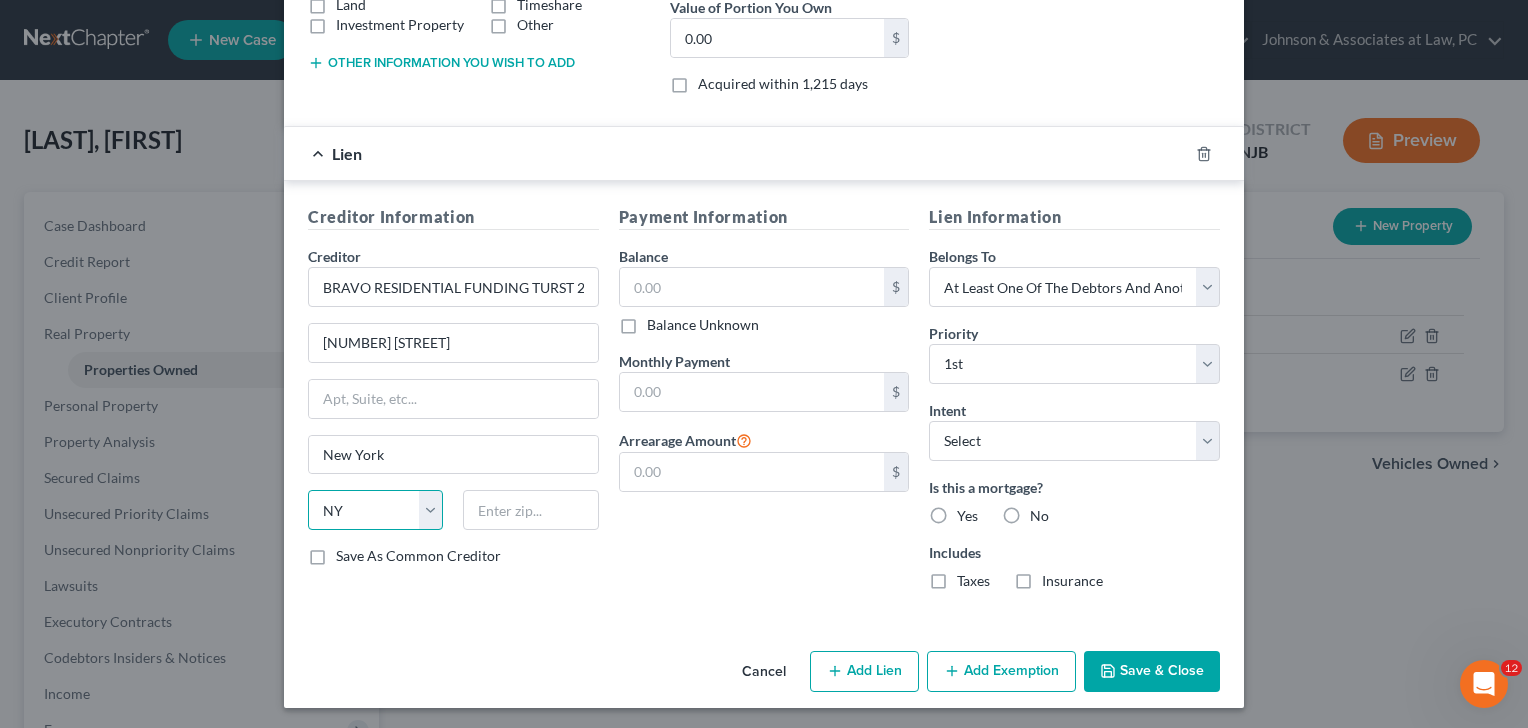 click on "State AL AK AR AZ CA CO CT DE DC FL GA GU HI ID IL IN IA KS KY LA ME MD MA MI MN MS MO MT NC ND NE NV NH NJ NM NY OH OK OR PA PR RI SC SD TN TX UT VI VA VT WA WV WI WY" at bounding box center [375, 510] 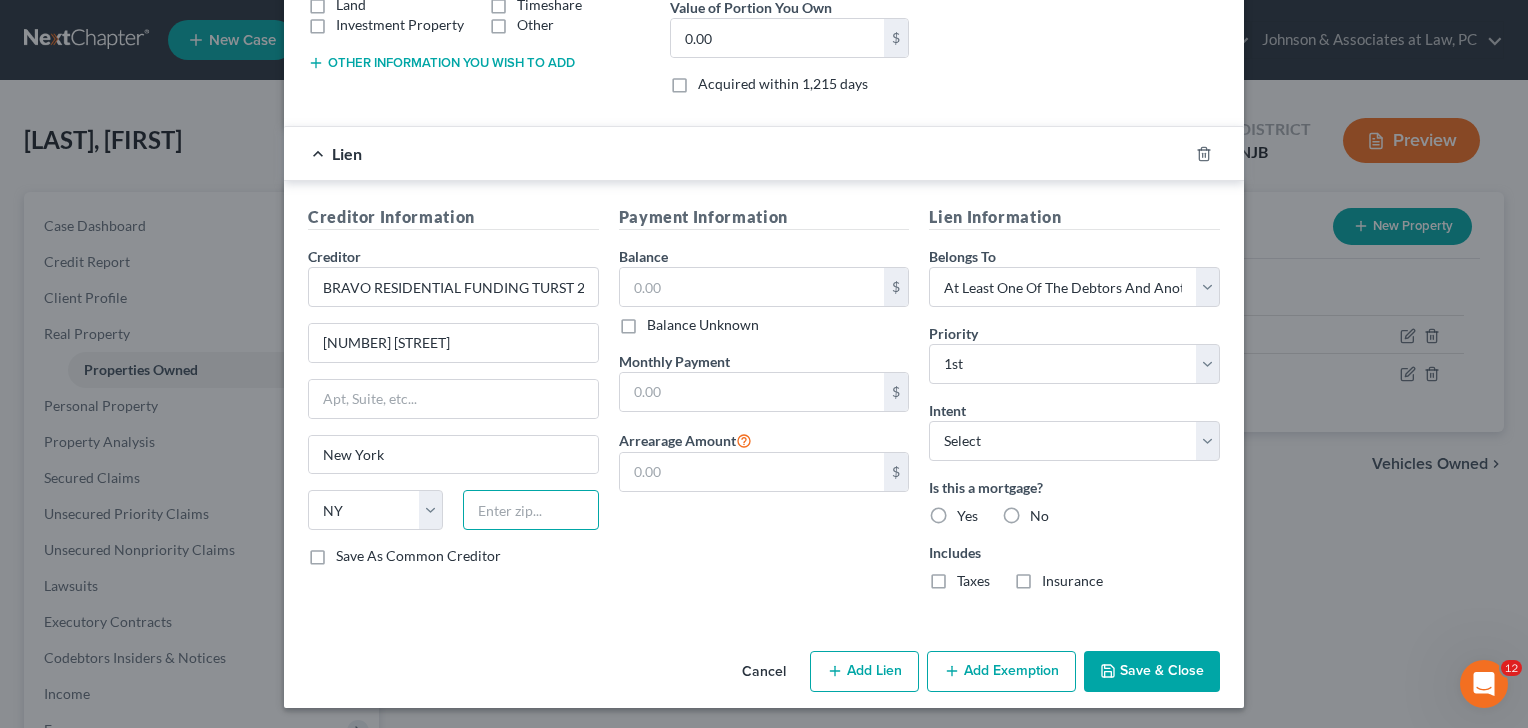 click at bounding box center [530, 510] 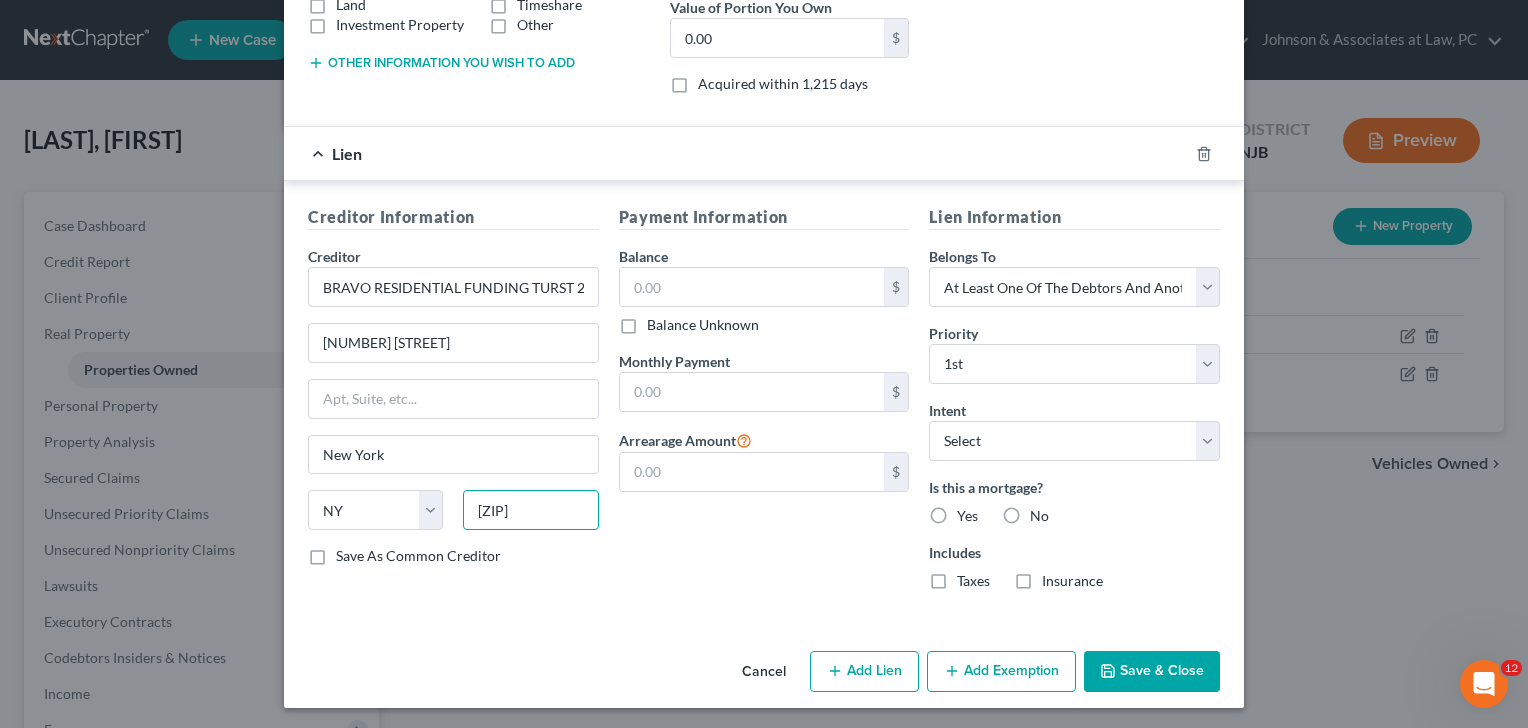 type on "[ZIP]" 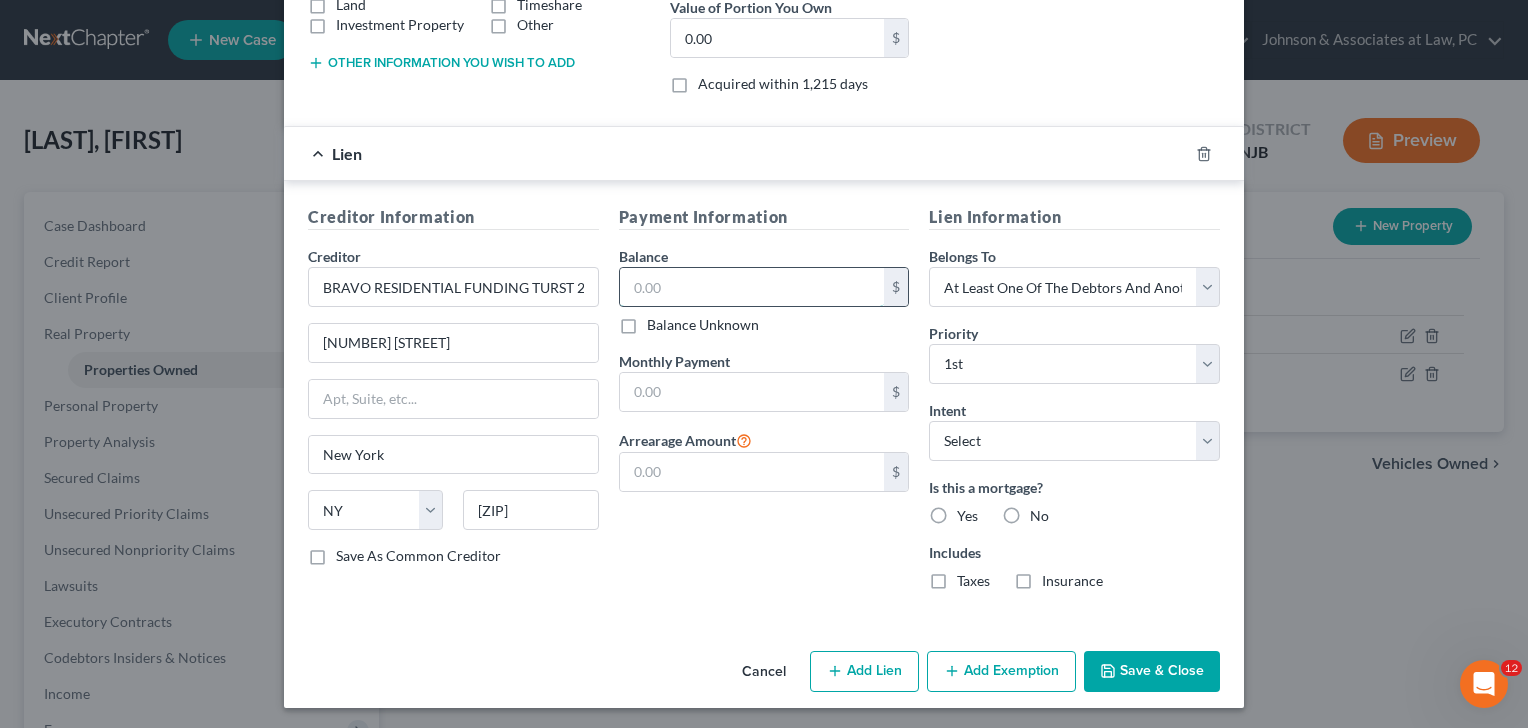 click at bounding box center (752, 287) 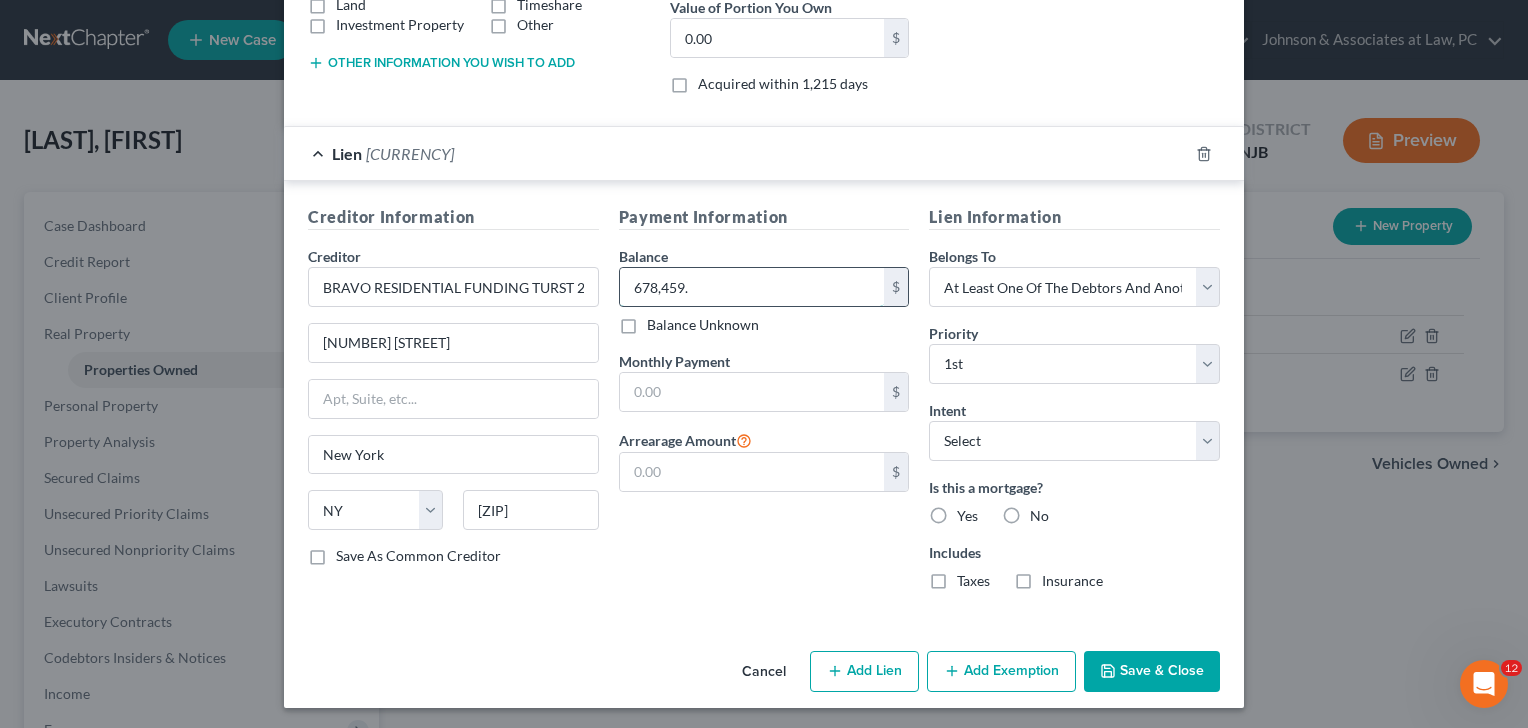 click on "678,459." at bounding box center (752, 287) 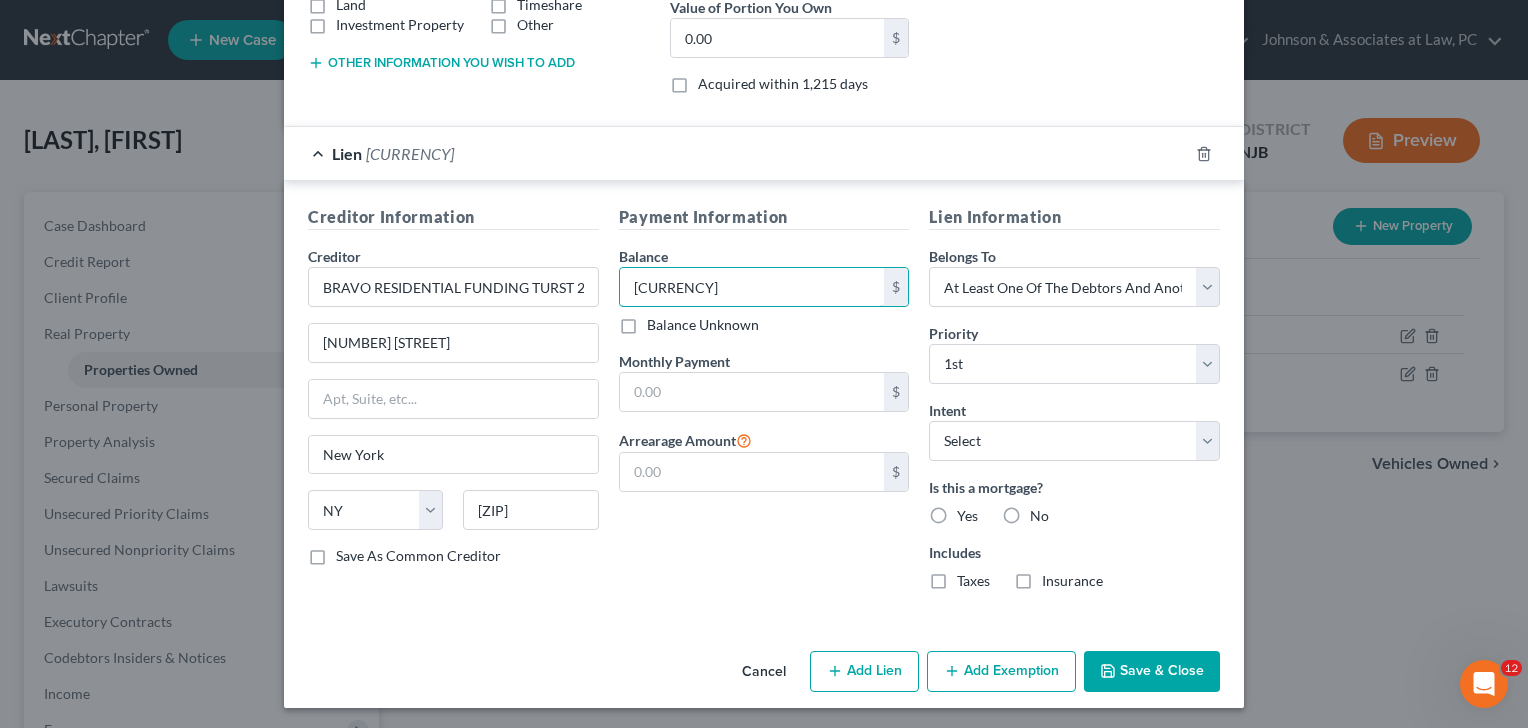 type on "[CURRENCY]" 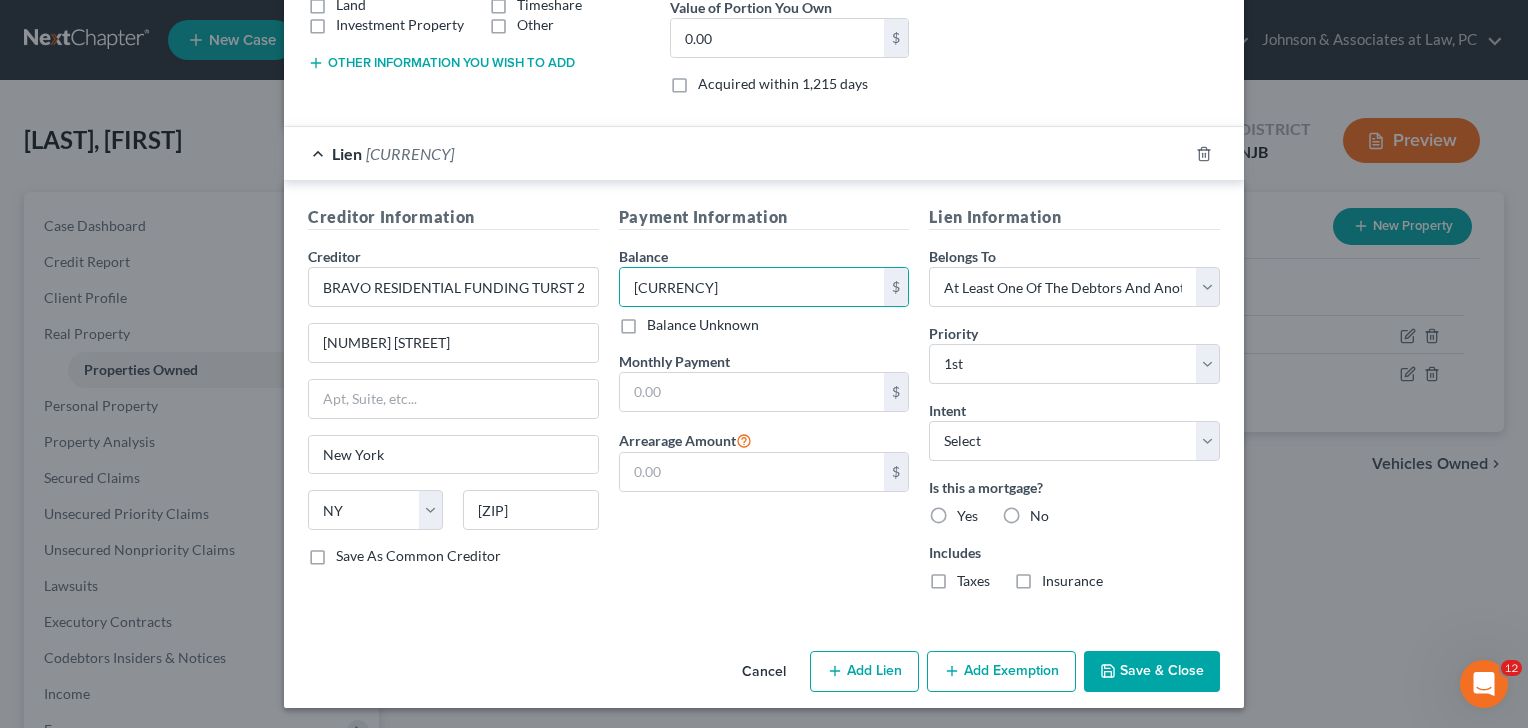 click on "Yes" at bounding box center (967, 516) 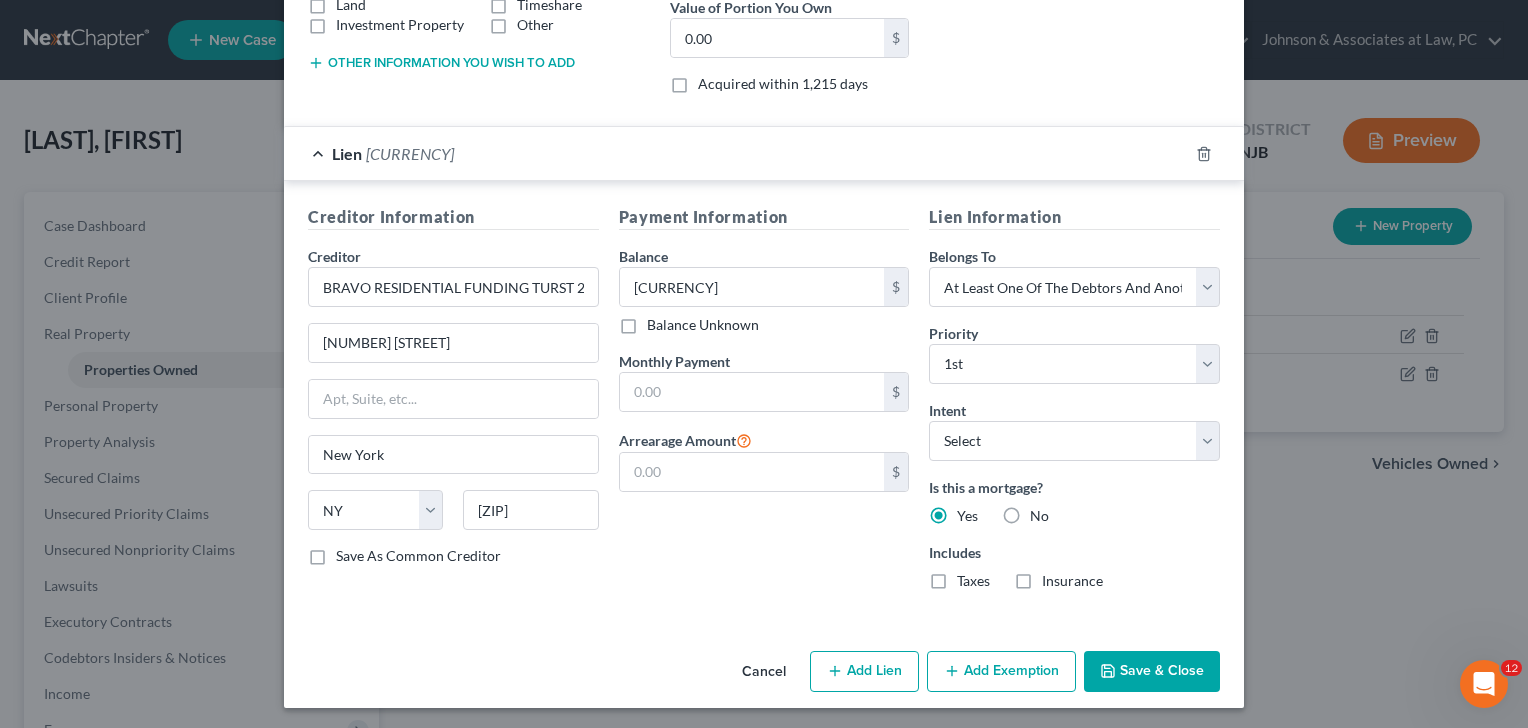 click on "Save & Close" at bounding box center (1152, 672) 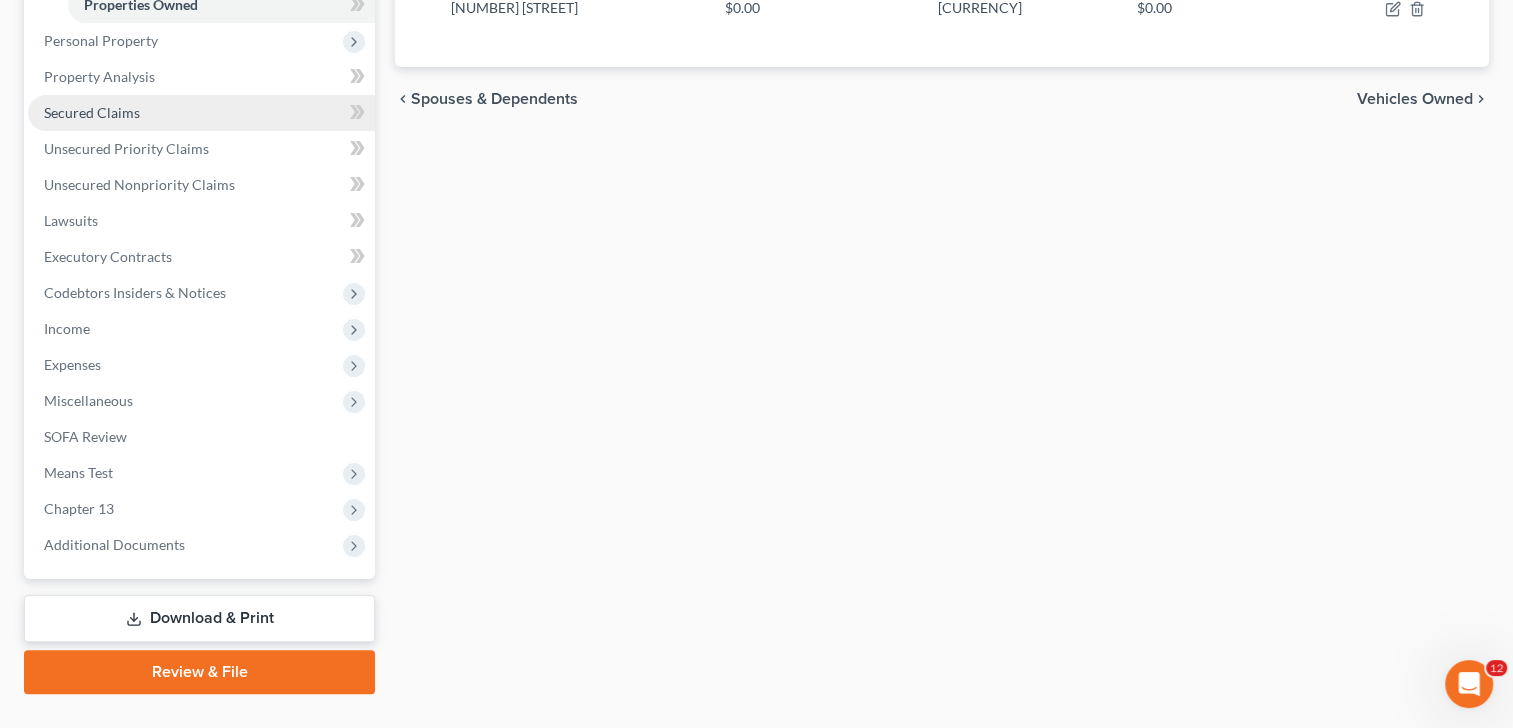 scroll, scrollTop: 405, scrollLeft: 0, axis: vertical 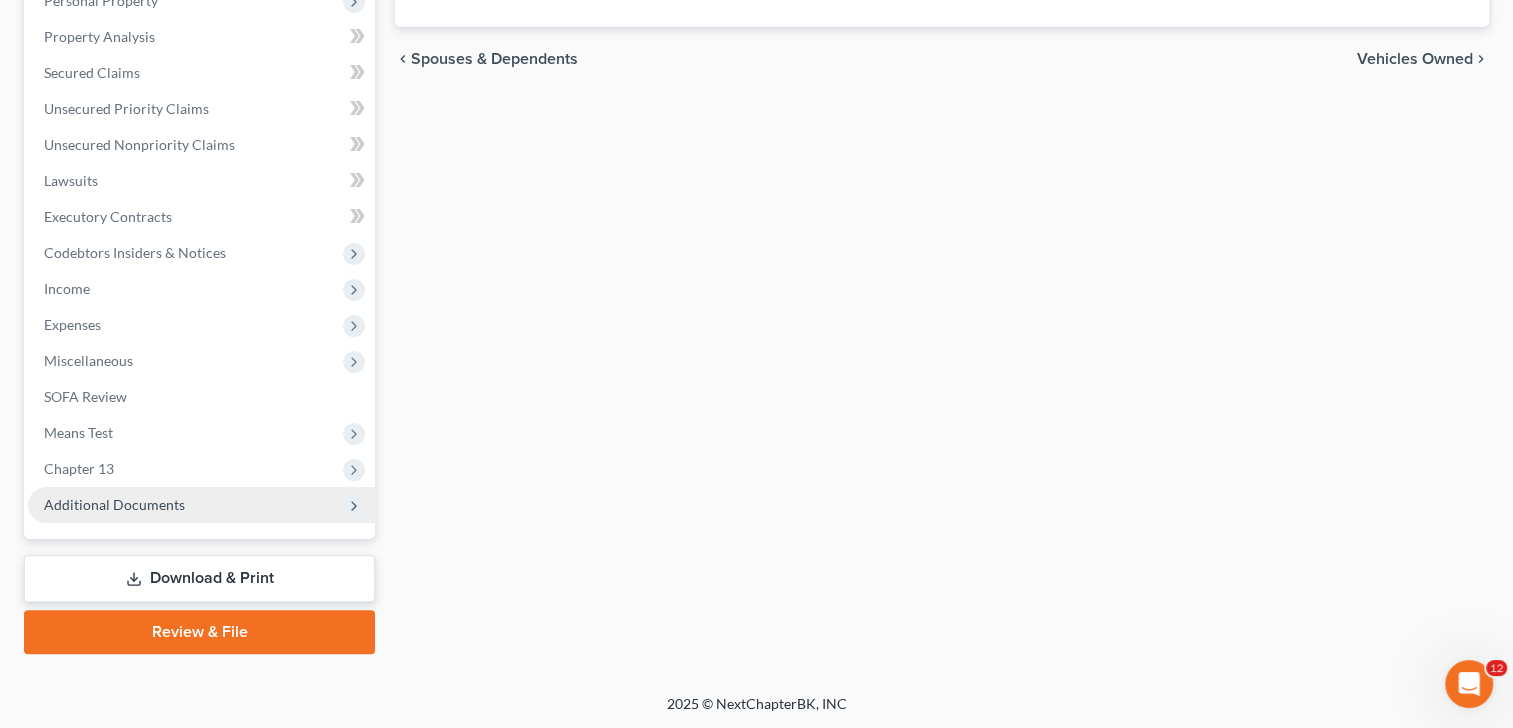 click on "Additional Documents" at bounding box center [201, 505] 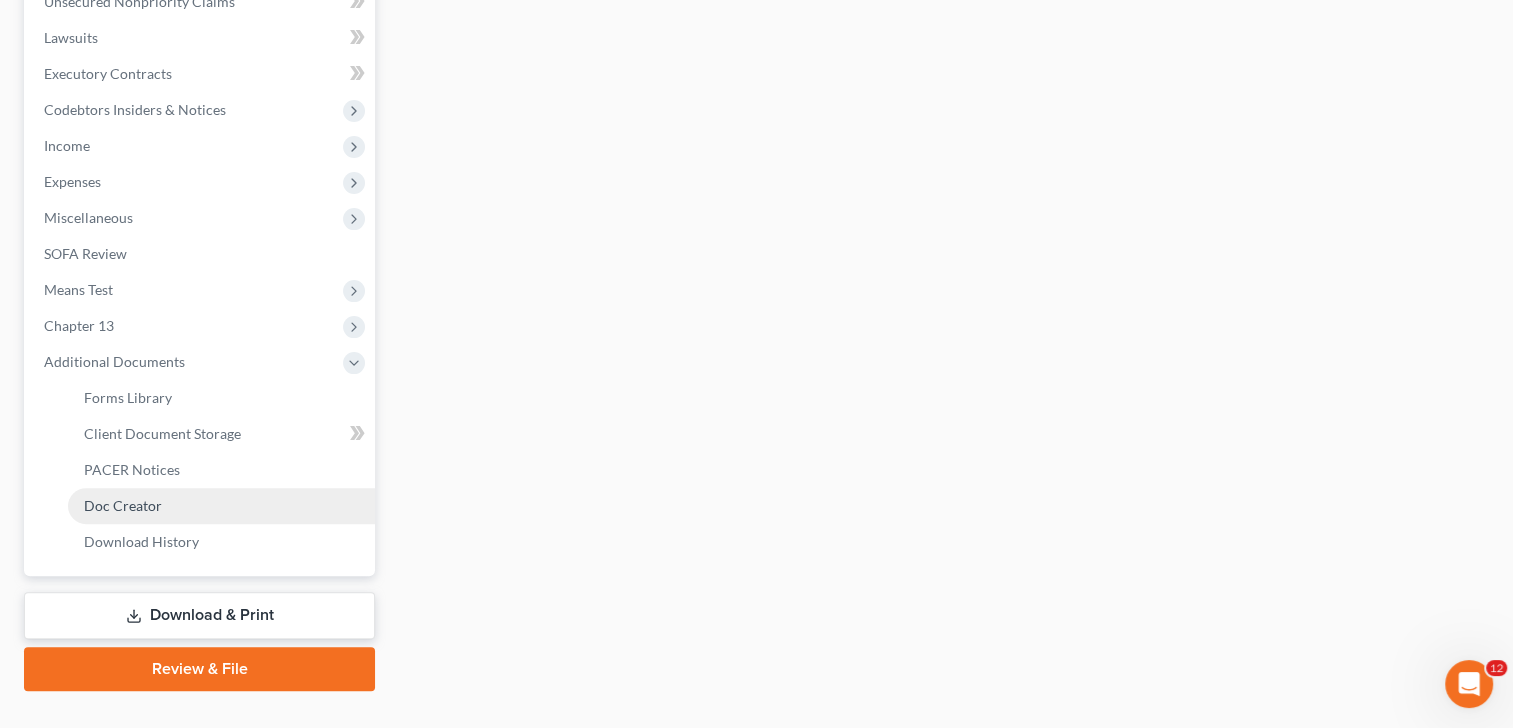 scroll, scrollTop: 549, scrollLeft: 0, axis: vertical 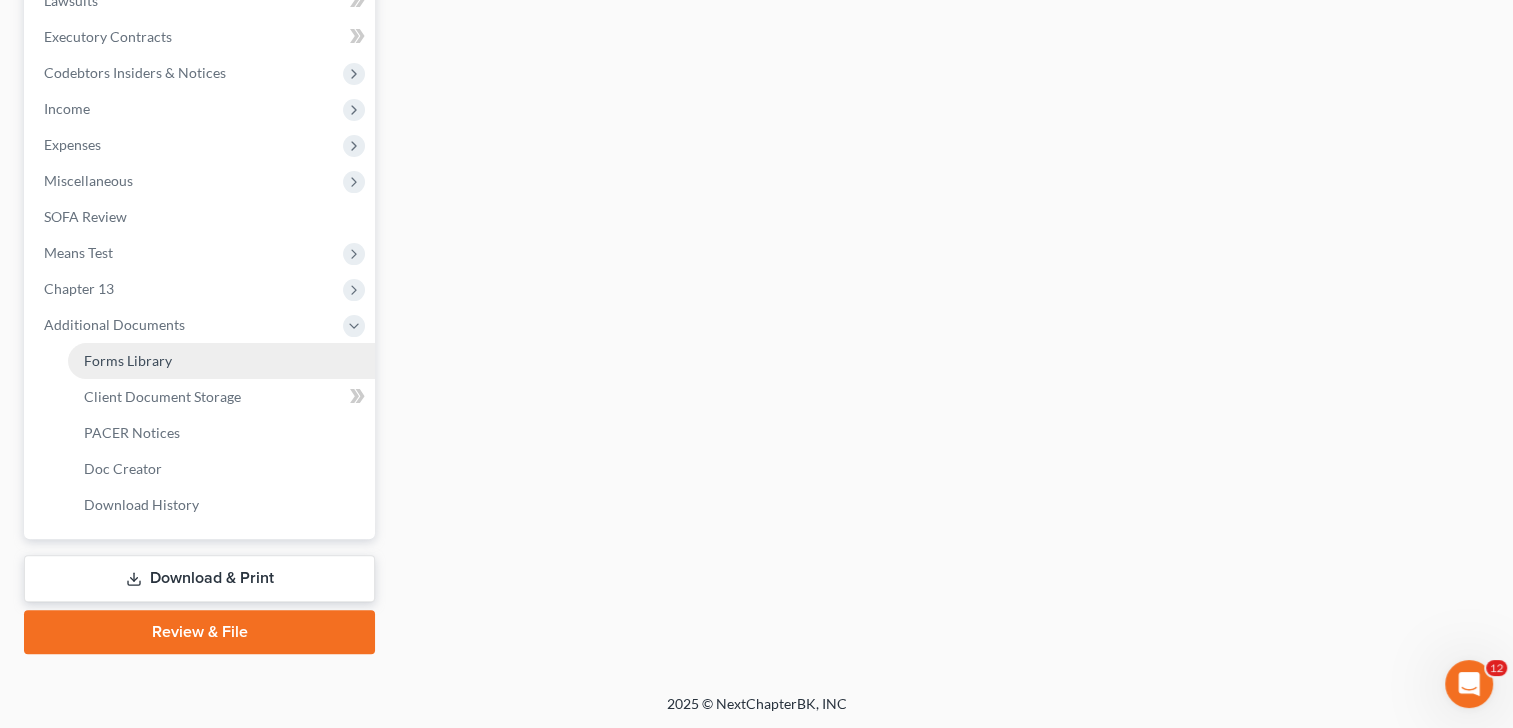 click on "Forms Library" at bounding box center (128, 360) 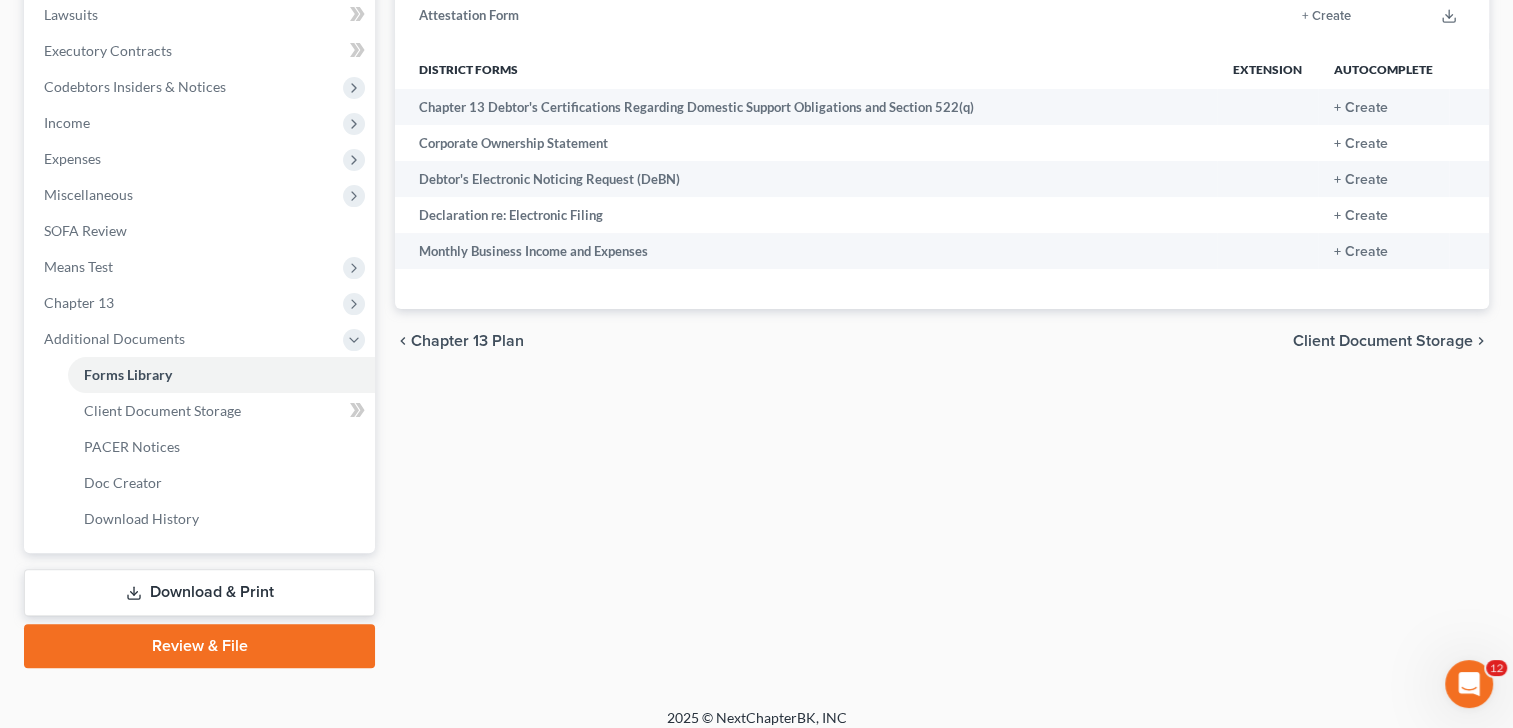 scroll, scrollTop: 549, scrollLeft: 0, axis: vertical 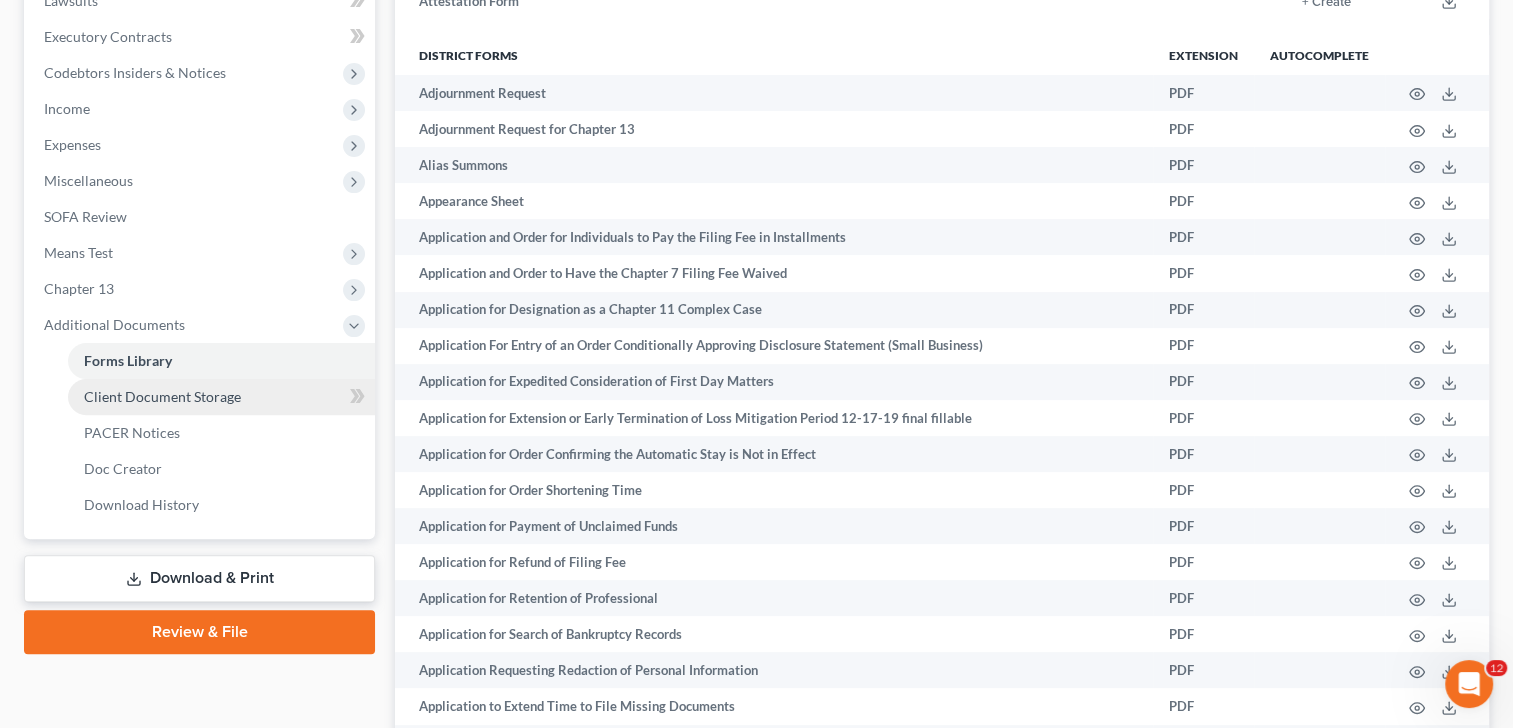 click on "Client Document Storage" at bounding box center [221, 397] 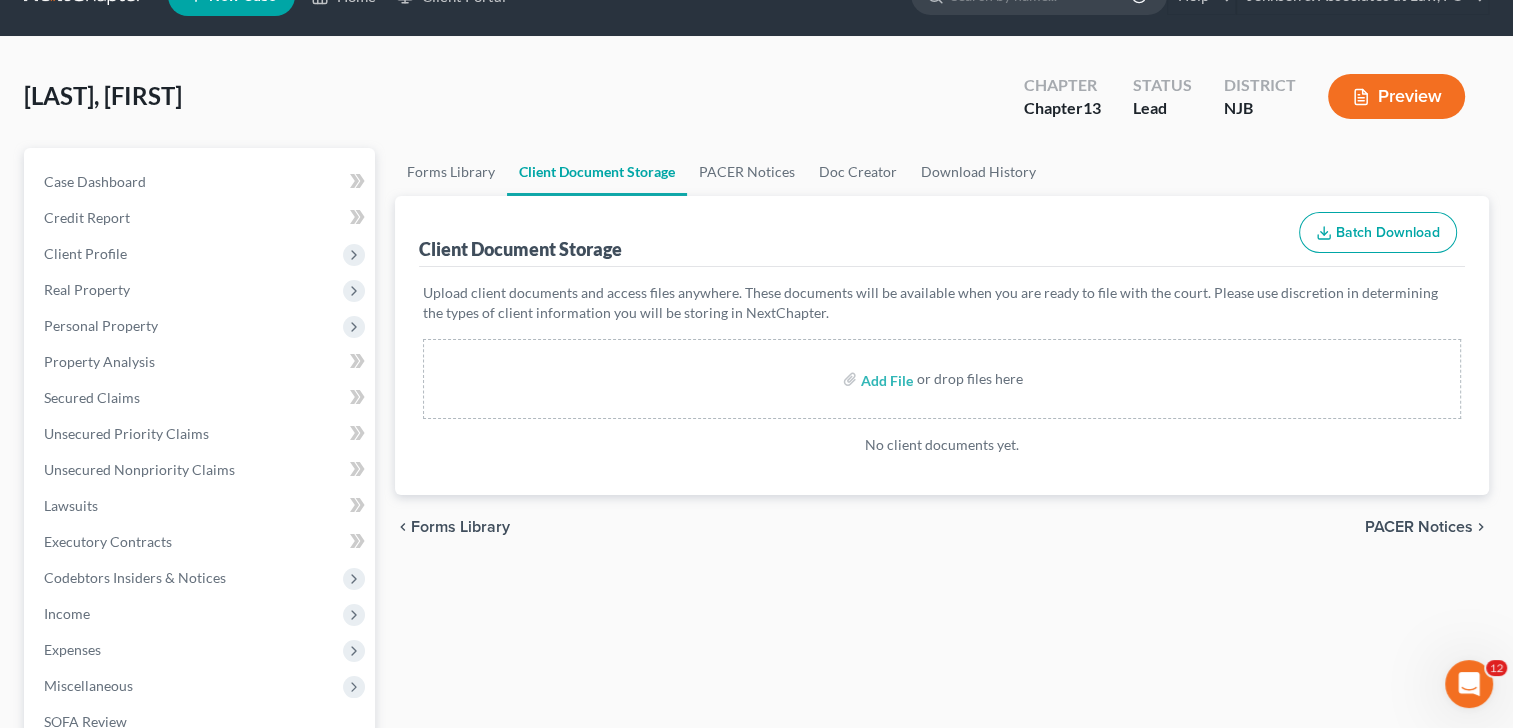 scroll, scrollTop: 0, scrollLeft: 0, axis: both 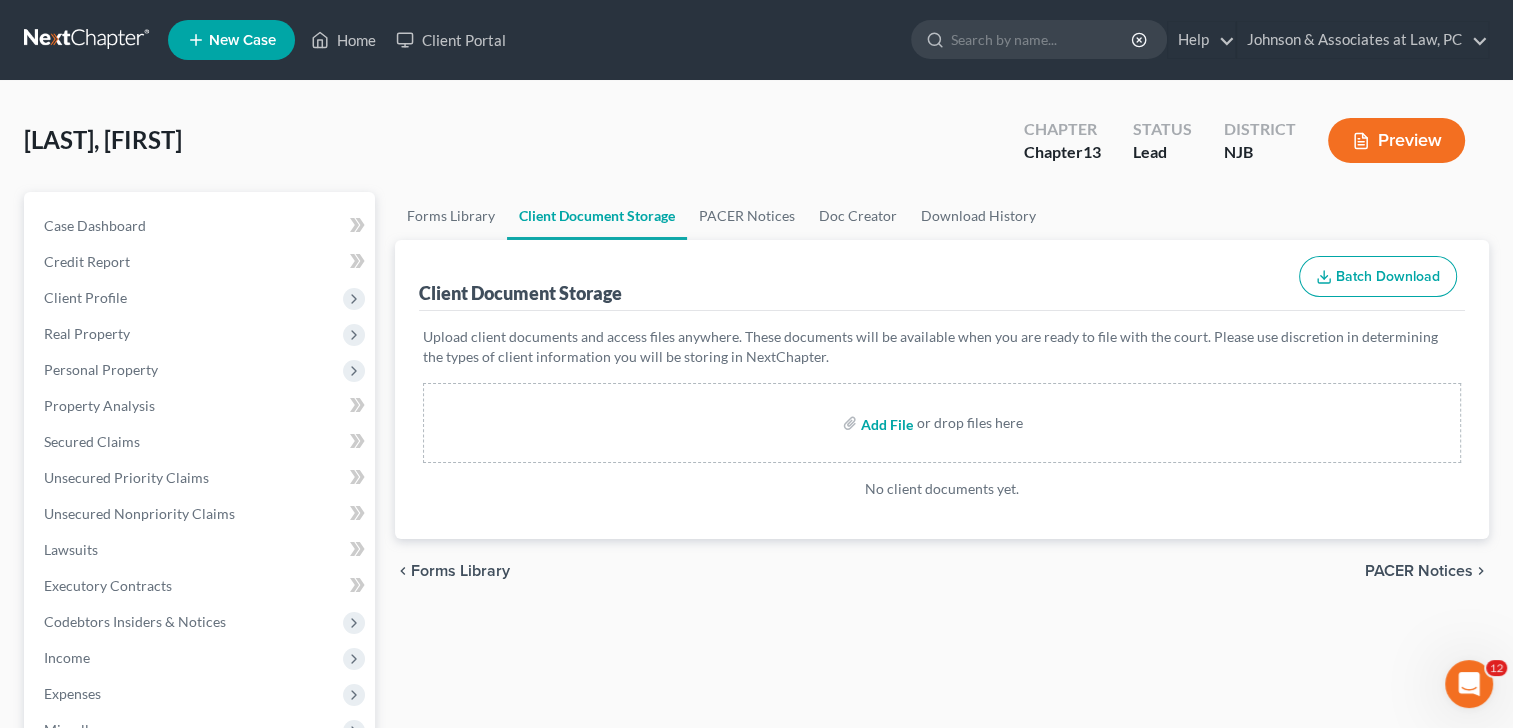 click at bounding box center [885, 423] 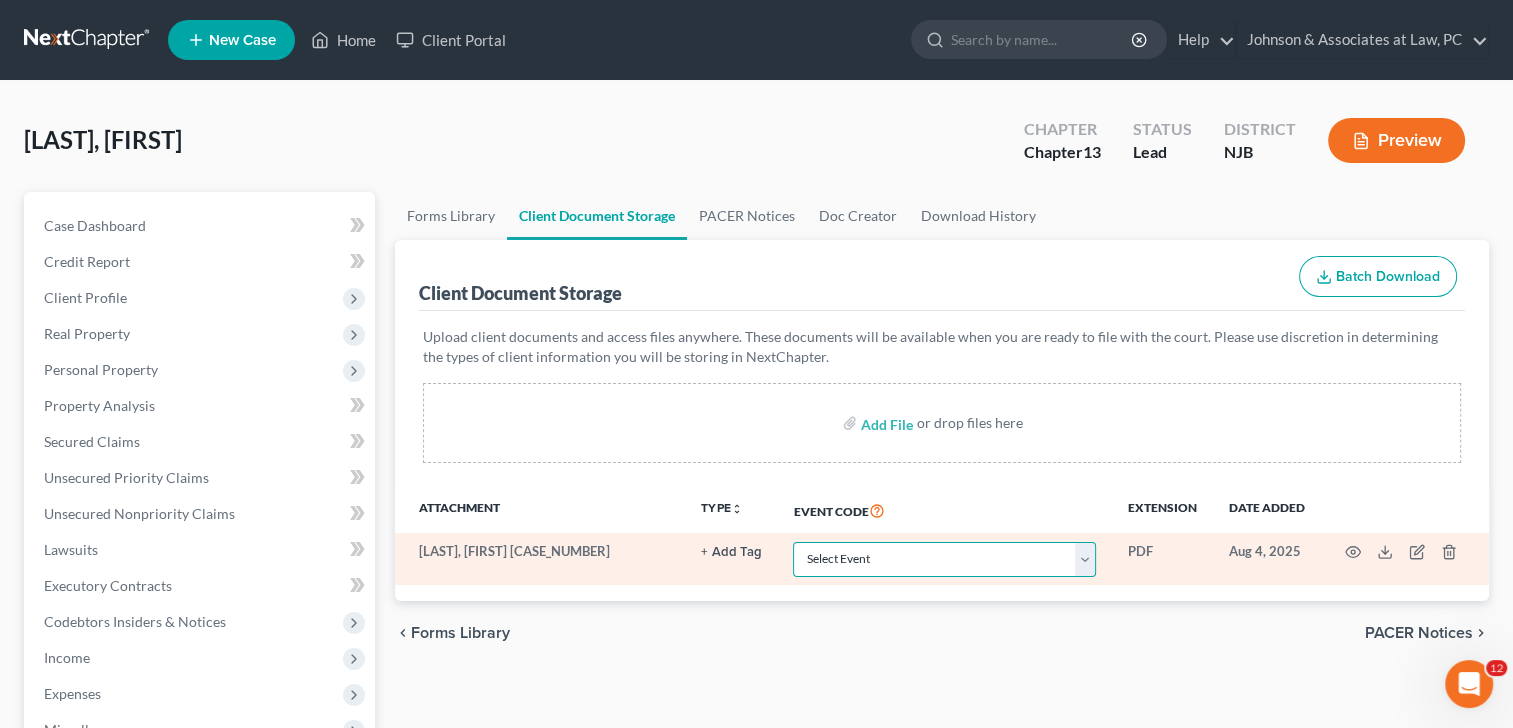 click on "Select Event 20 Largest Unsecured Creditors Amended Attorney Compensation Statement Amended List of Creditors (Fee) Amended Schedules (Fee) - Use for All Amended Schedules Answer (Involuntary) Application to Have the Filing Fee Waived Appraisal Balance Sheet Cash Flow Statement Certificate of Credit Counseling Certificate of Service of Tax Information to Requestor Certification Concerning Order to be Submitted Certification and Agreement to Pay Filing Fee Certification in Support of Discharge Certification of Completion of Plan Payments Certification of No Objection (Chapter 11) Certification of Partial Objection (Chapter 11) Ch 11 Post Confirmation Quarterly Summary Report Ch. 11 Small Business Statement of No Documents Chapter 13 Plan and Motions Final Installment Payment - Ch. 11 Final Installment Payment - Ch. 13 Final Installment Payment - Ch. 7 Financial Management Course (Official Form 423) Missing Document(s) Filed Notice of Voluntary Conversion to Chapter 7 (Fee) Pay Filing Fee in Installments" at bounding box center [944, 559] 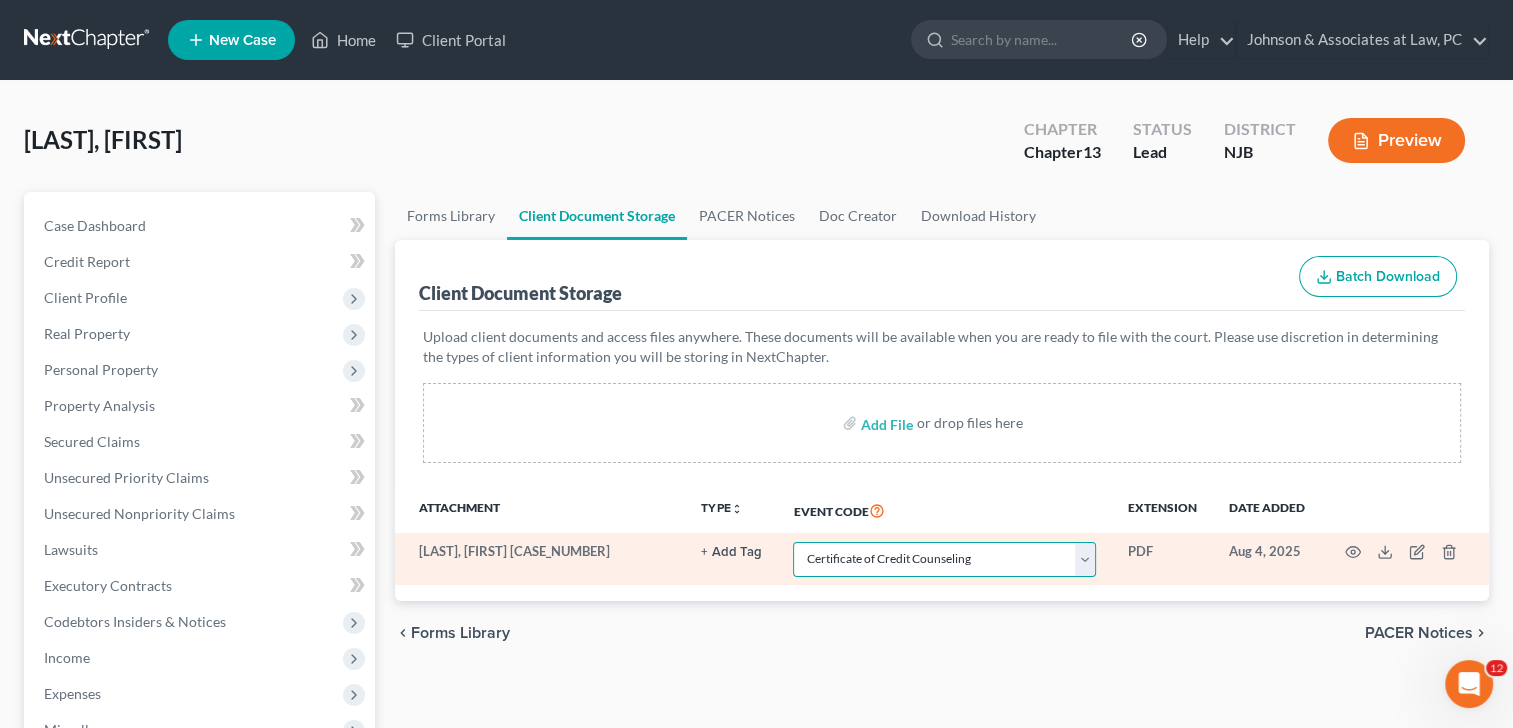 click on "Select Event 20 Largest Unsecured Creditors Amended Attorney Compensation Statement Amended List of Creditors (Fee) Amended Schedules (Fee) - Use for All Amended Schedules Answer (Involuntary) Application to Have the Filing Fee Waived Appraisal Balance Sheet Cash Flow Statement Certificate of Credit Counseling Certificate of Service of Tax Information to Requestor Certification Concerning Order to be Submitted Certification and Agreement to Pay Filing Fee Certification in Support of Discharge Certification of Completion of Plan Payments Certification of No Objection (Chapter 11) Certification of Partial Objection (Chapter 11) Ch 11 Post Confirmation Quarterly Summary Report Ch. 11 Small Business Statement of No Documents Chapter 13 Plan and Motions Final Installment Payment - Ch. 11 Final Installment Payment - Ch. 13 Final Installment Payment - Ch. 7 Financial Management Course (Official Form 423) Missing Document(s) Filed Notice of Voluntary Conversion to Chapter 7 (Fee) Pay Filing Fee in Installments" at bounding box center [944, 559] 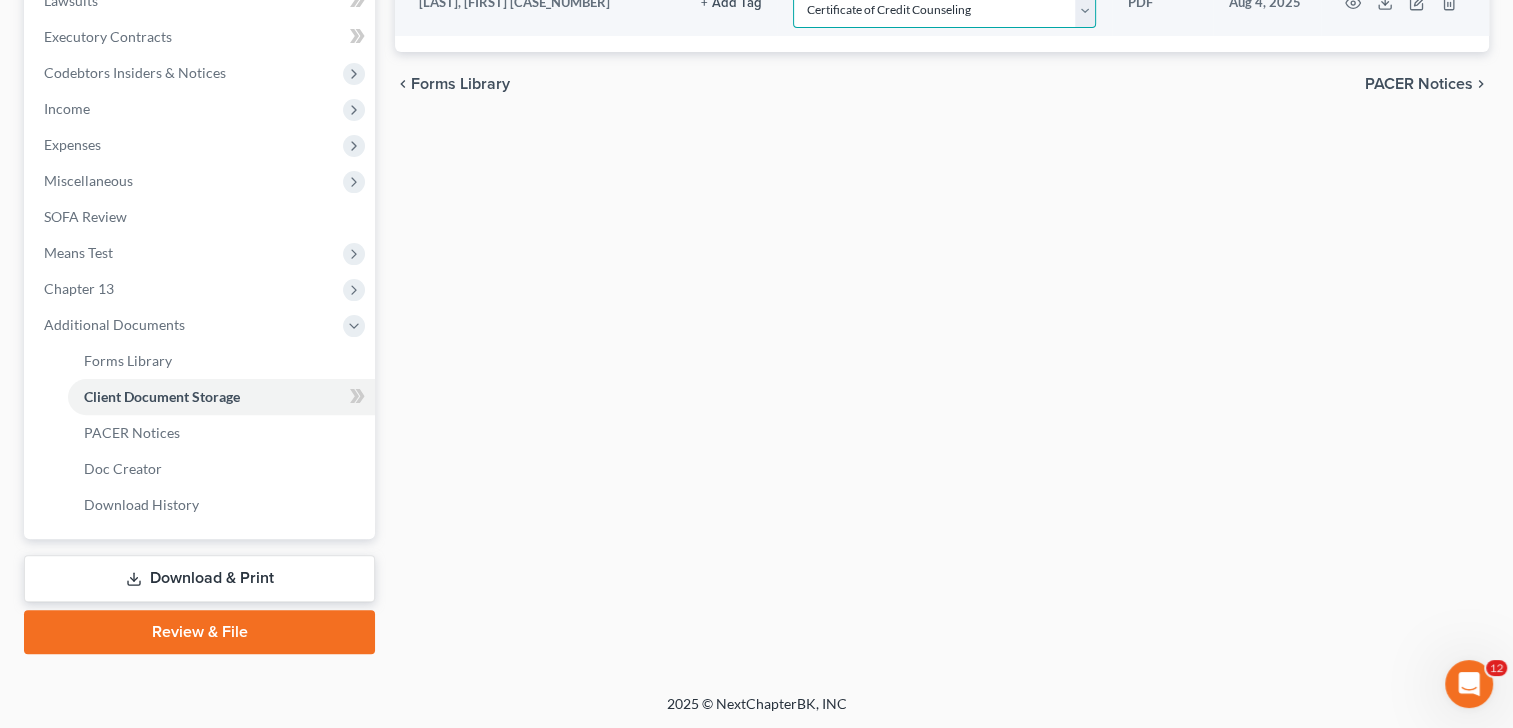 scroll, scrollTop: 0, scrollLeft: 0, axis: both 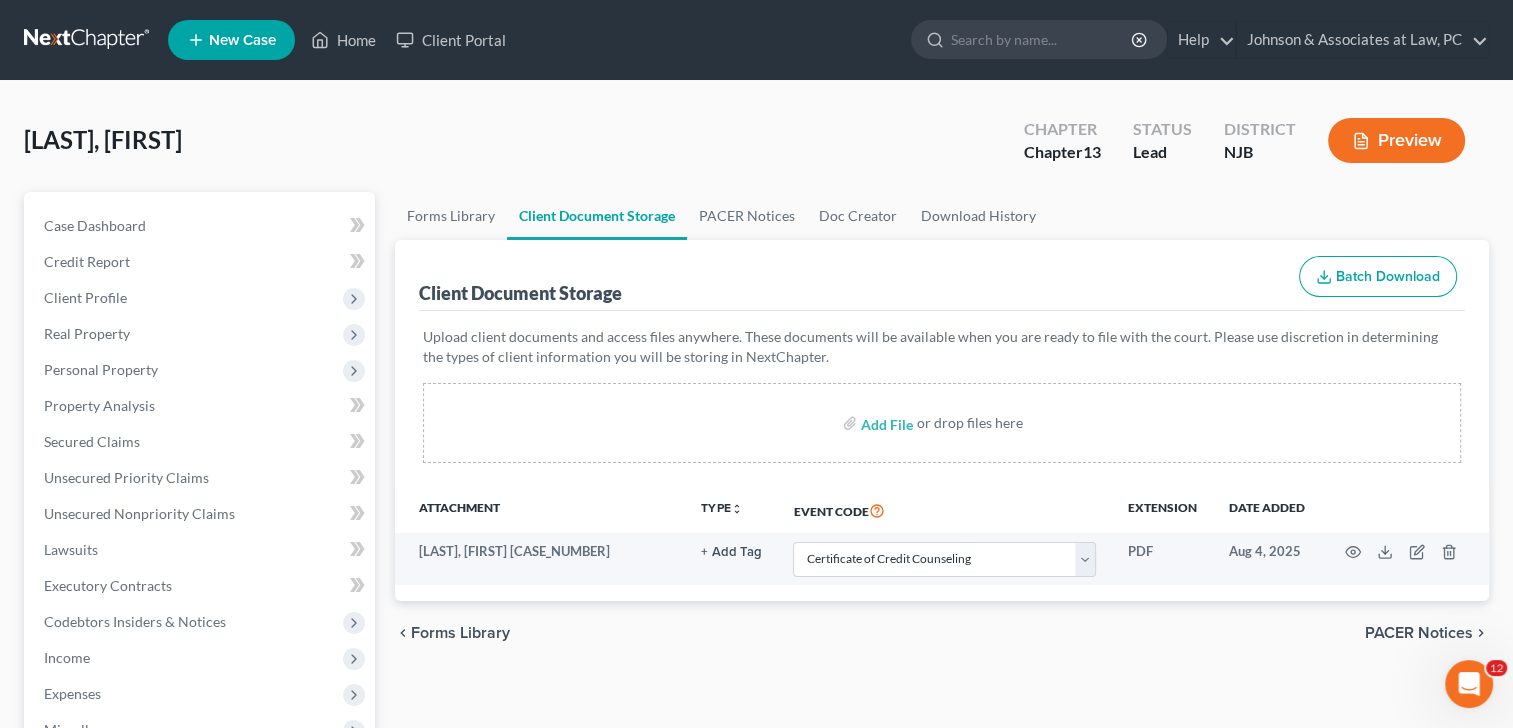 click on "Preview" at bounding box center (1396, 140) 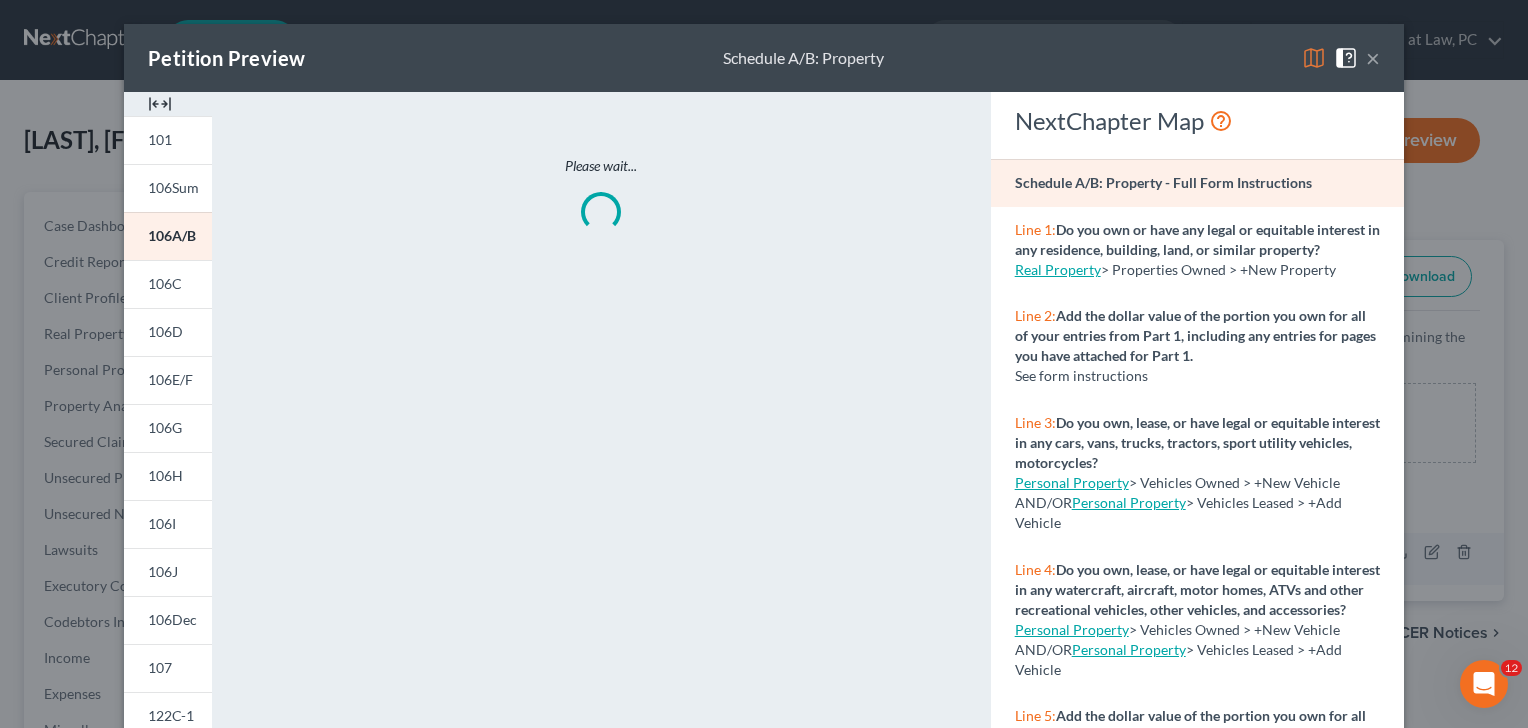 click on "×" at bounding box center (1373, 58) 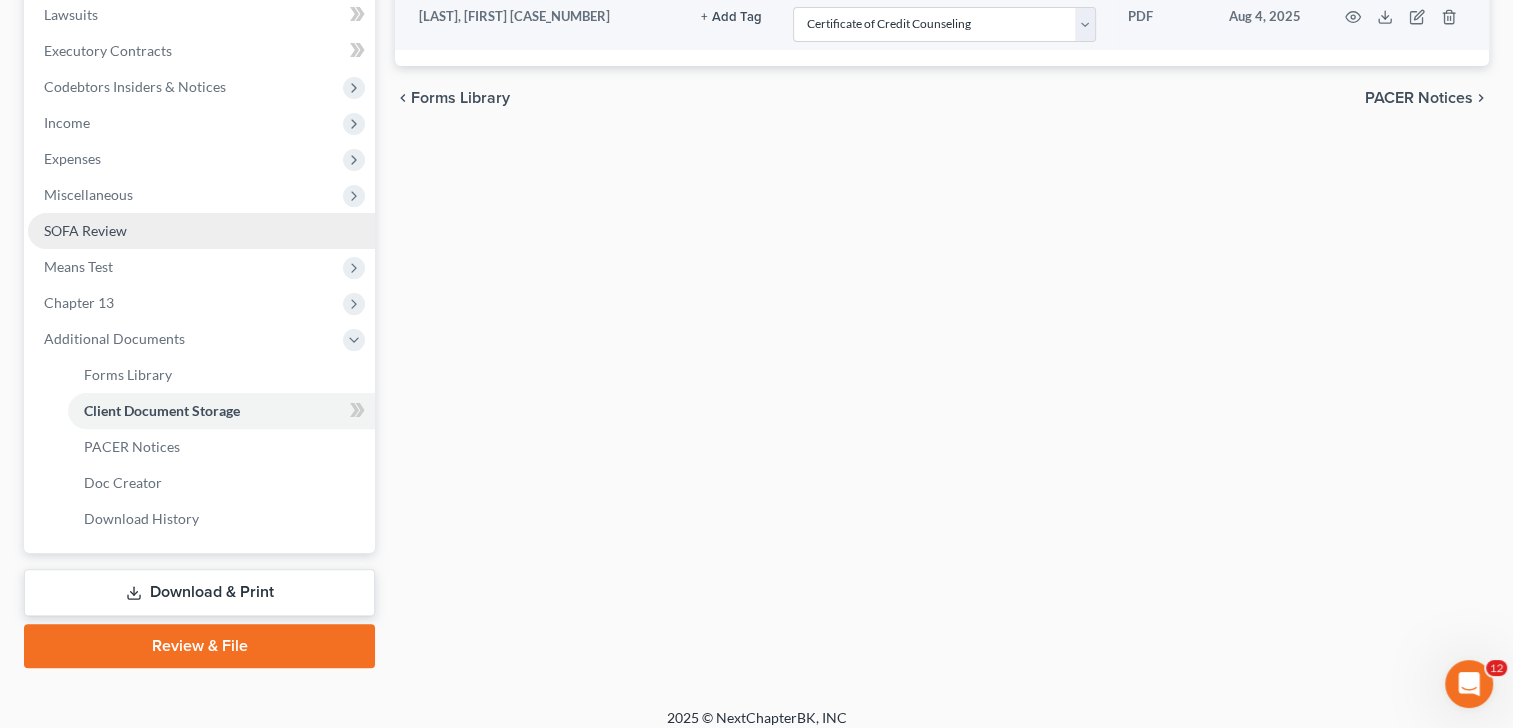 scroll, scrollTop: 549, scrollLeft: 0, axis: vertical 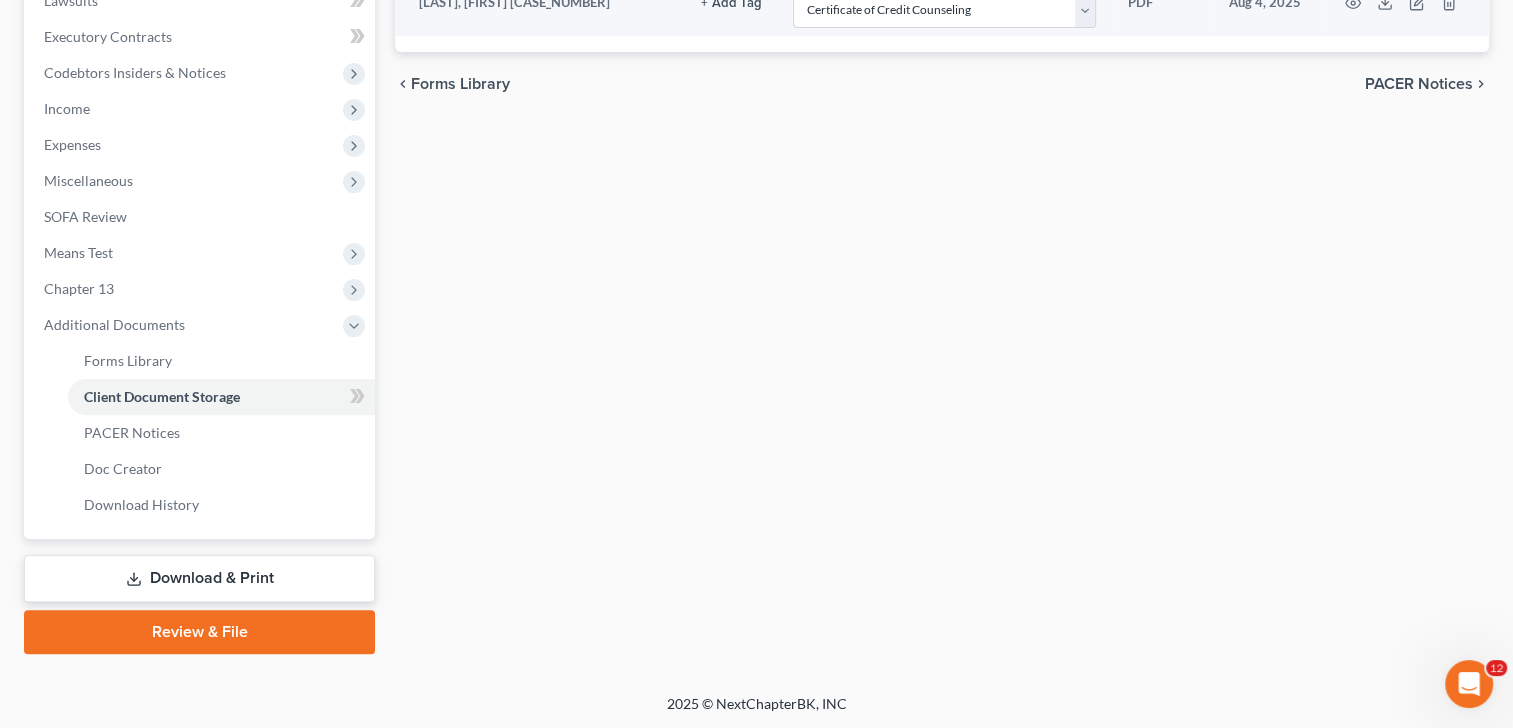 click on "Review & File" at bounding box center [199, 632] 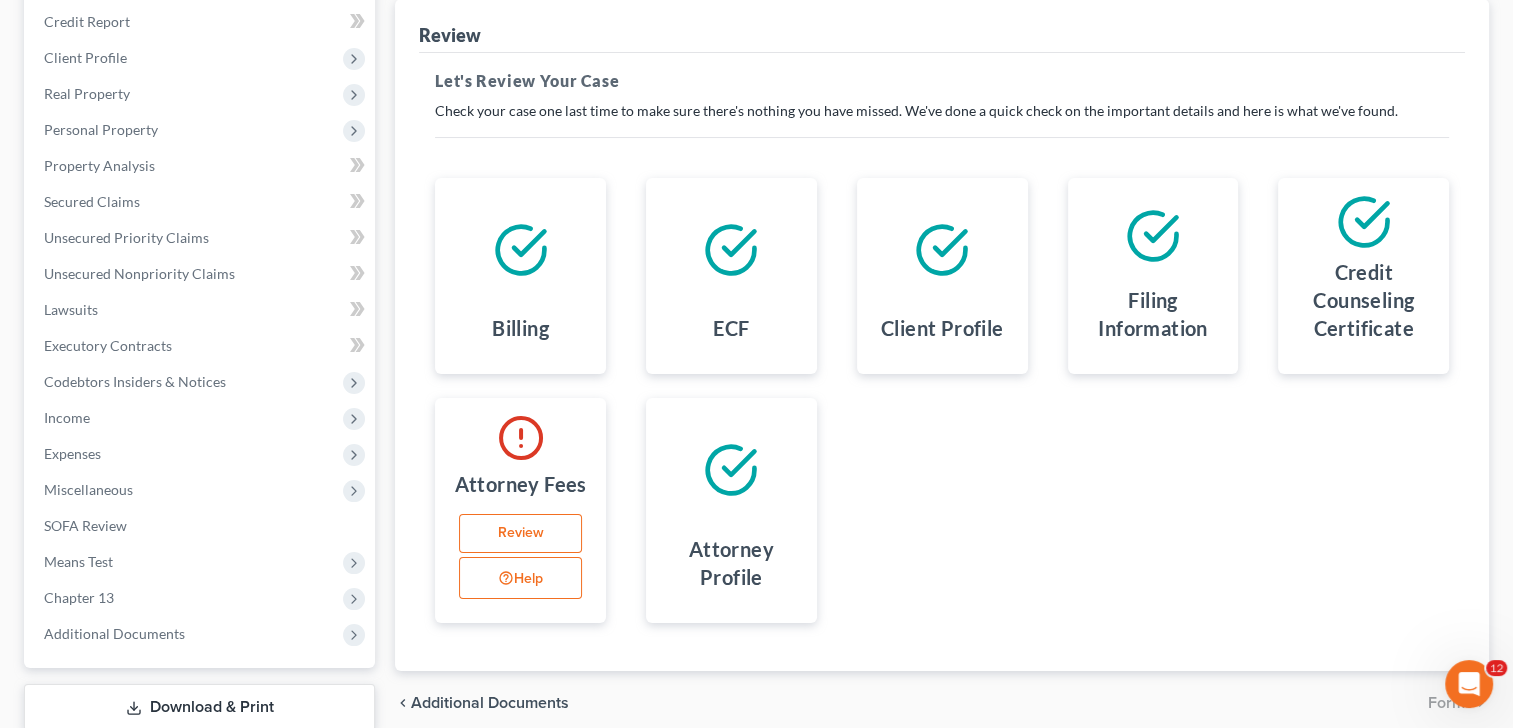 scroll, scrollTop: 333, scrollLeft: 0, axis: vertical 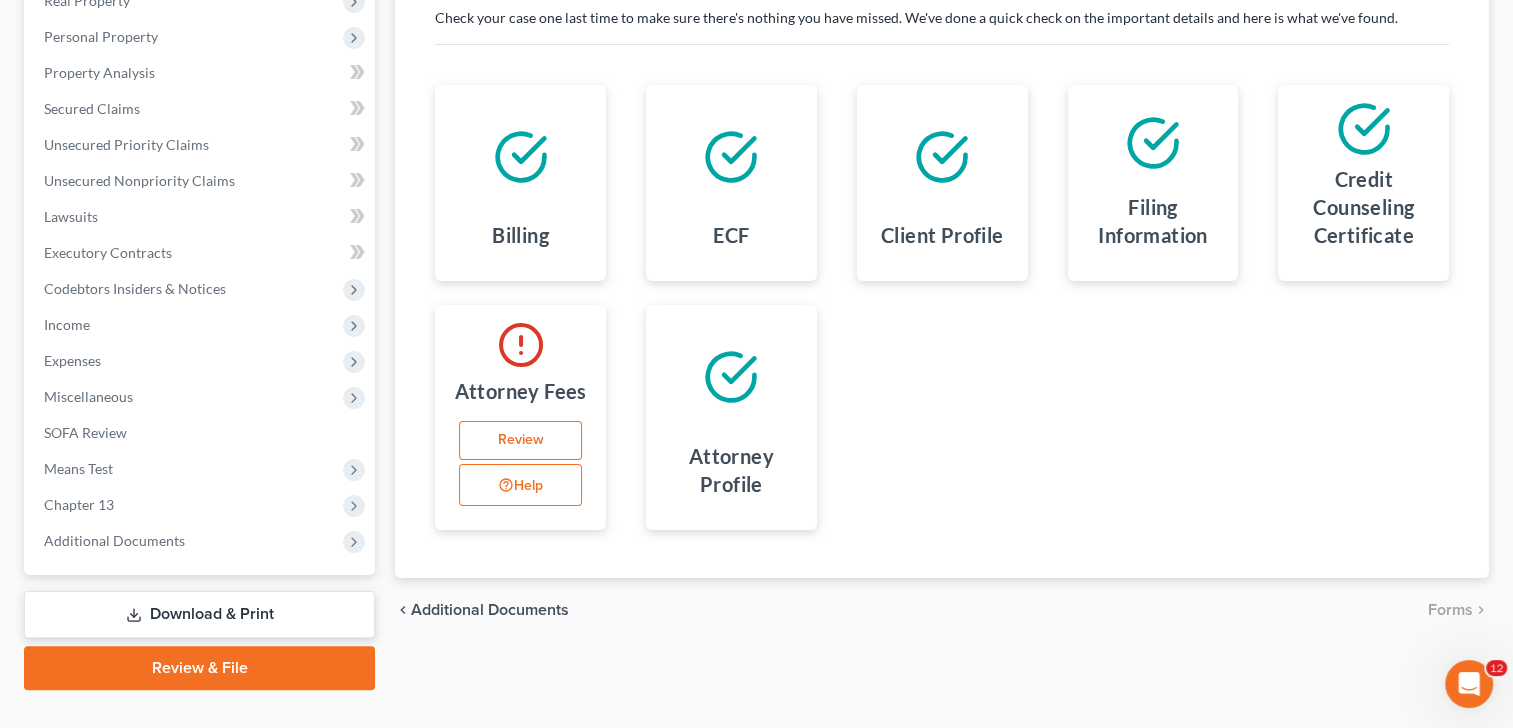 click on "Review" at bounding box center (520, 441) 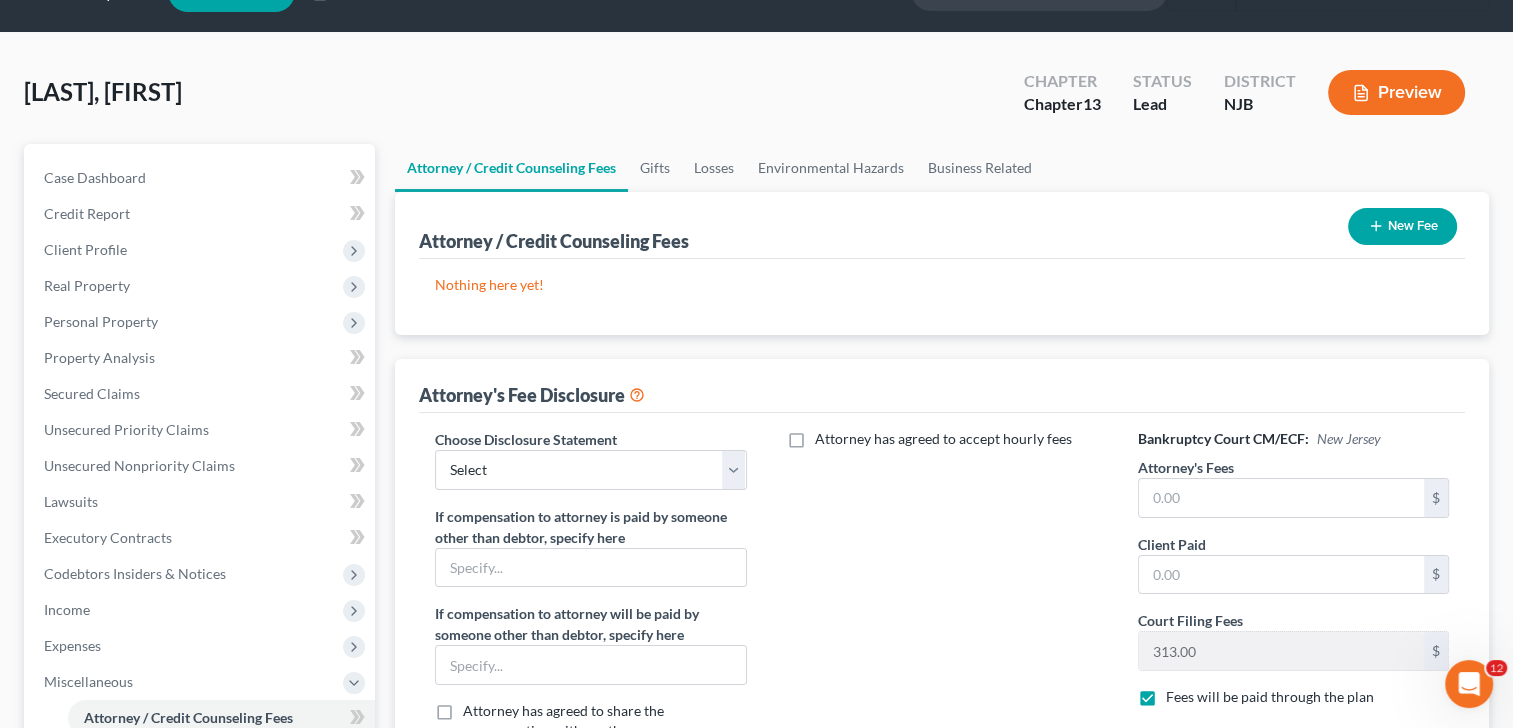 scroll, scrollTop: 0, scrollLeft: 0, axis: both 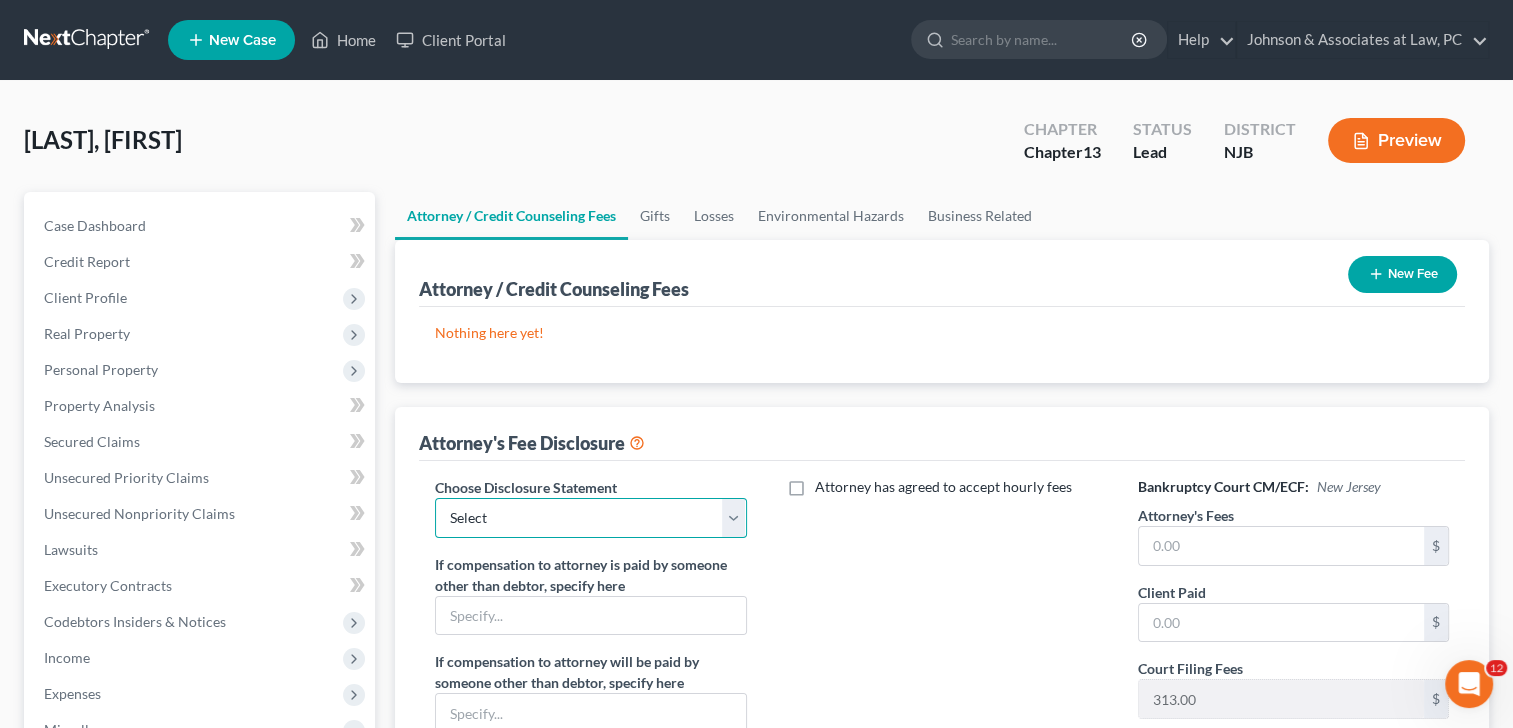 click on "Select Disclosure" at bounding box center (590, 518) 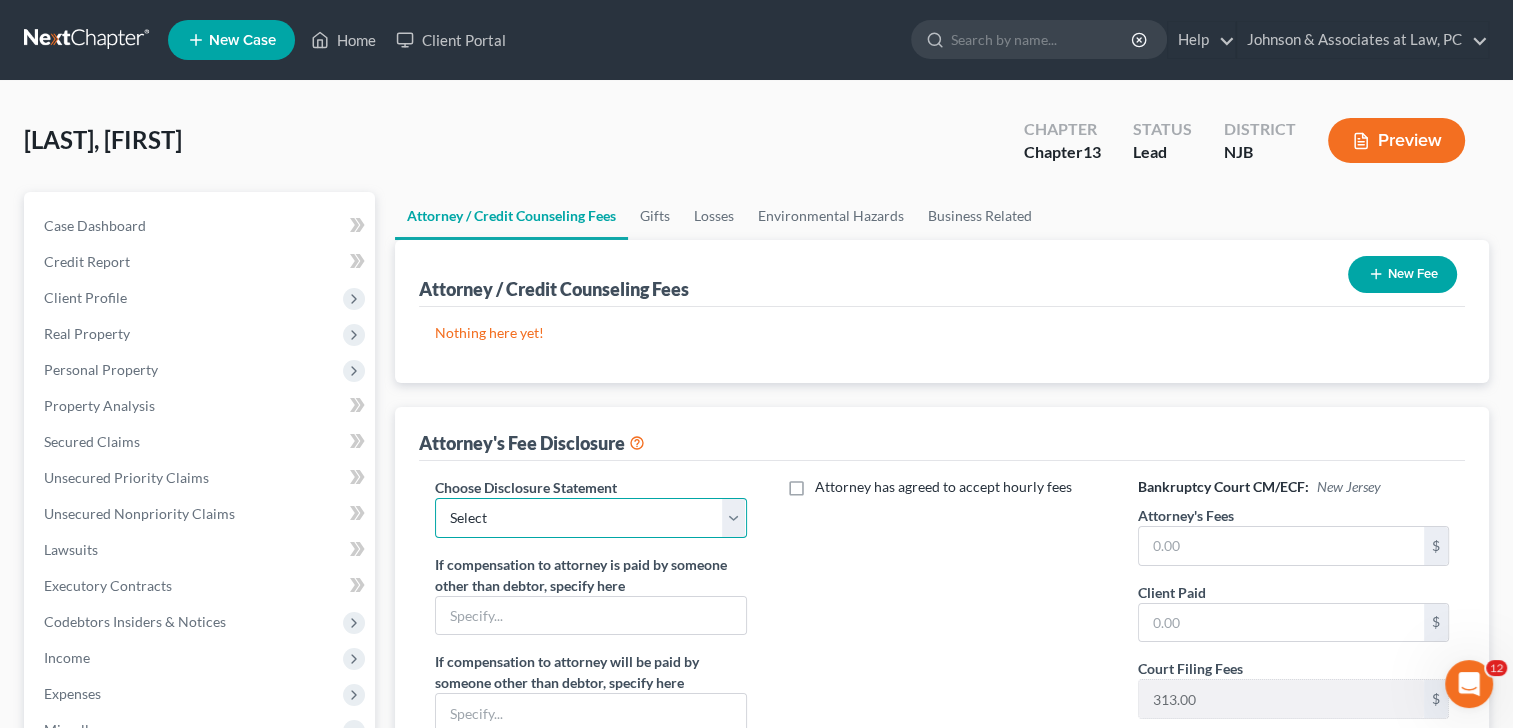 select on "0" 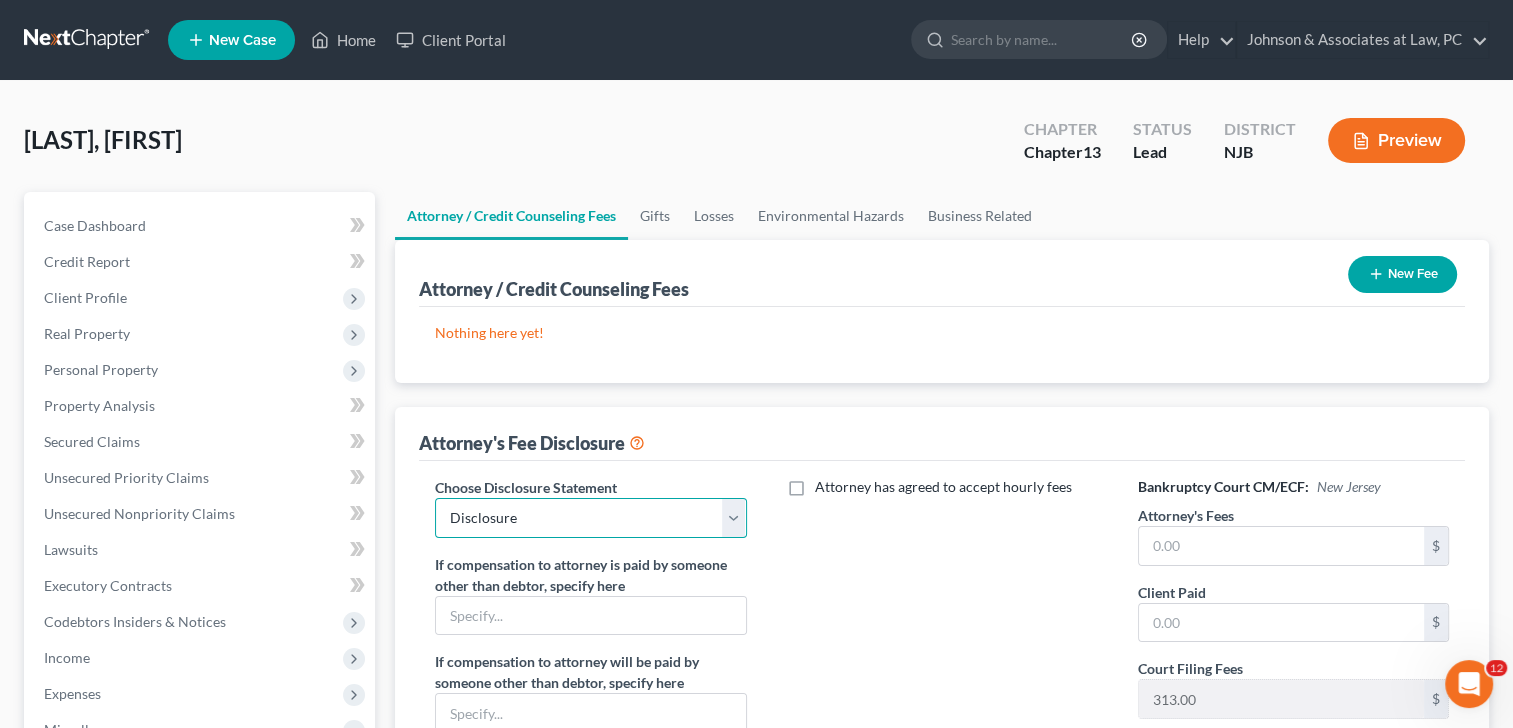 click on "Select Disclosure" at bounding box center [590, 518] 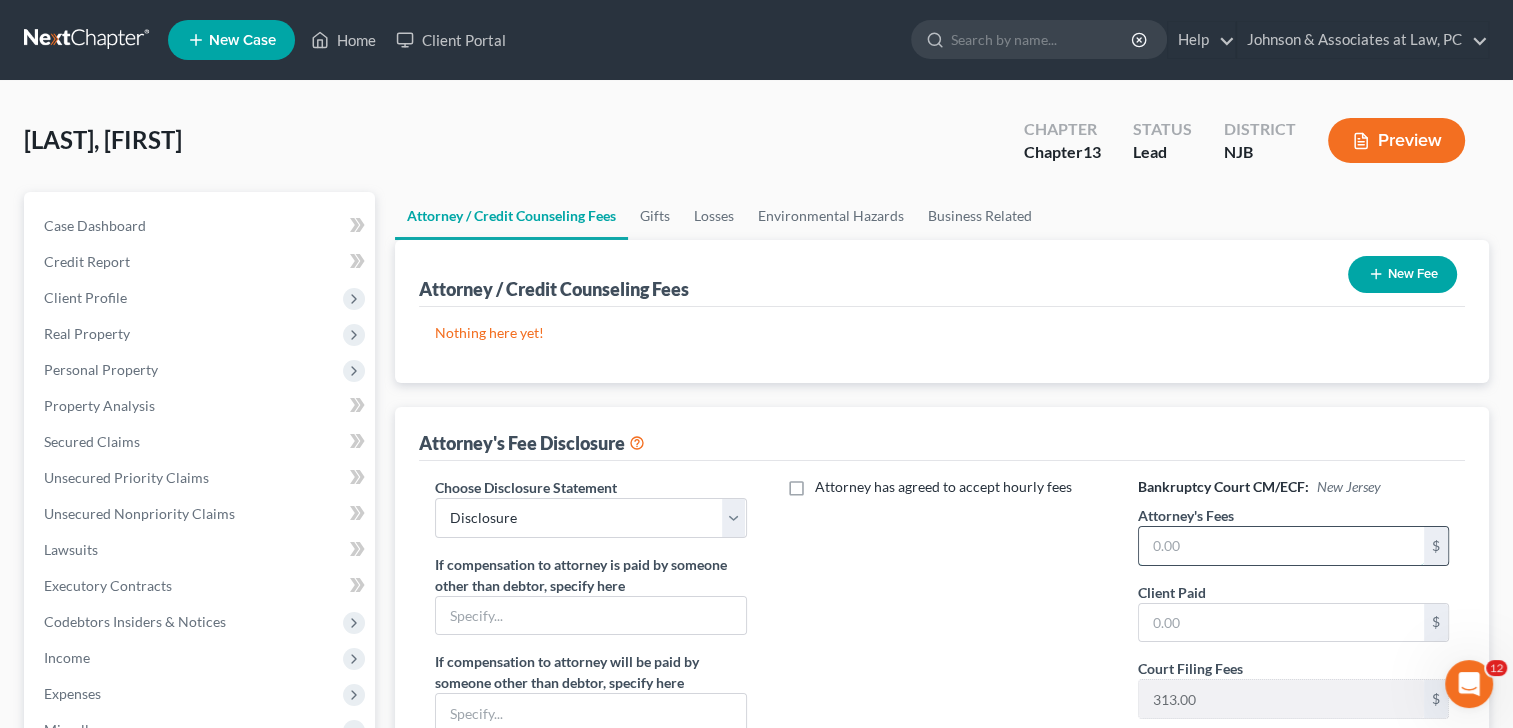 click at bounding box center (1281, 546) 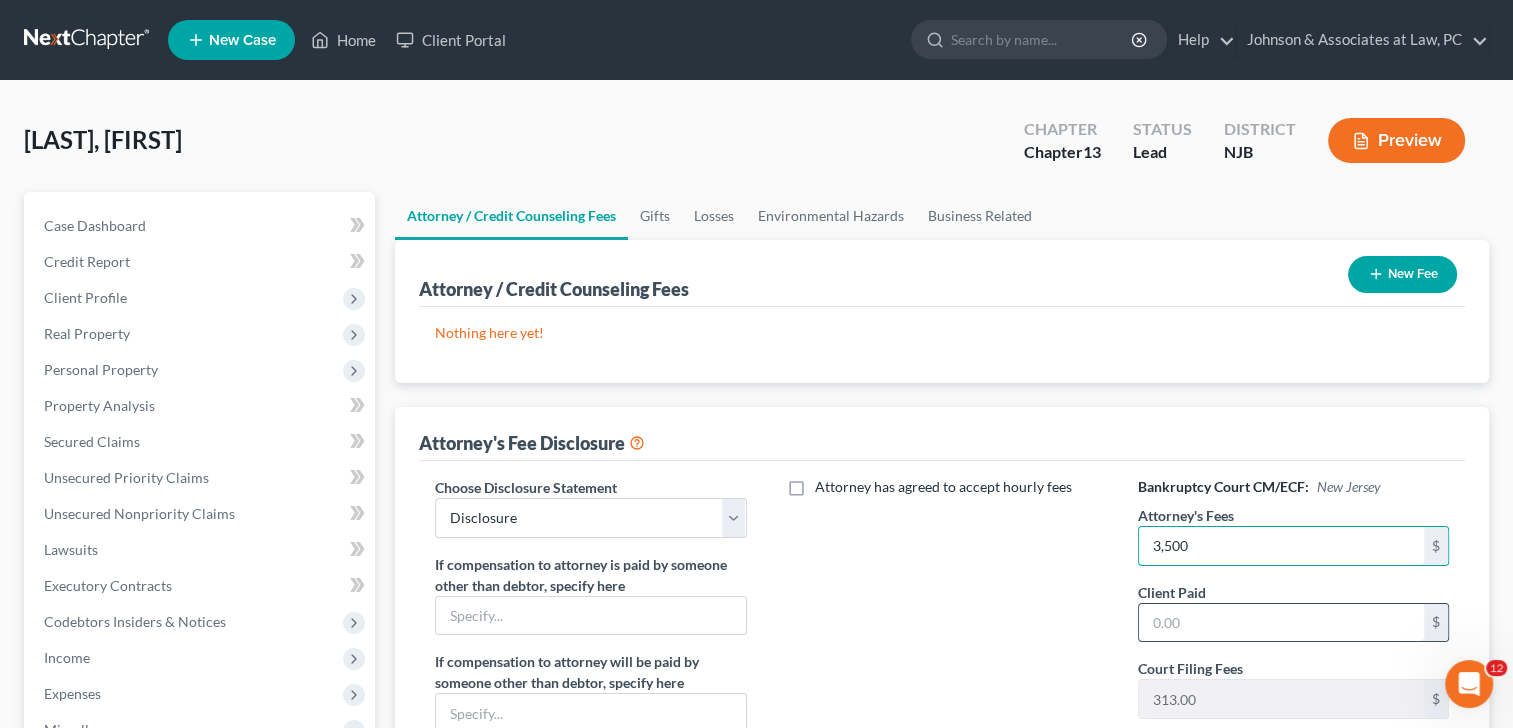 type on "3,500" 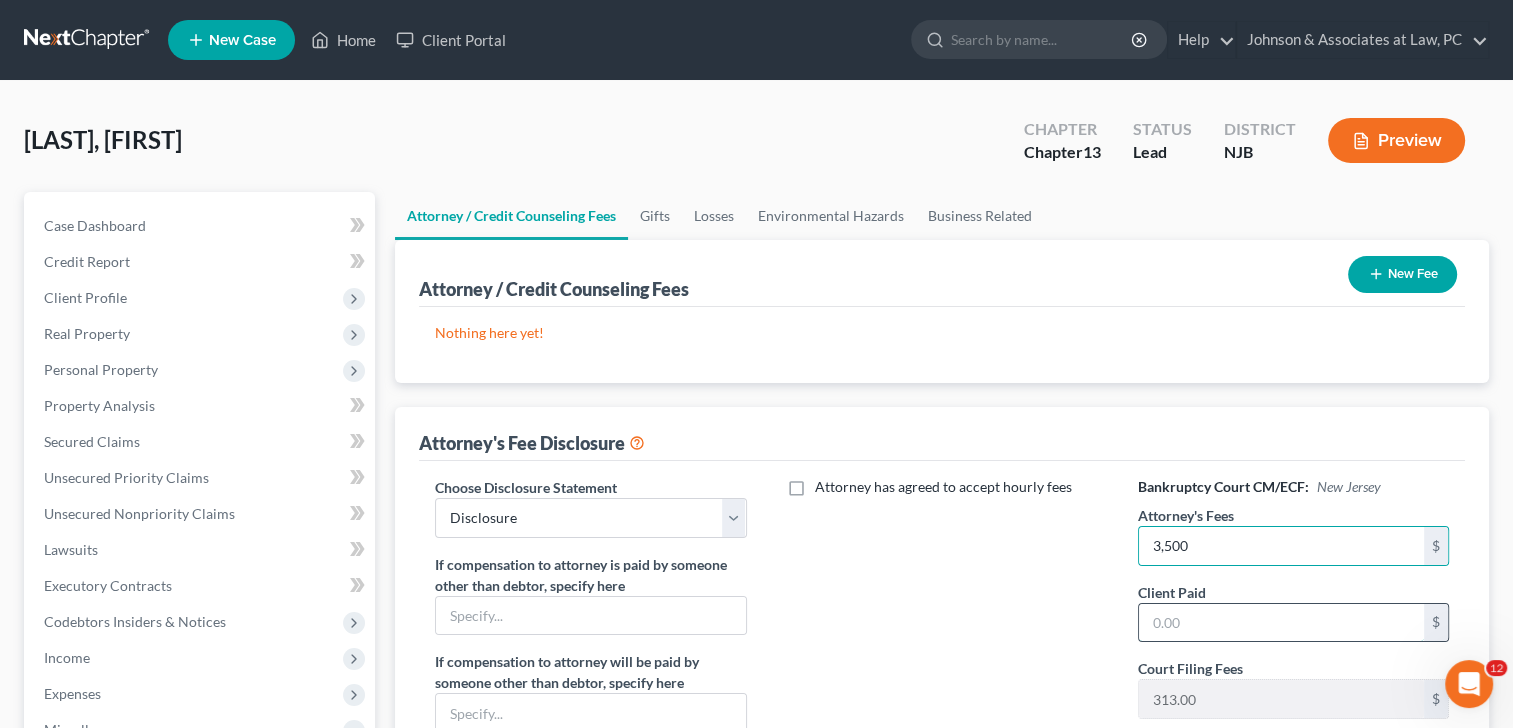 click at bounding box center [1281, 623] 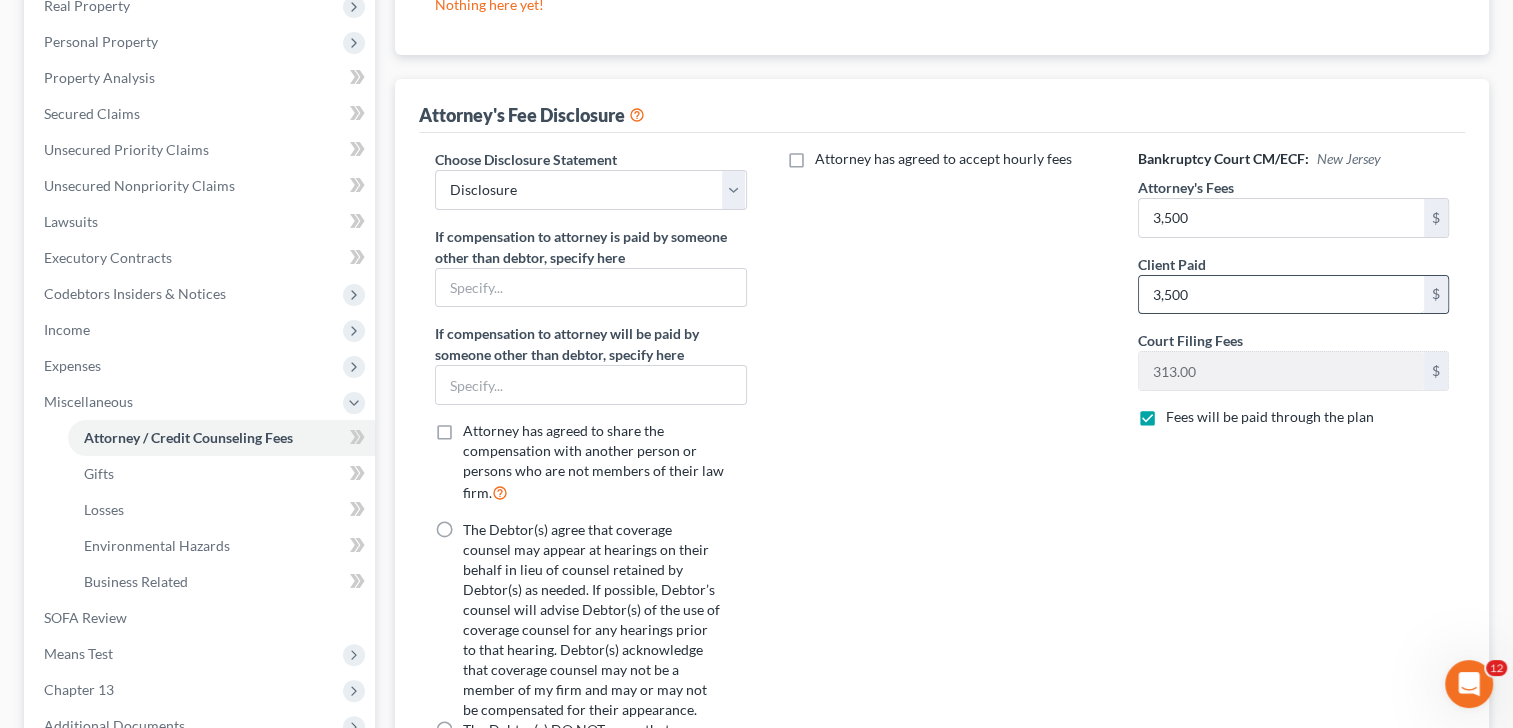 scroll, scrollTop: 333, scrollLeft: 0, axis: vertical 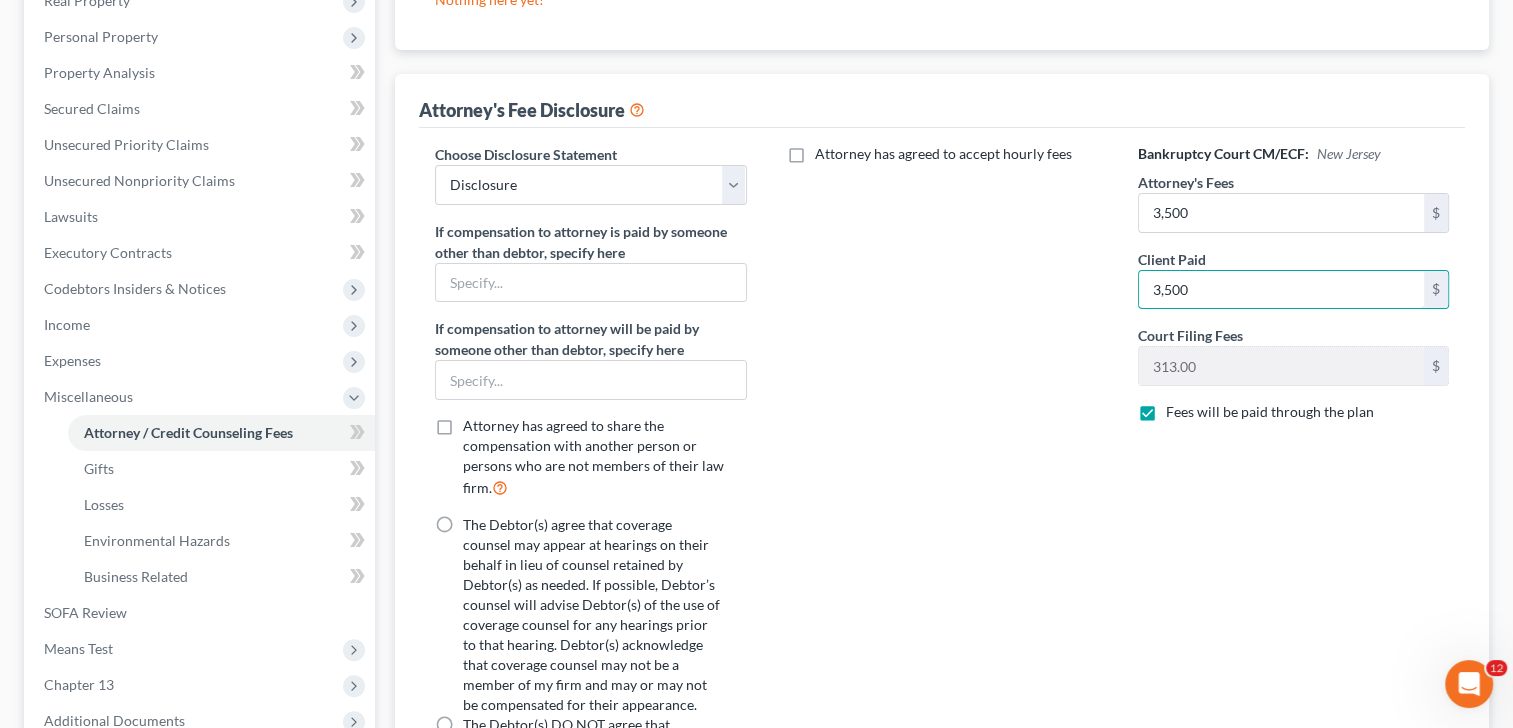 type on "3,500" 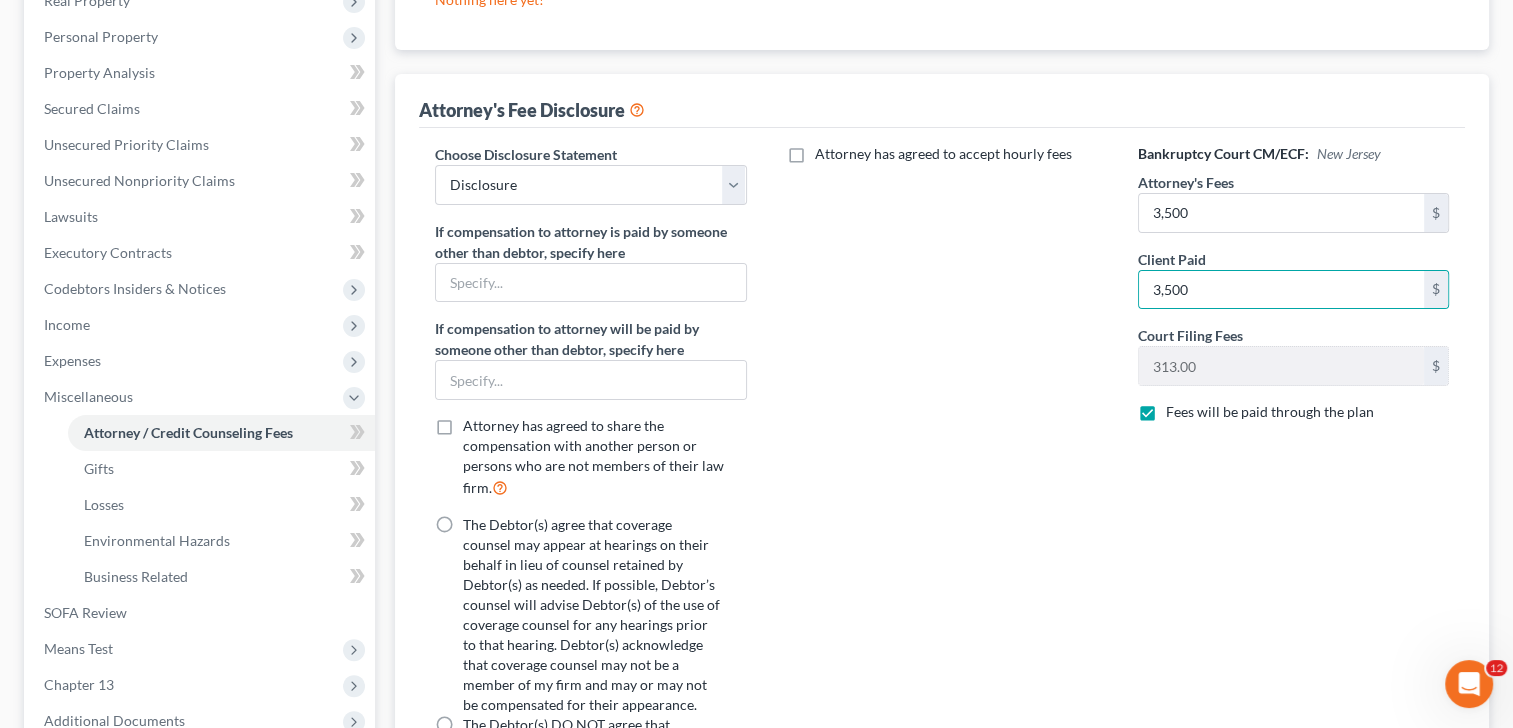 click on "Fees will be paid through the plan" at bounding box center (1270, 412) 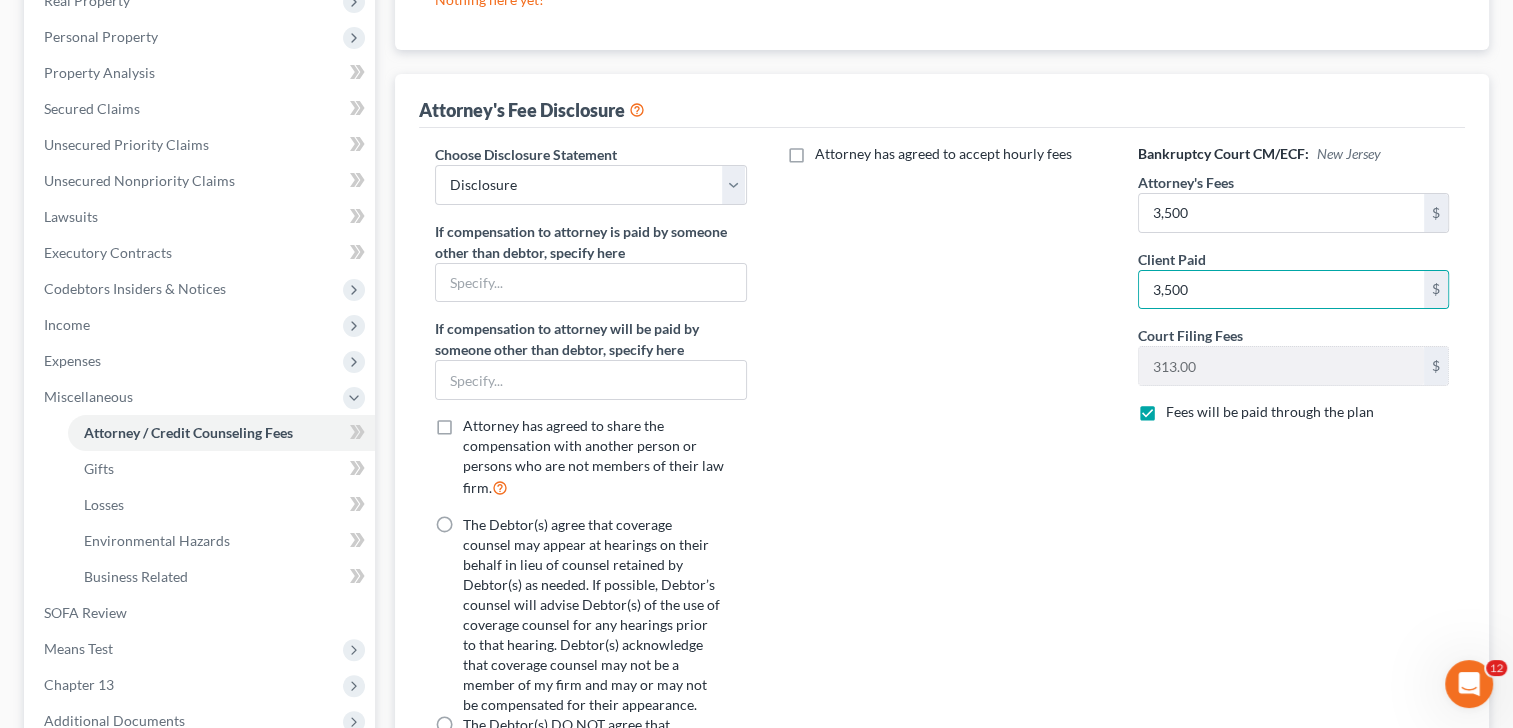 click on "Fees will be paid through the plan" at bounding box center [1180, 408] 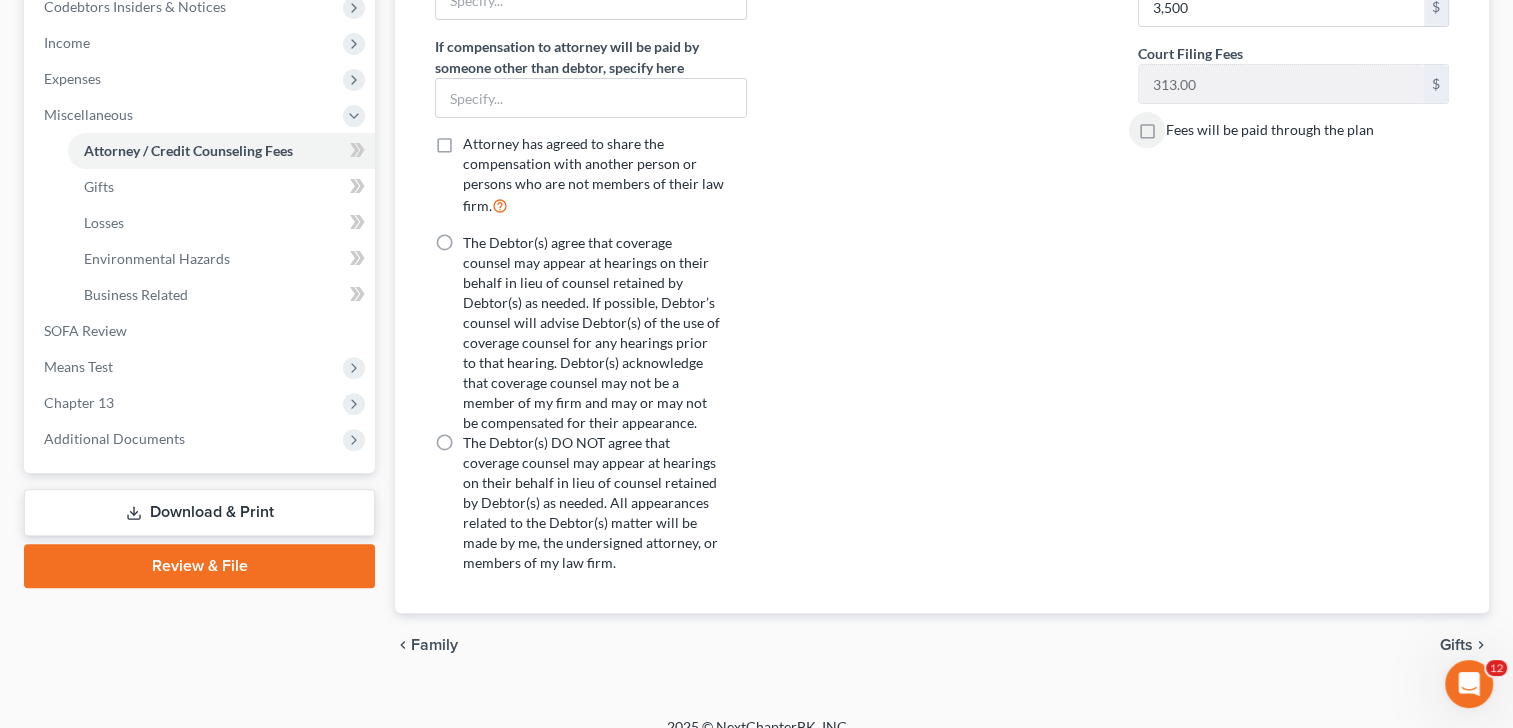 scroll, scrollTop: 617, scrollLeft: 0, axis: vertical 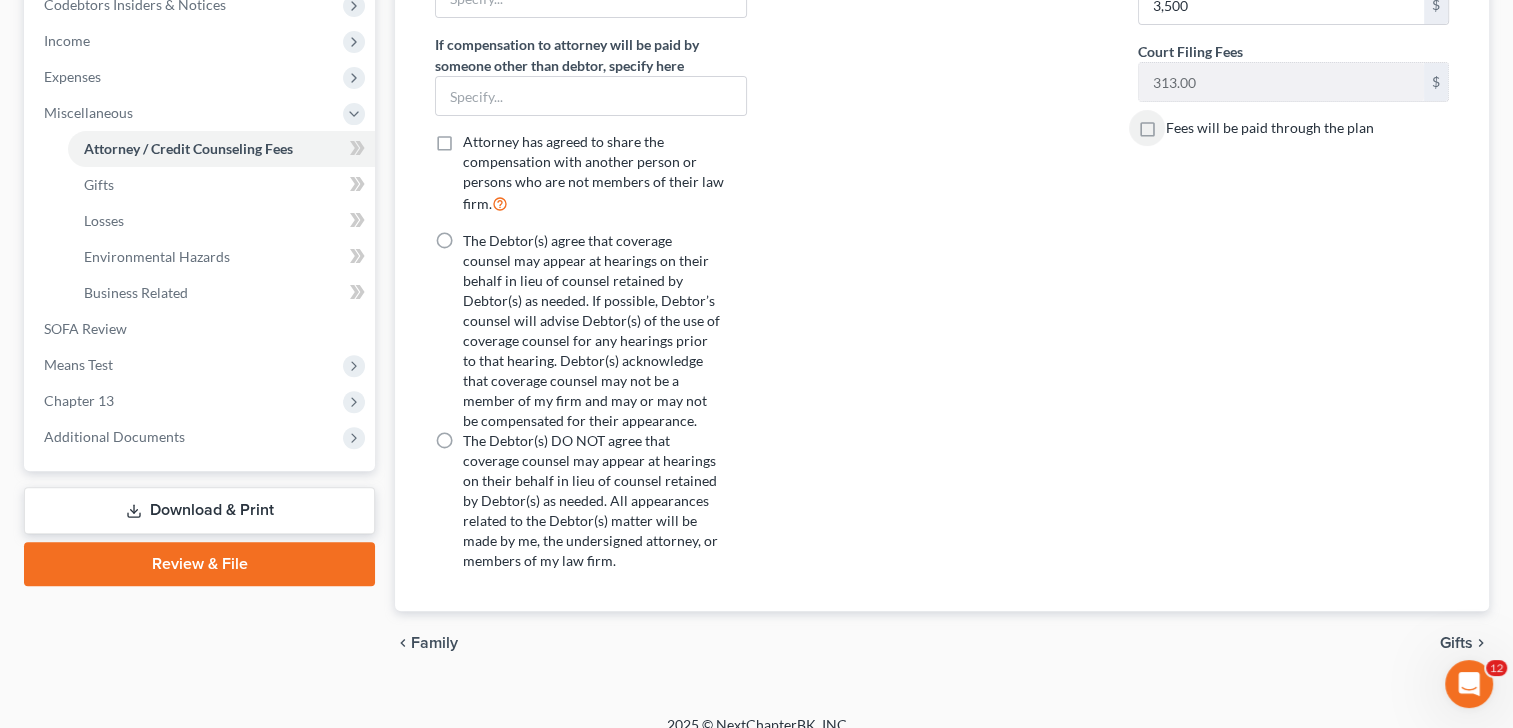drag, startPoint x: 278, startPoint y: 564, endPoint x: 289, endPoint y: 553, distance: 15.556349 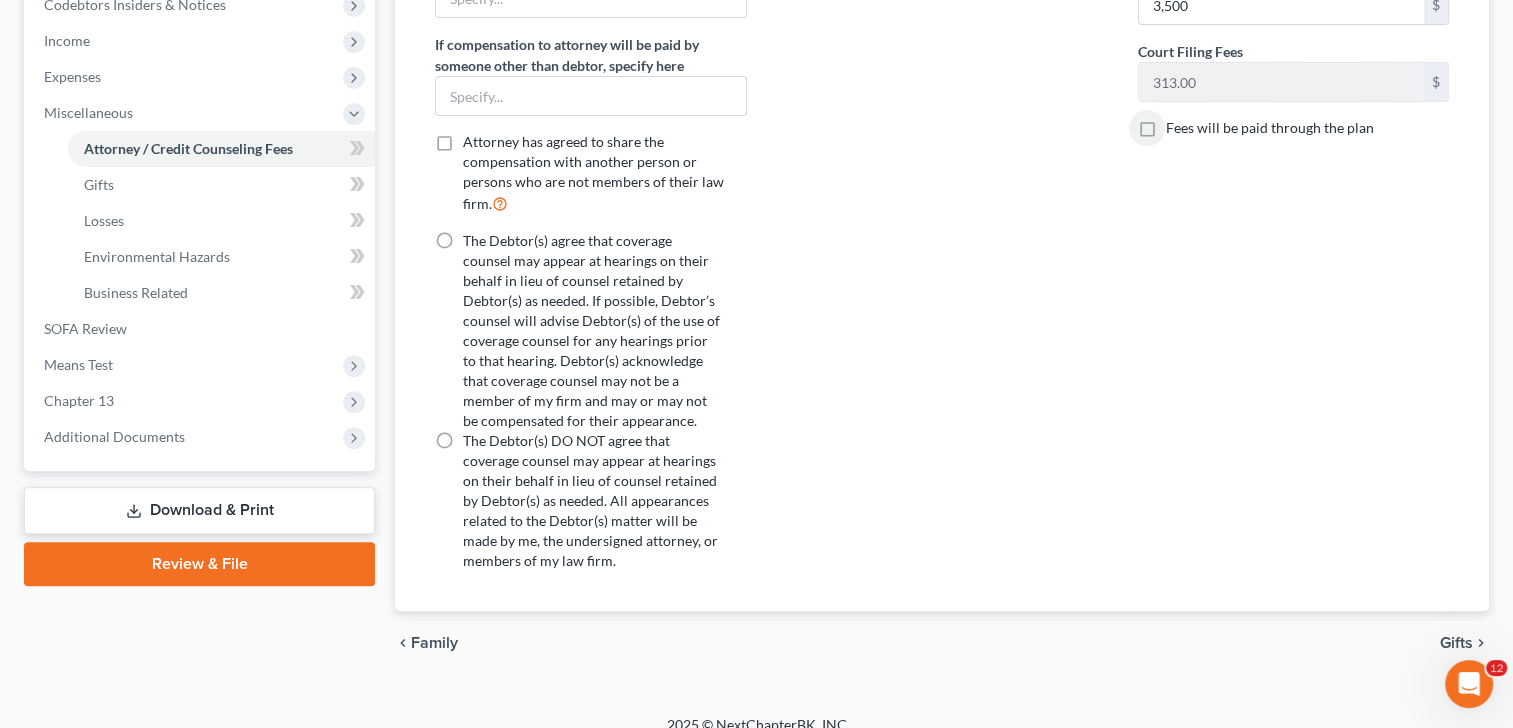 click on "Review & File" at bounding box center (199, 564) 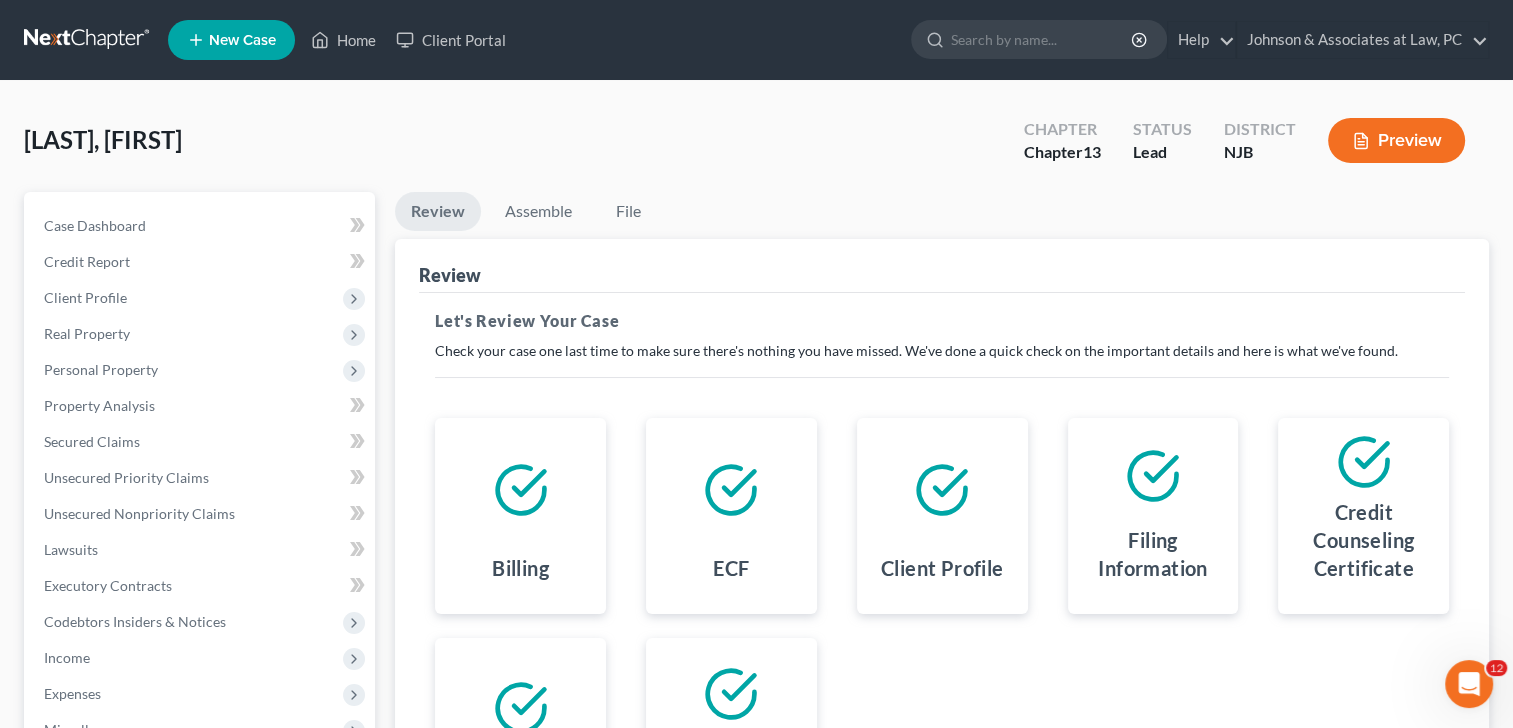 scroll, scrollTop: 333, scrollLeft: 0, axis: vertical 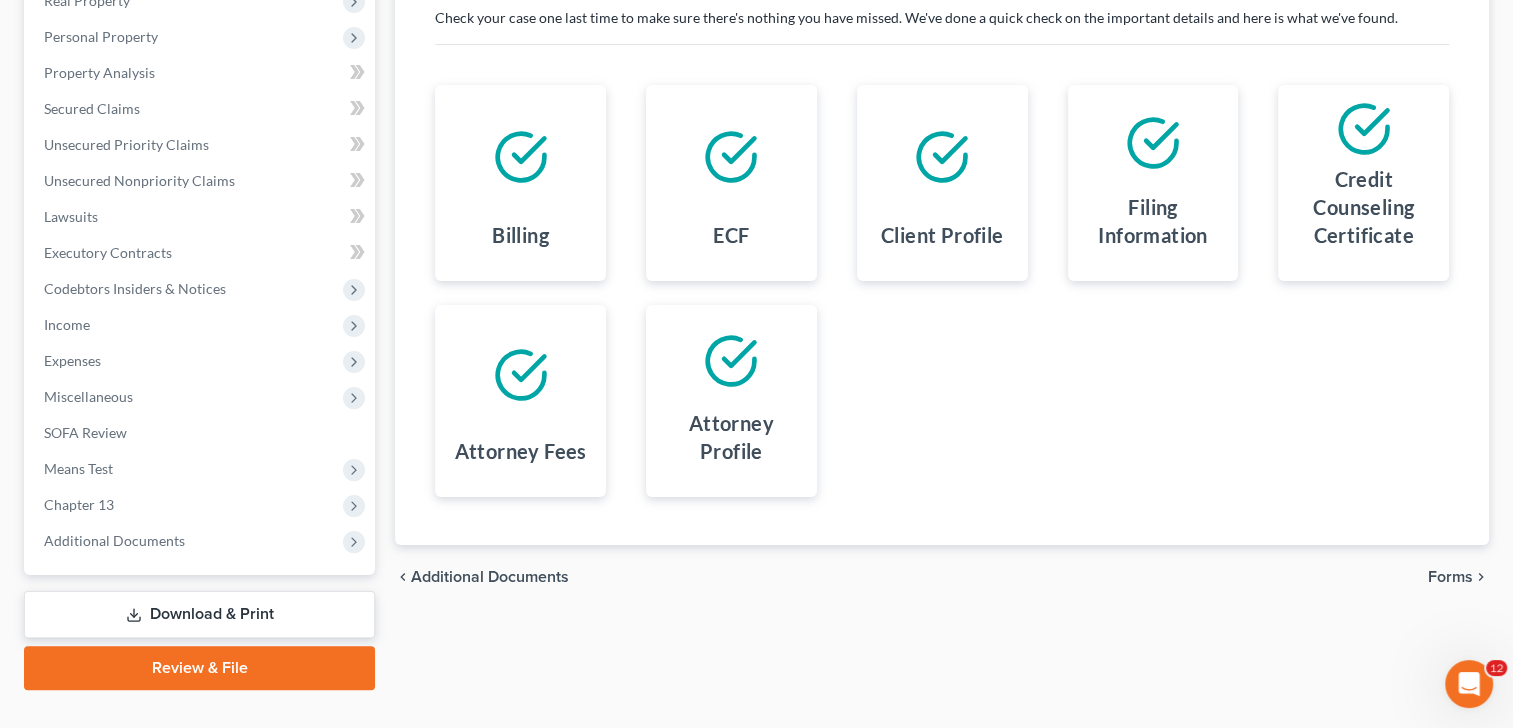 click on "chevron_left   Additional Documents Forms   chevron_right" at bounding box center [942, 577] 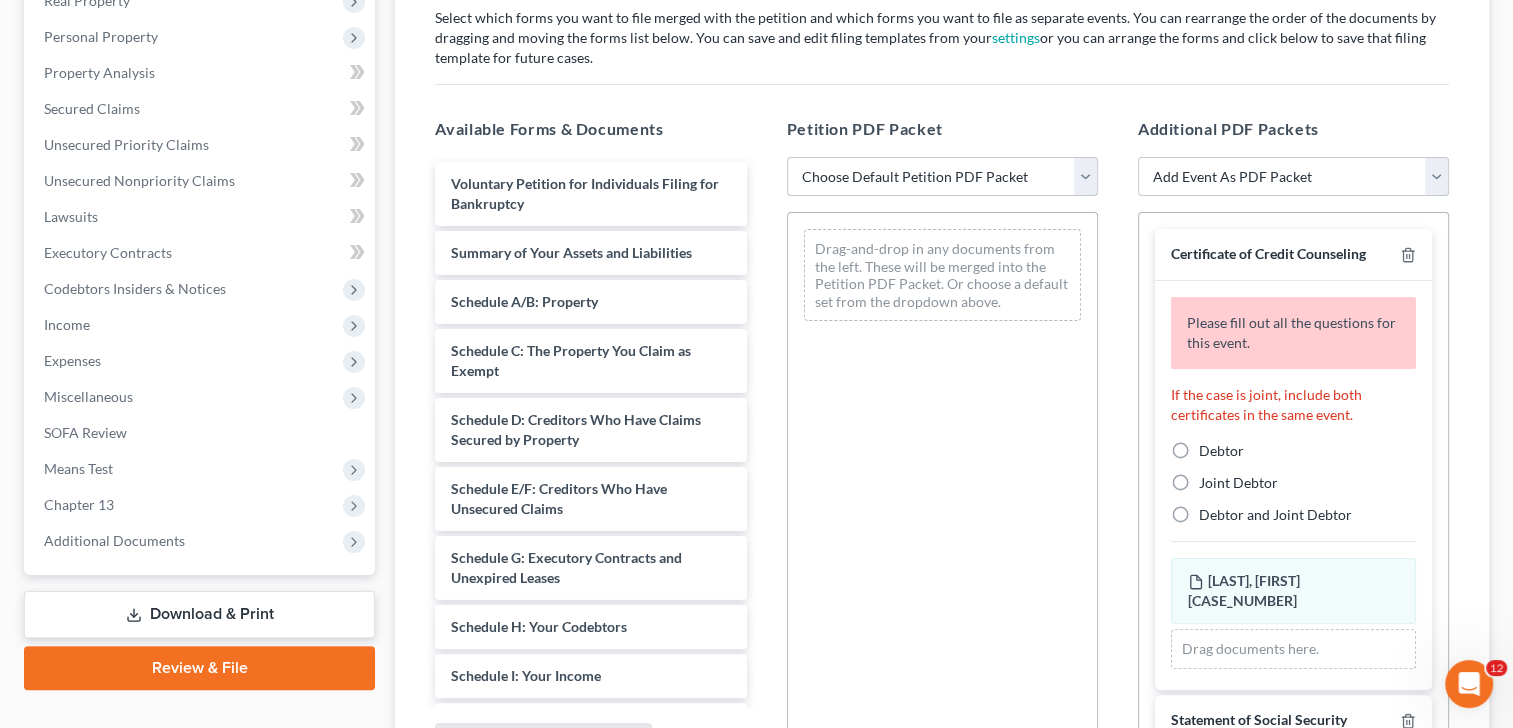 click on "Choose Default Petition PDF Packet Complete Bankruptcy Petition (all forms and schedules) Emergency Filing (Voluntary Petition and Creditor List Only)" at bounding box center (942, 177) 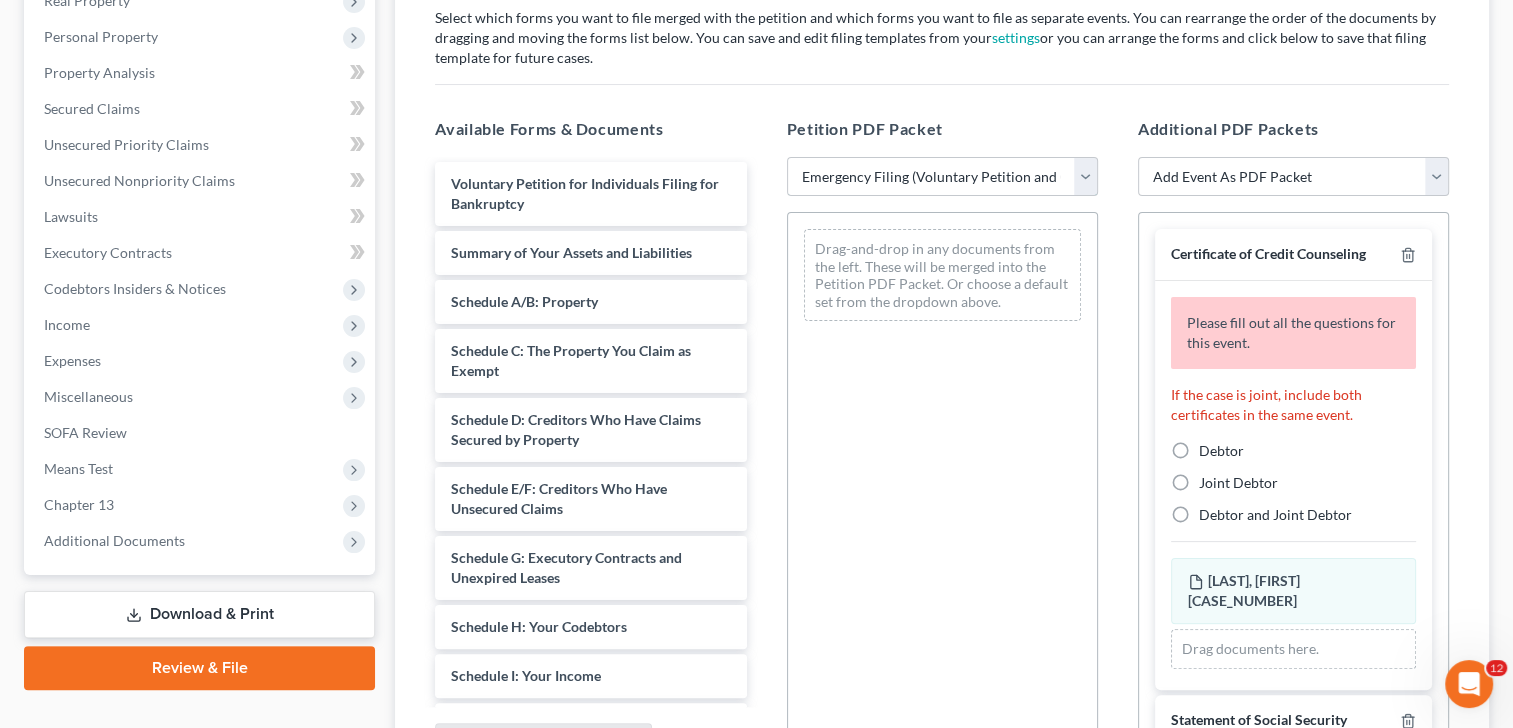 click on "Choose Default Petition PDF Packet Complete Bankruptcy Petition (all forms and schedules) Emergency Filing (Voluntary Petition and Creditor List Only)" at bounding box center [942, 177] 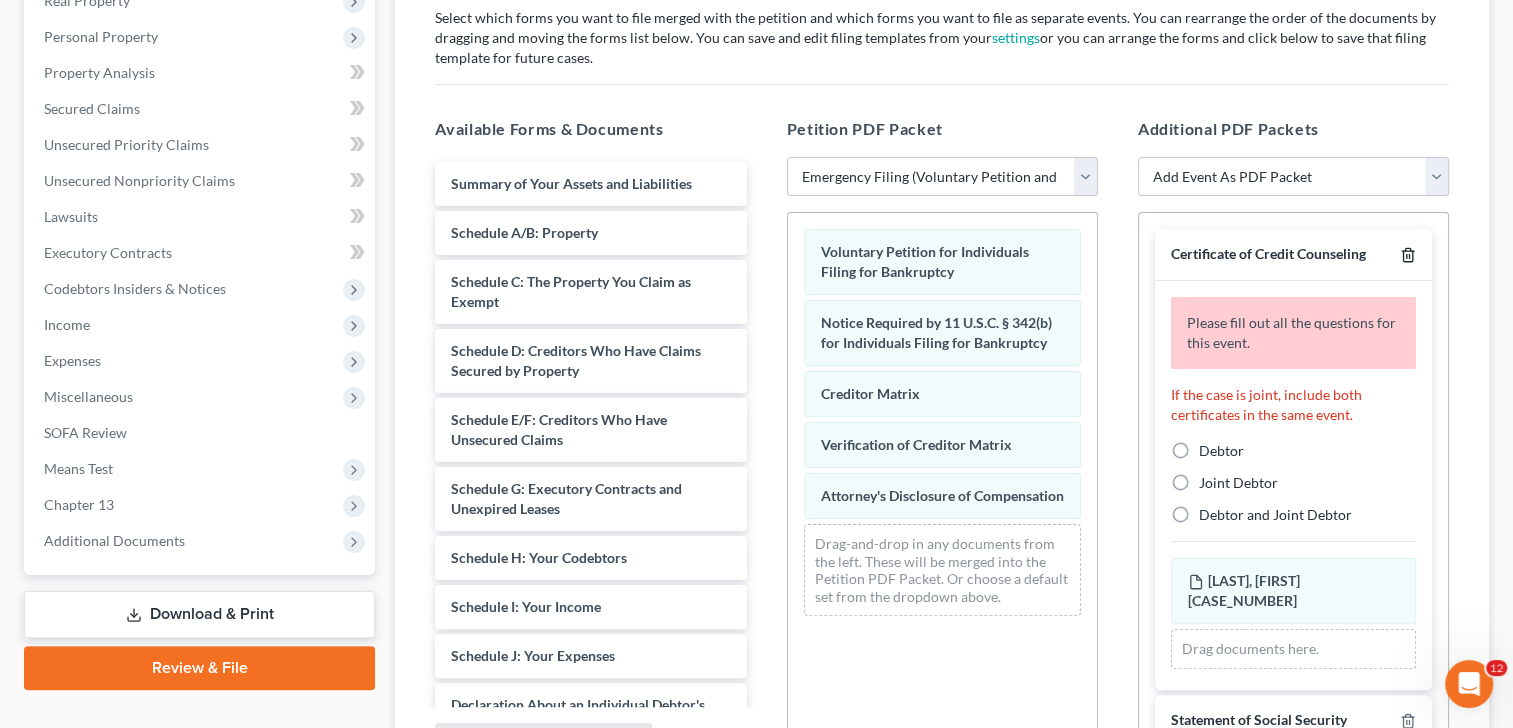 click at bounding box center (1404, 254) 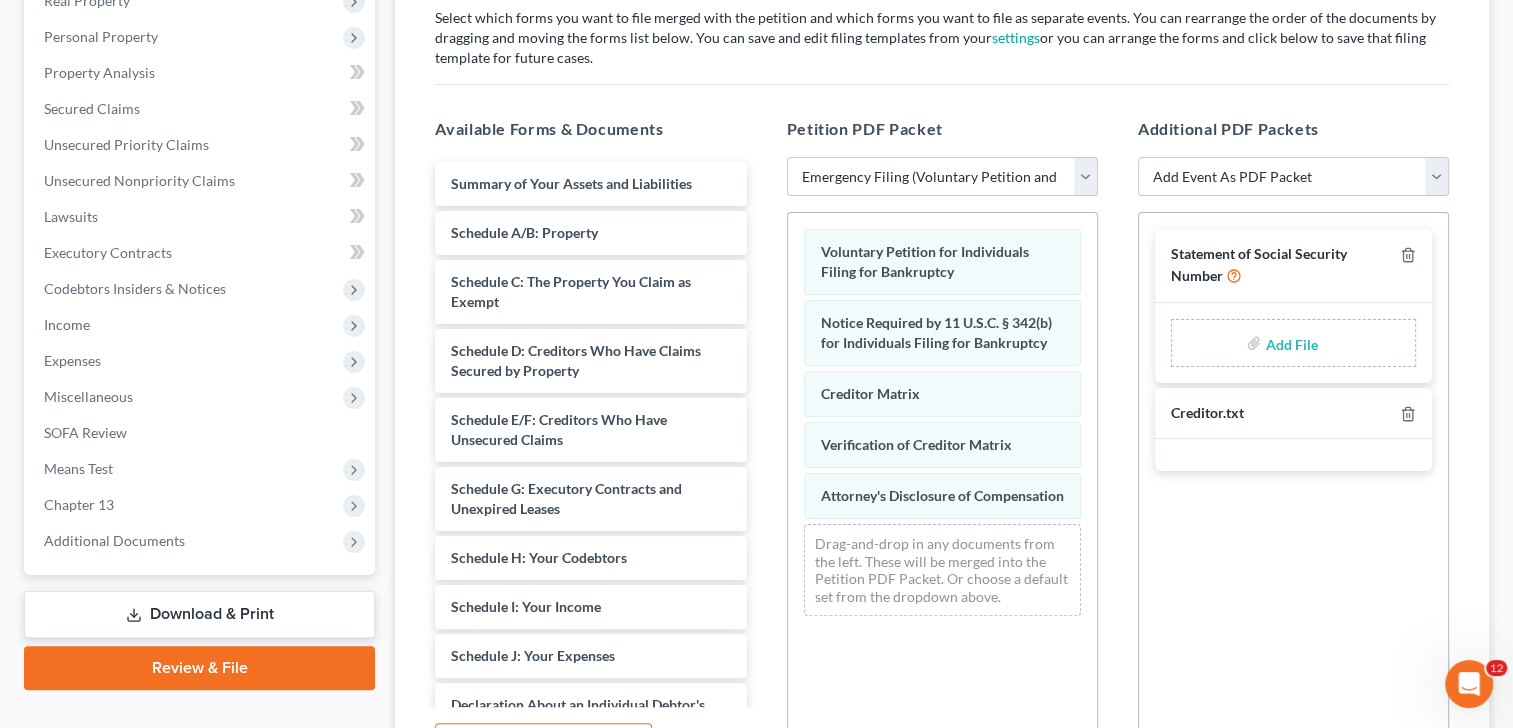click at bounding box center (1289, 343) 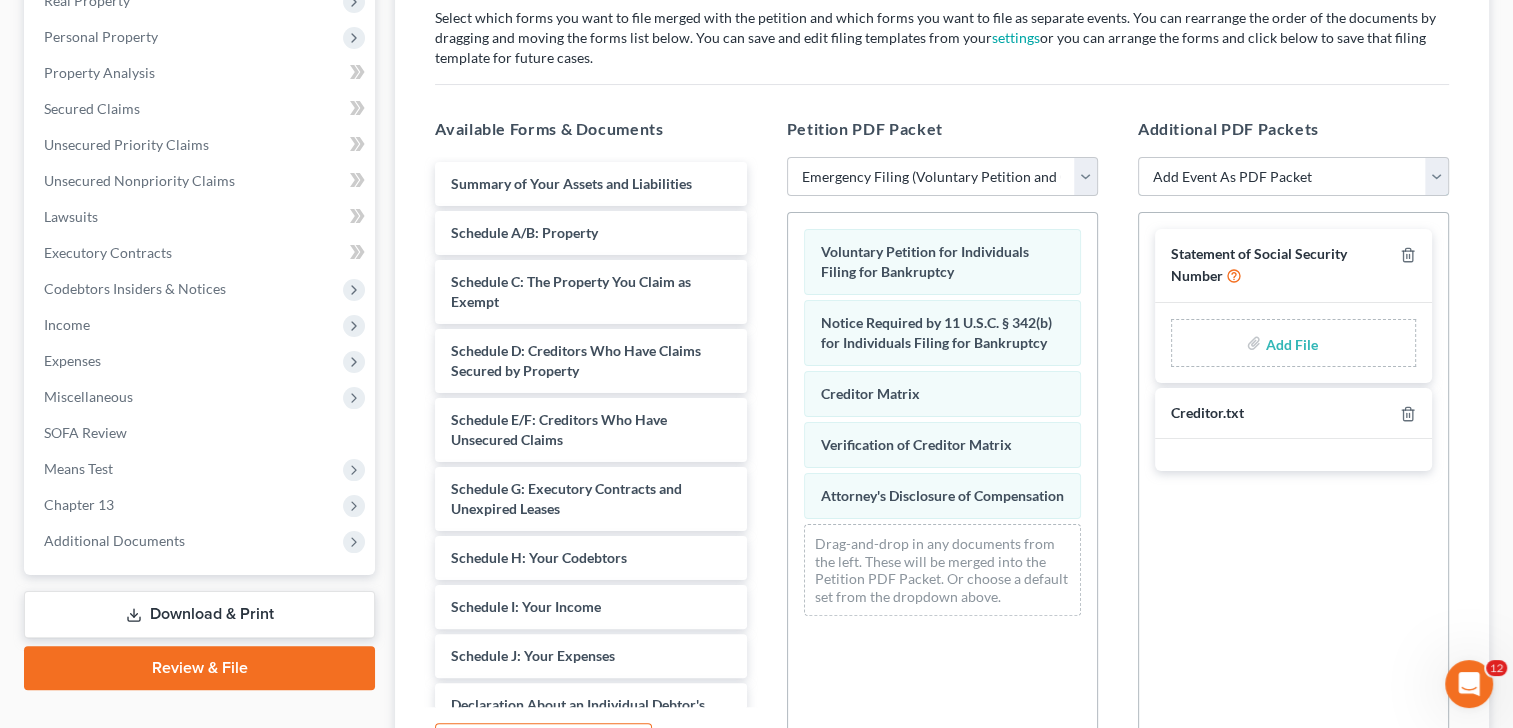 click on "Statement of Social Security Number" at bounding box center [1293, 177] 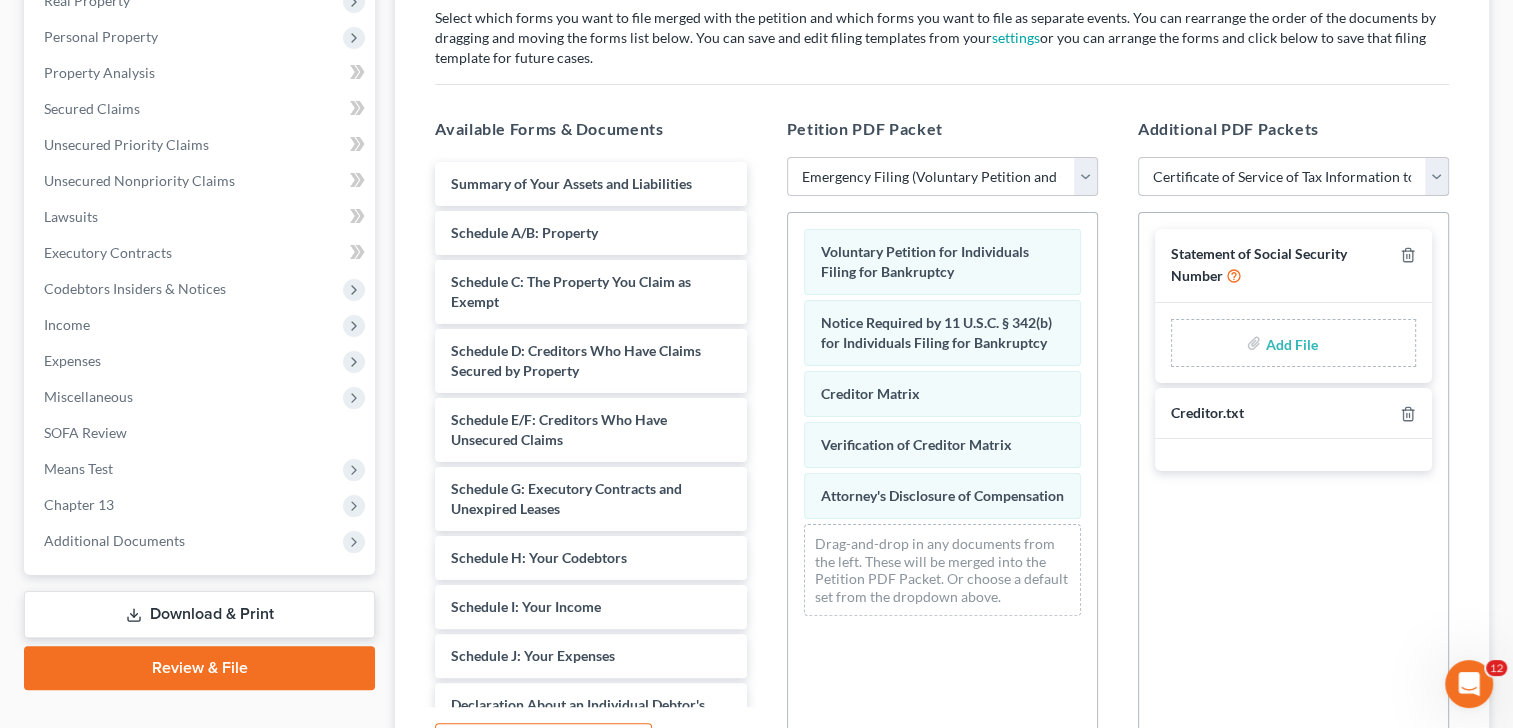 click on "Statement of Social Security Number" at bounding box center (1293, 177) 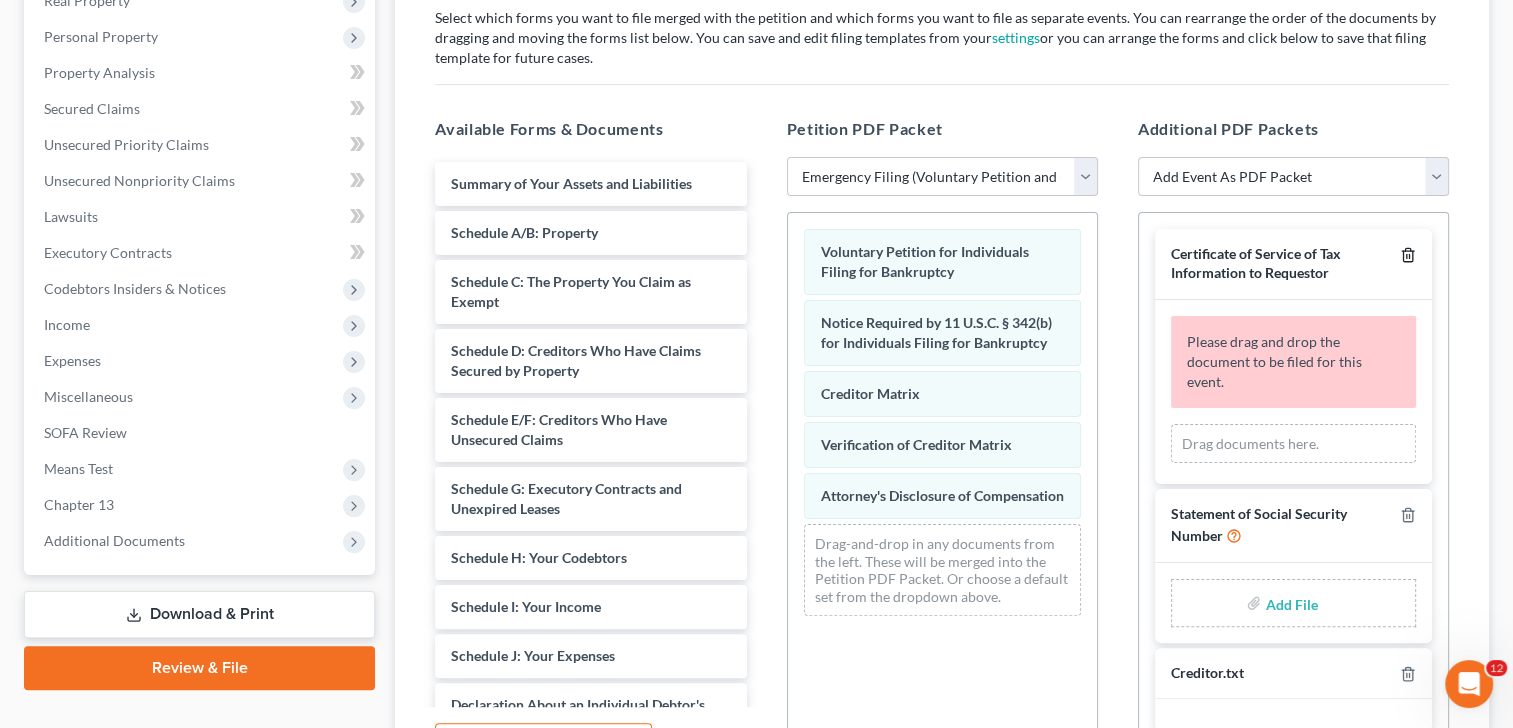 drag, startPoint x: 1414, startPoint y: 242, endPoint x: 1412, endPoint y: 259, distance: 17.117243 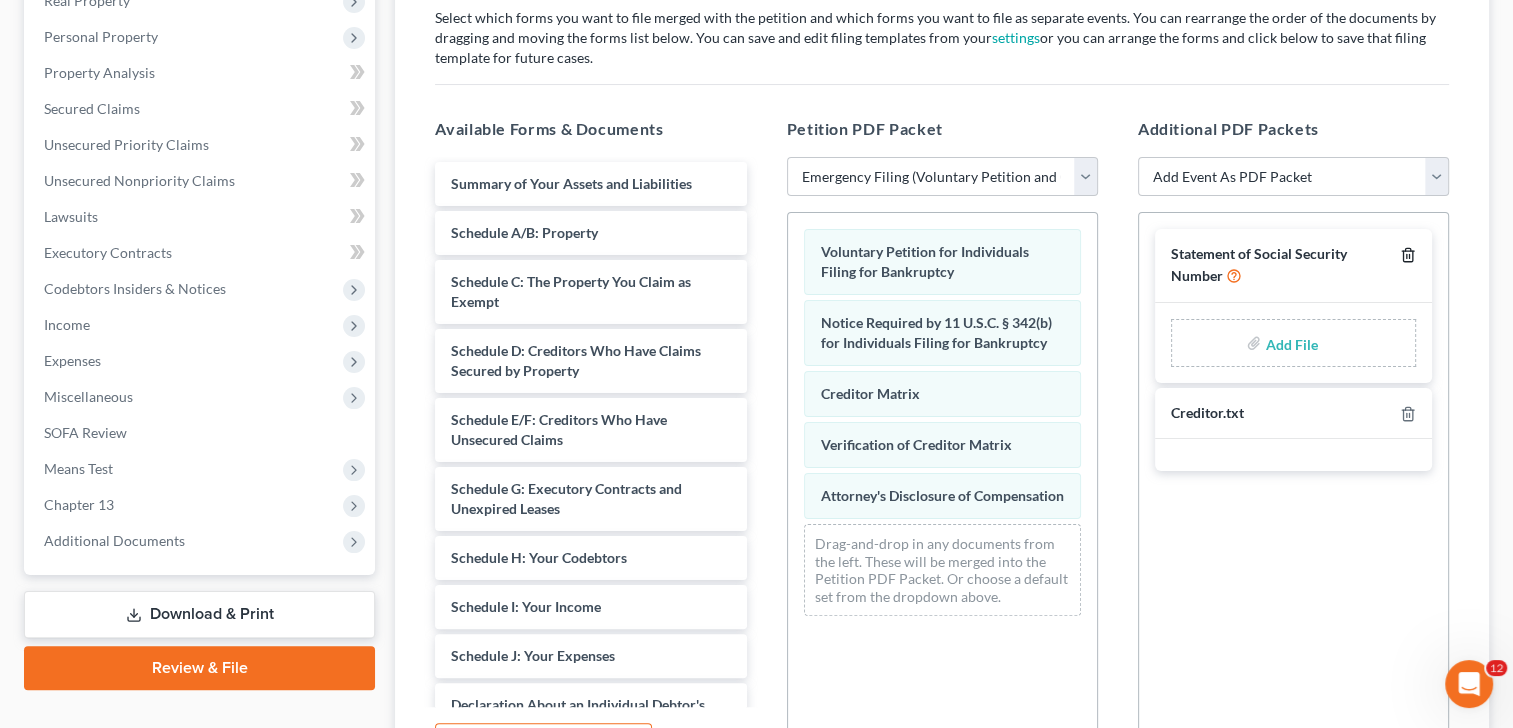 click 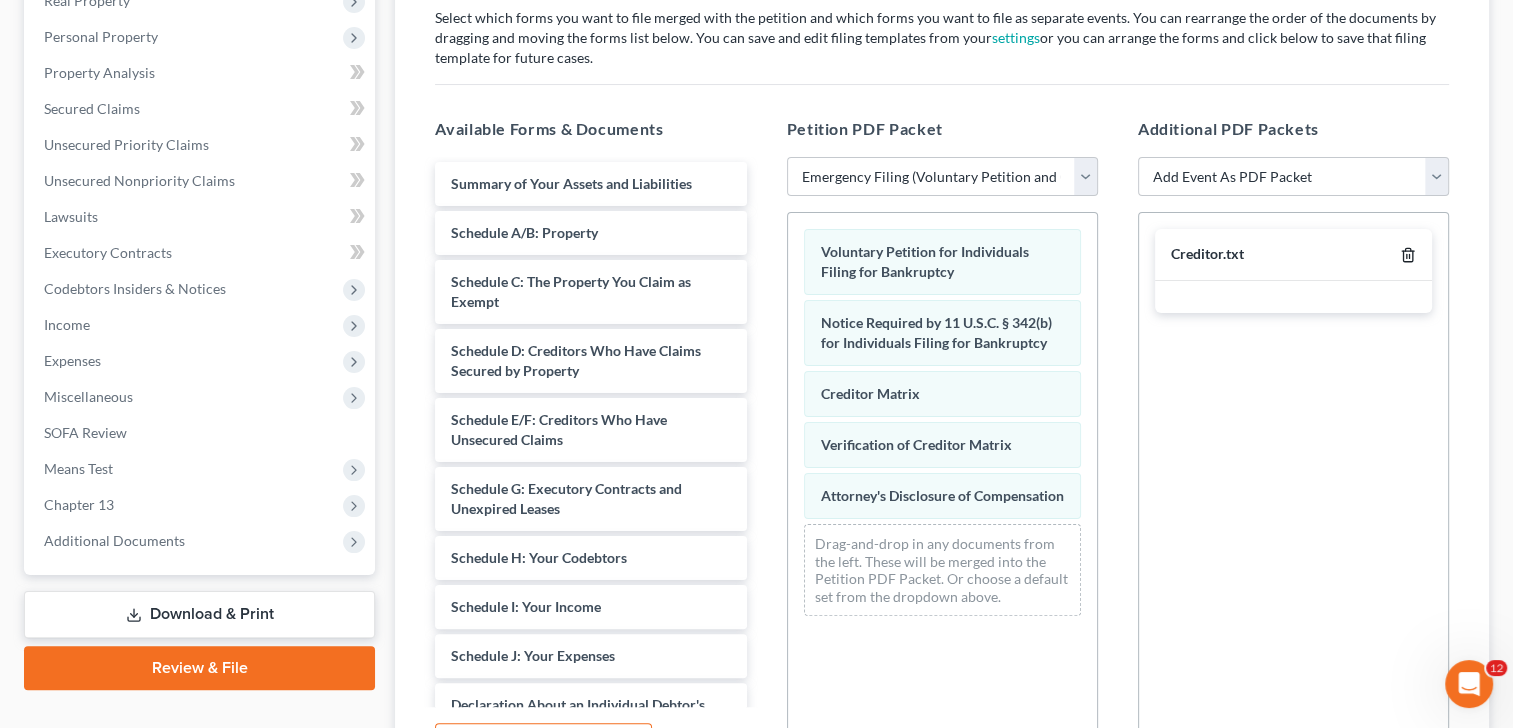 click 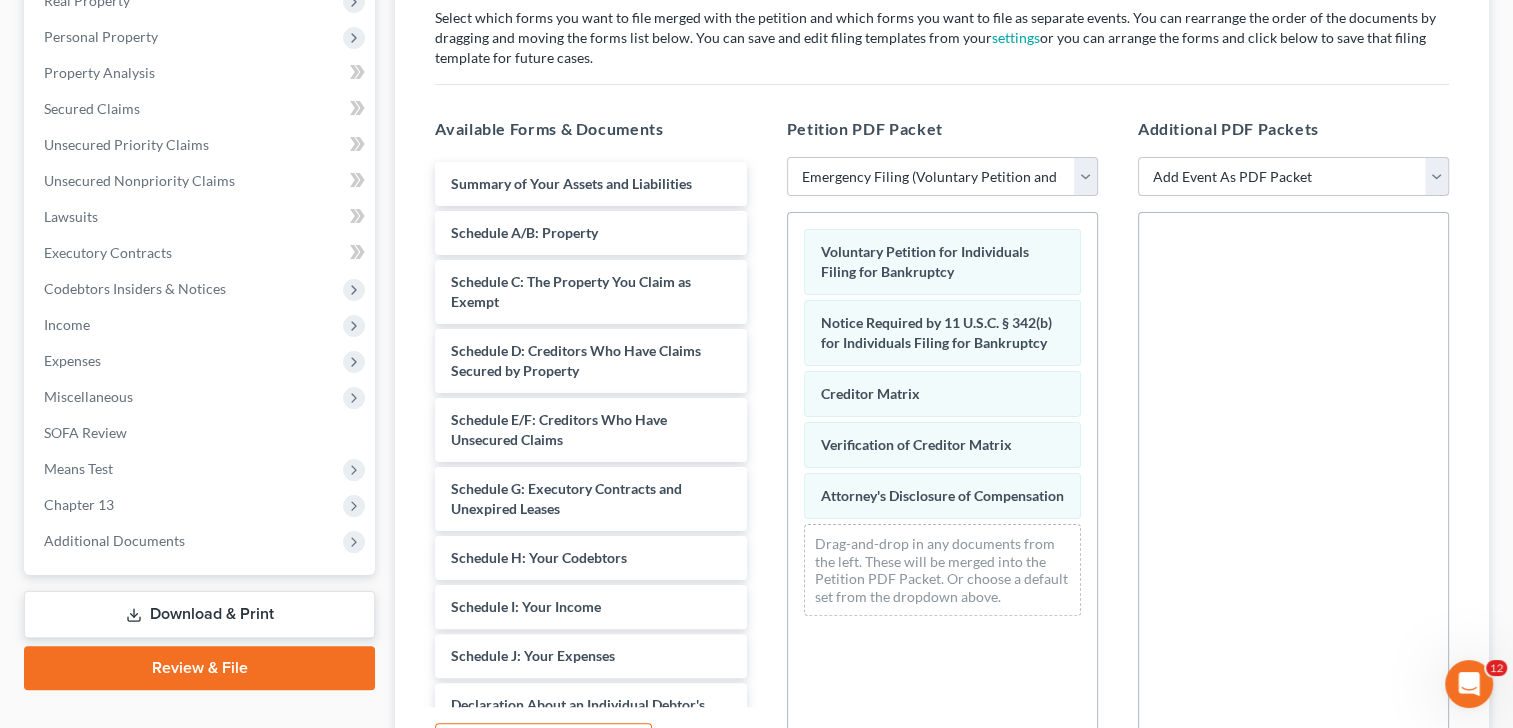 click on "Statement of Social Security Number" at bounding box center (1293, 177) 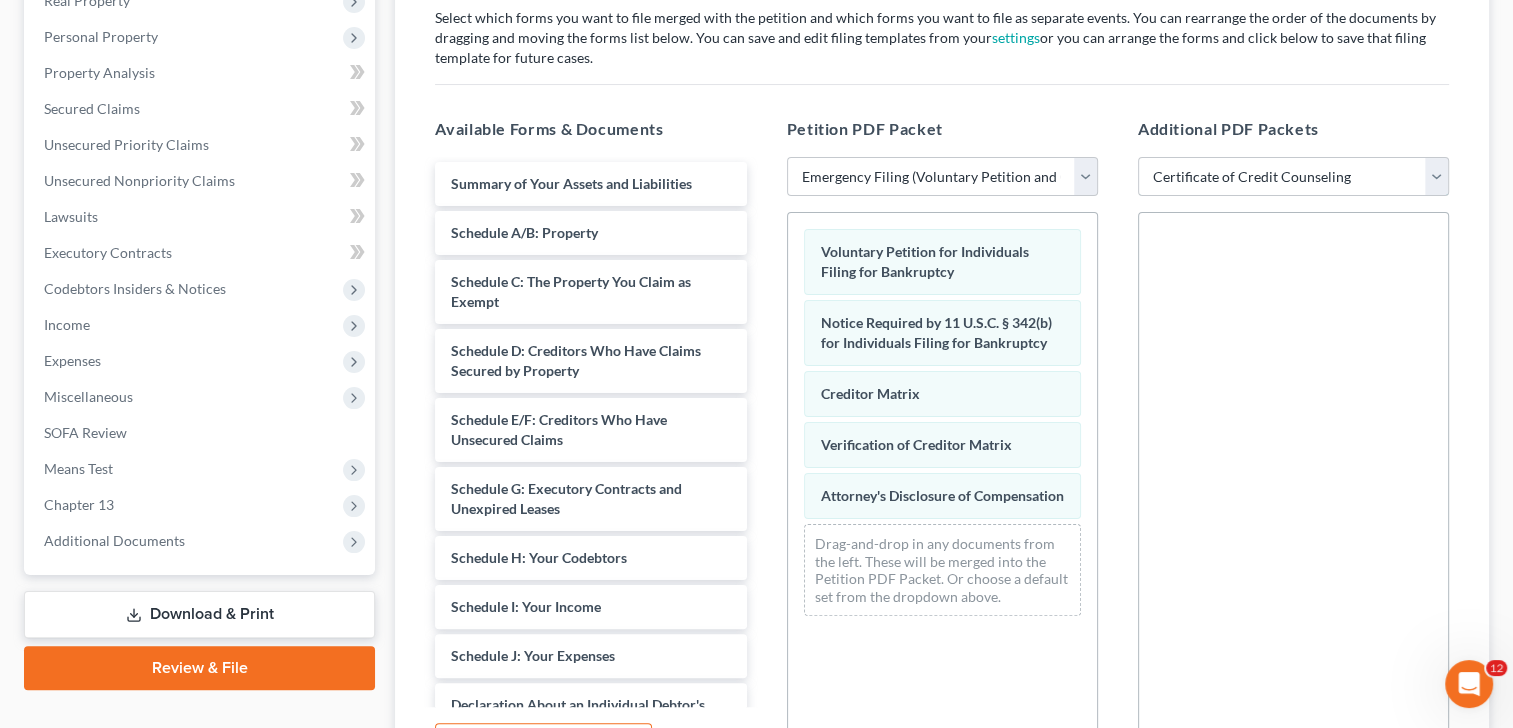click on "Statement of Social Security Number" at bounding box center (1293, 177) 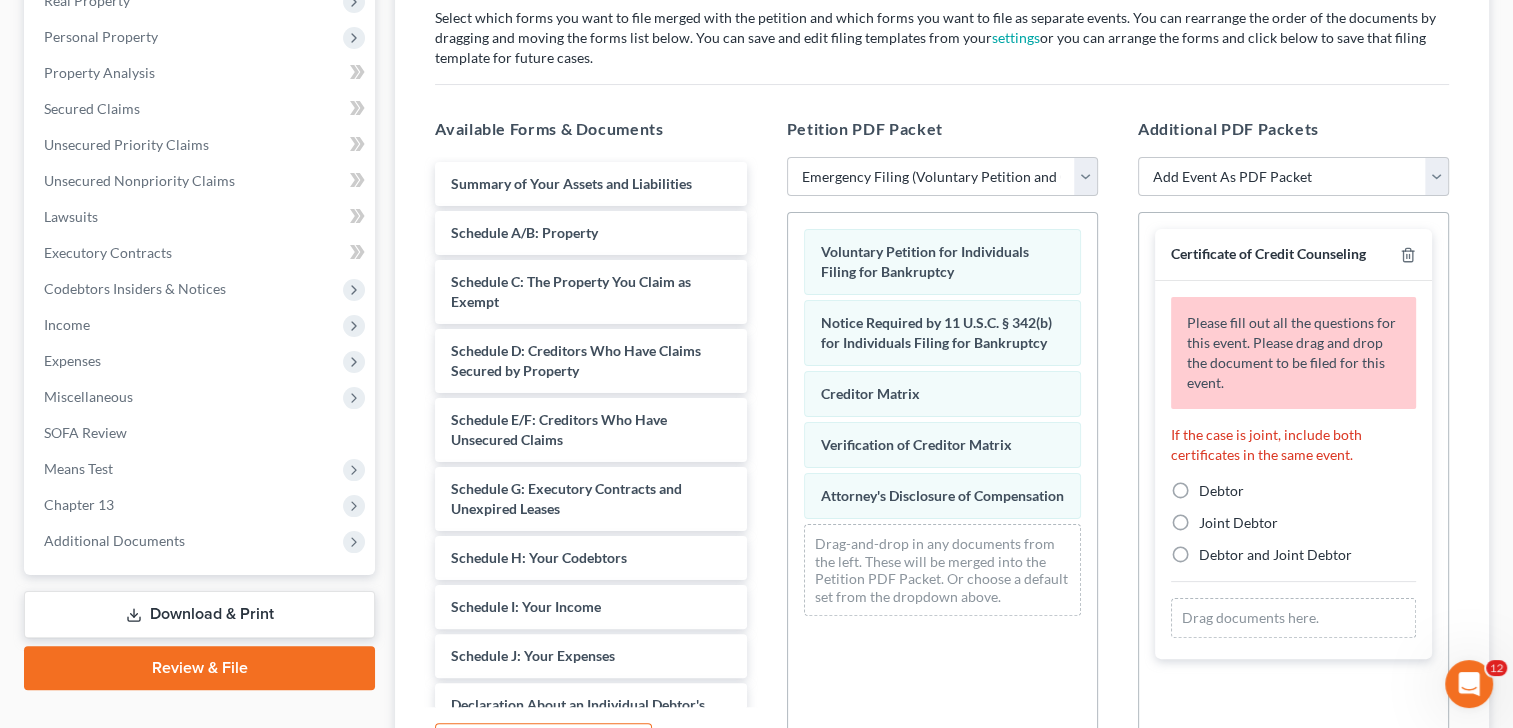 click on "Debtor" at bounding box center (1221, 490) 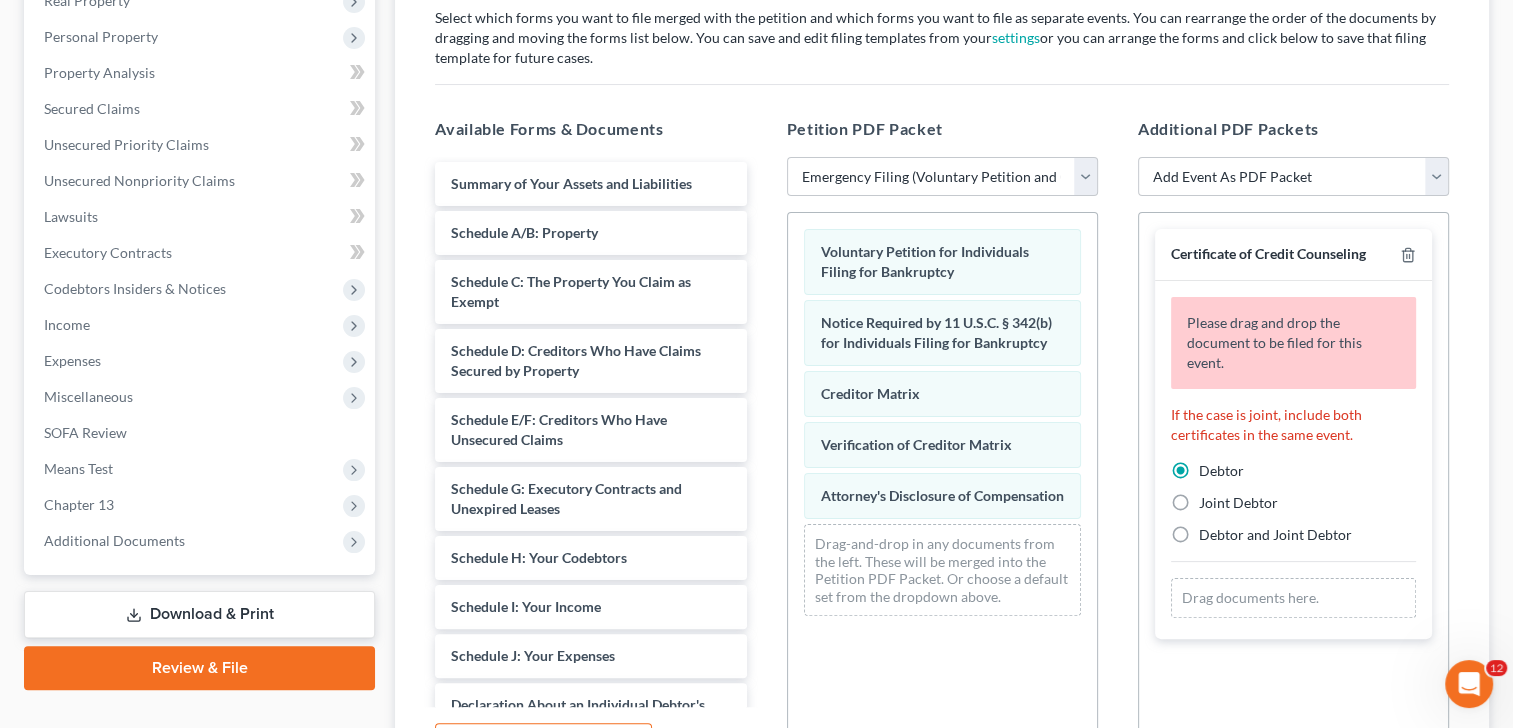 click on "Drag documents here." at bounding box center (1293, 598) 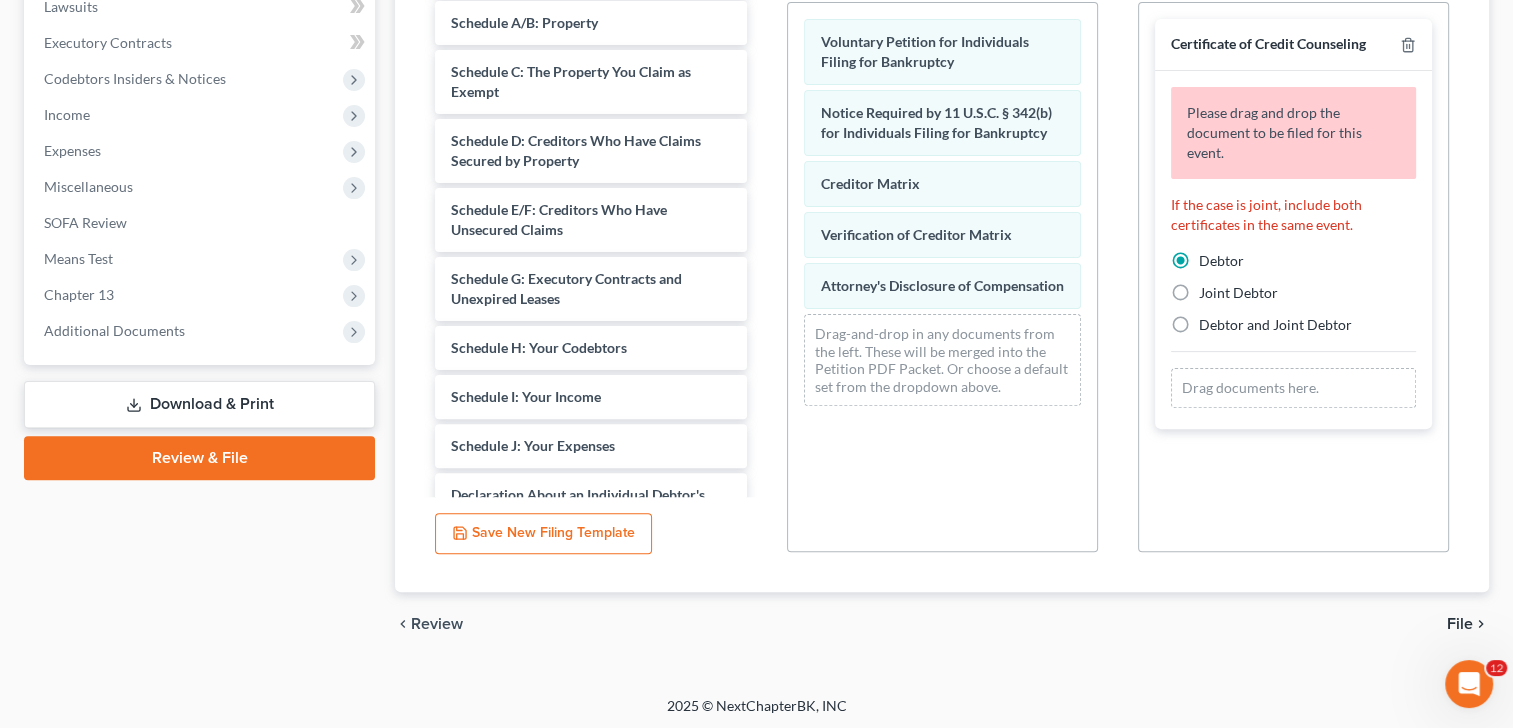 scroll, scrollTop: 545, scrollLeft: 0, axis: vertical 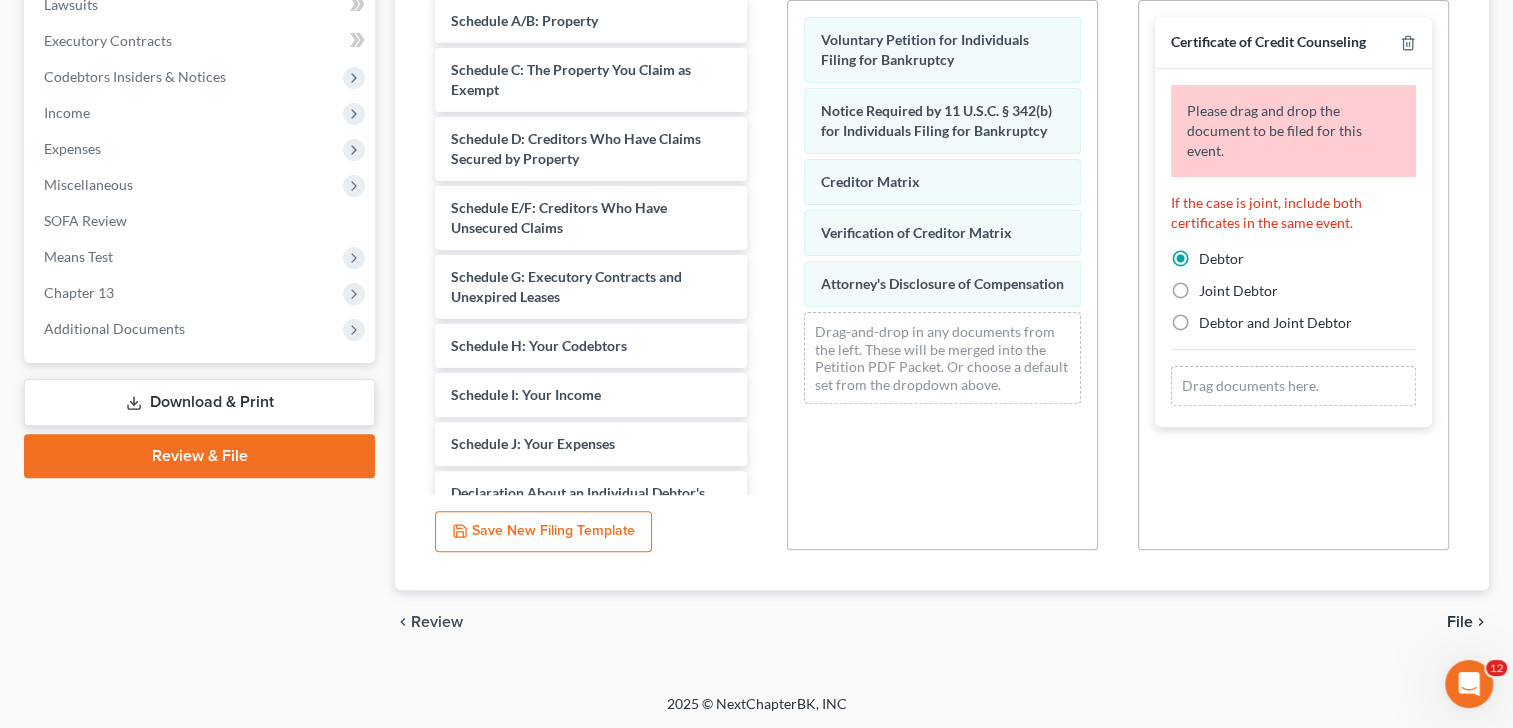 click on "Drag documents here." at bounding box center (1293, 386) 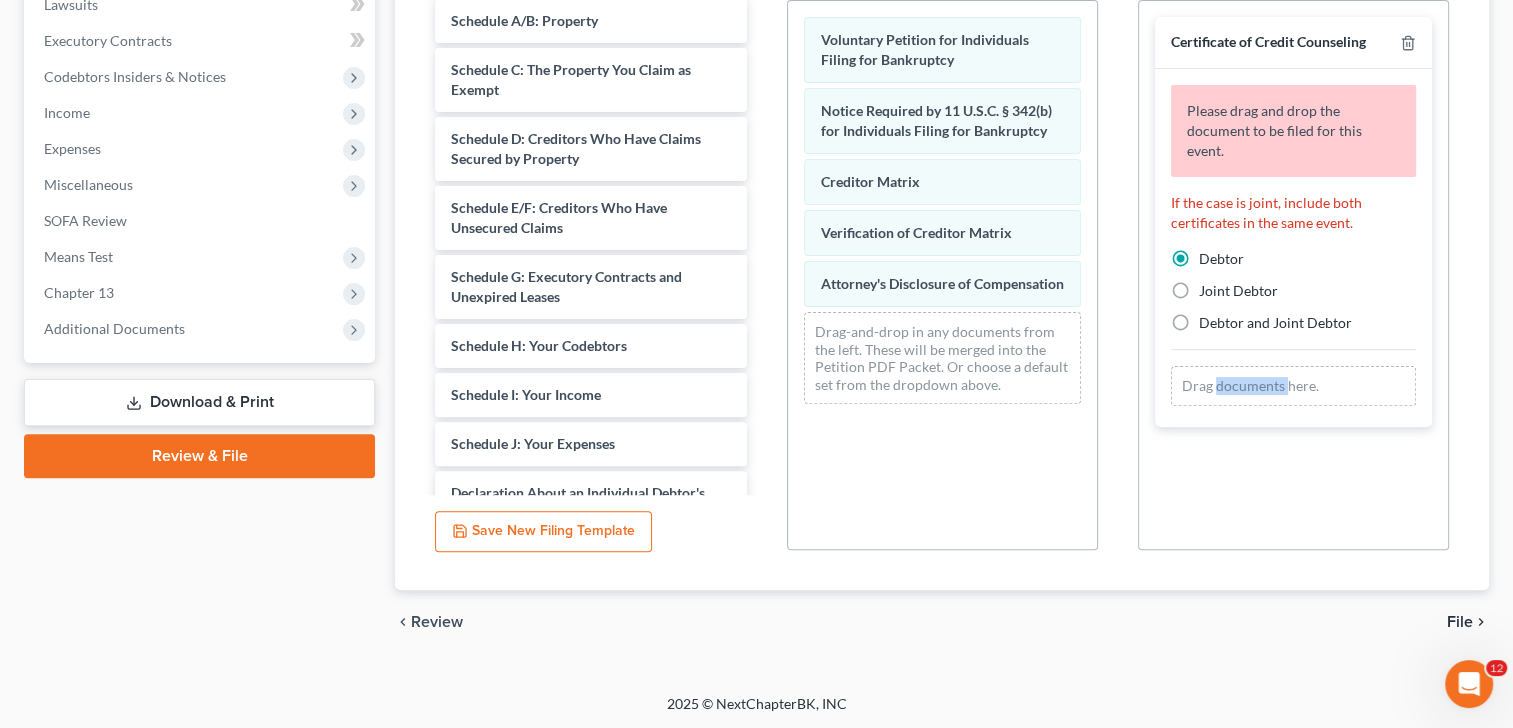 click on "Drag documents here." at bounding box center (1293, 386) 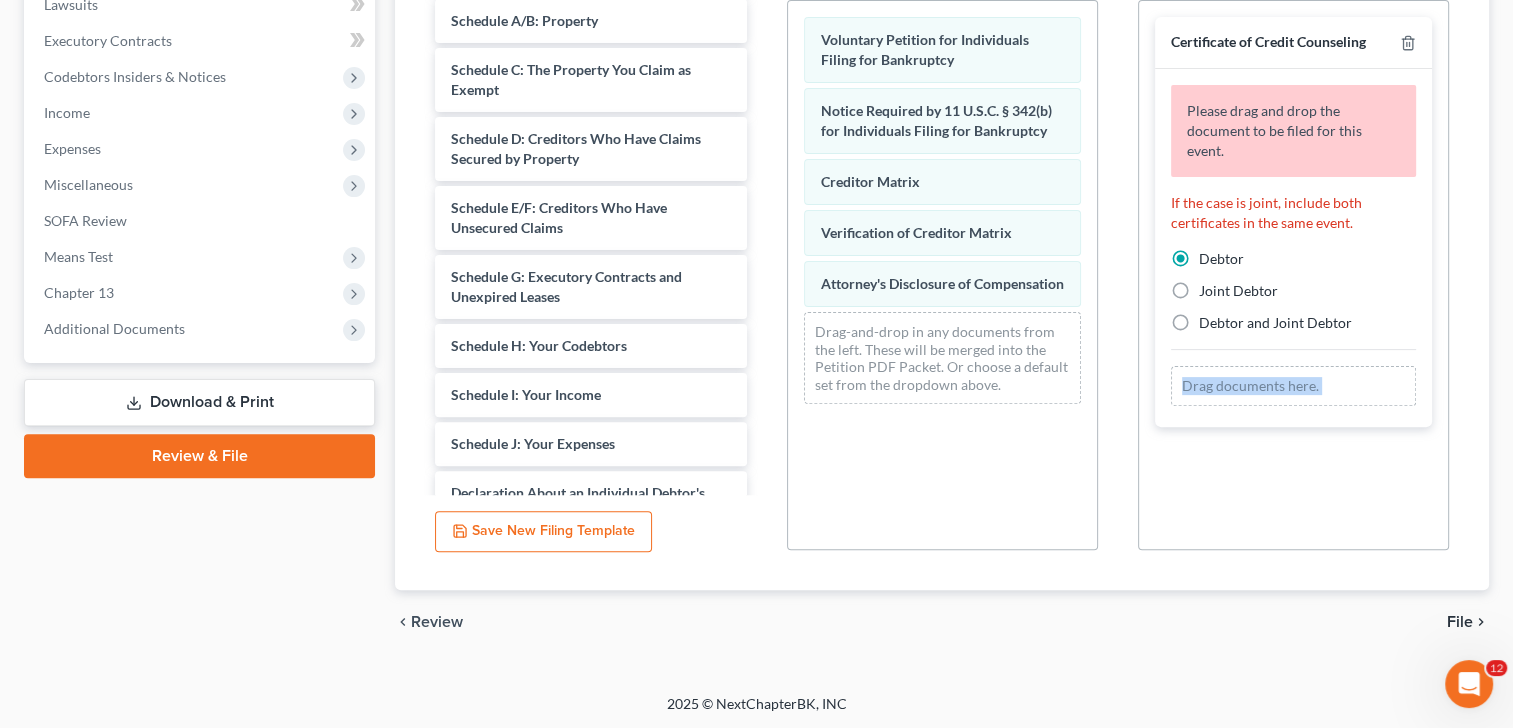 click on "Drag documents here." at bounding box center (1293, 386) 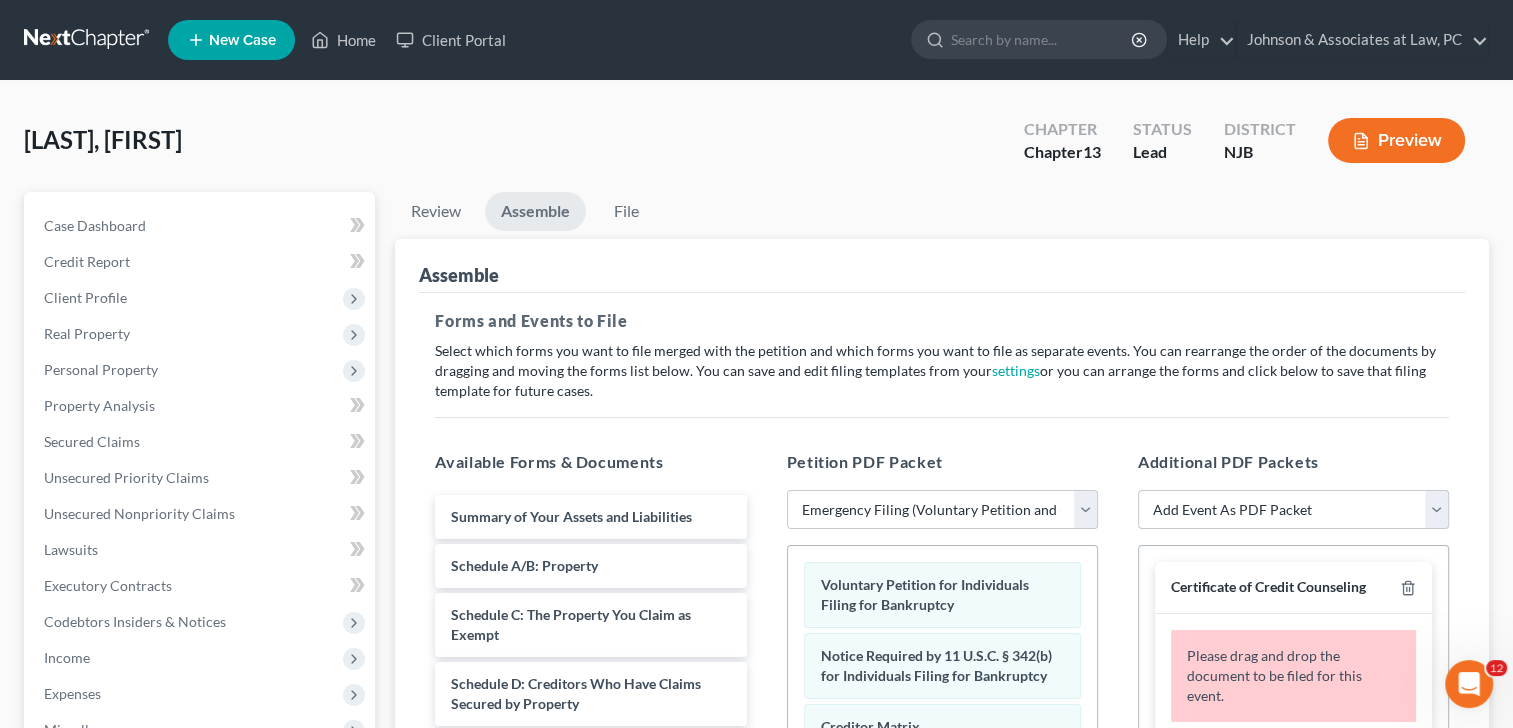 scroll, scrollTop: 333, scrollLeft: 0, axis: vertical 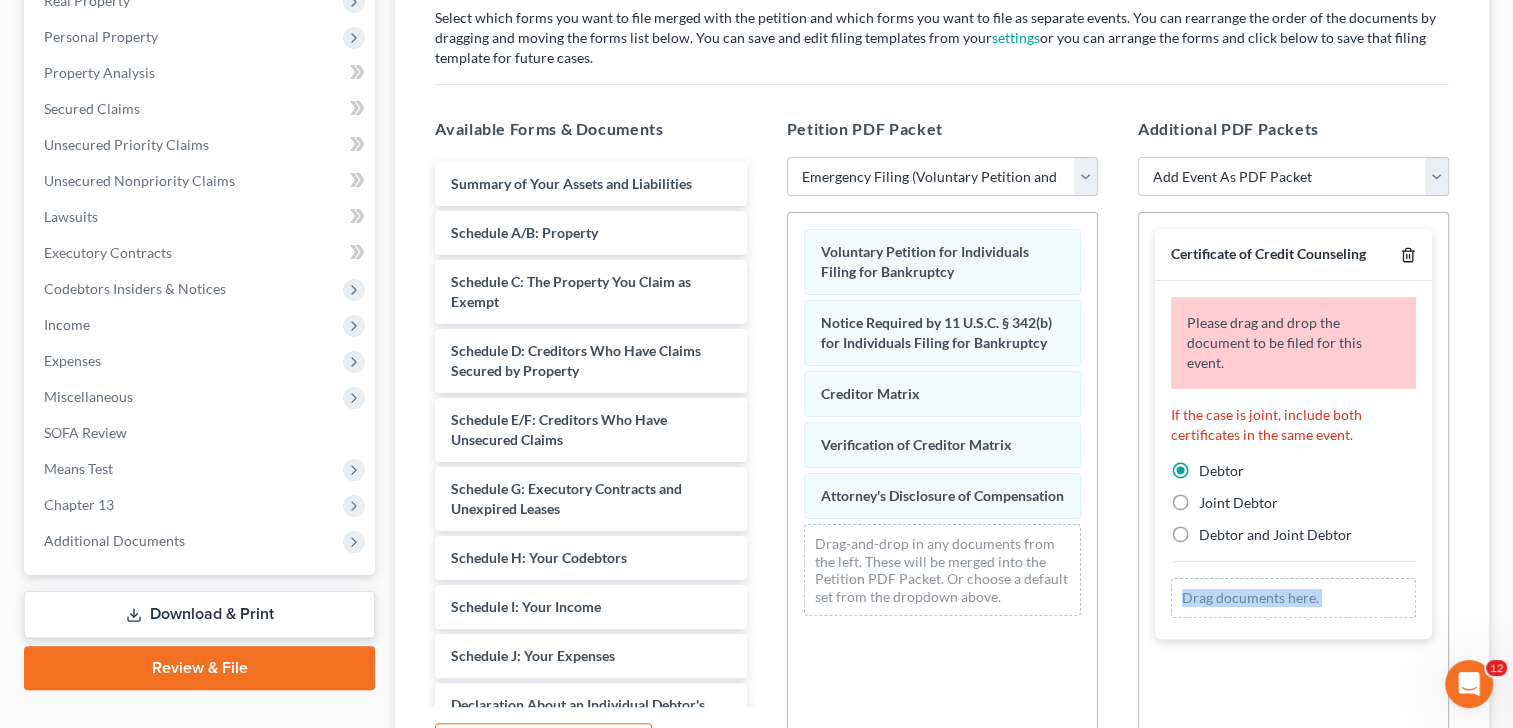 click 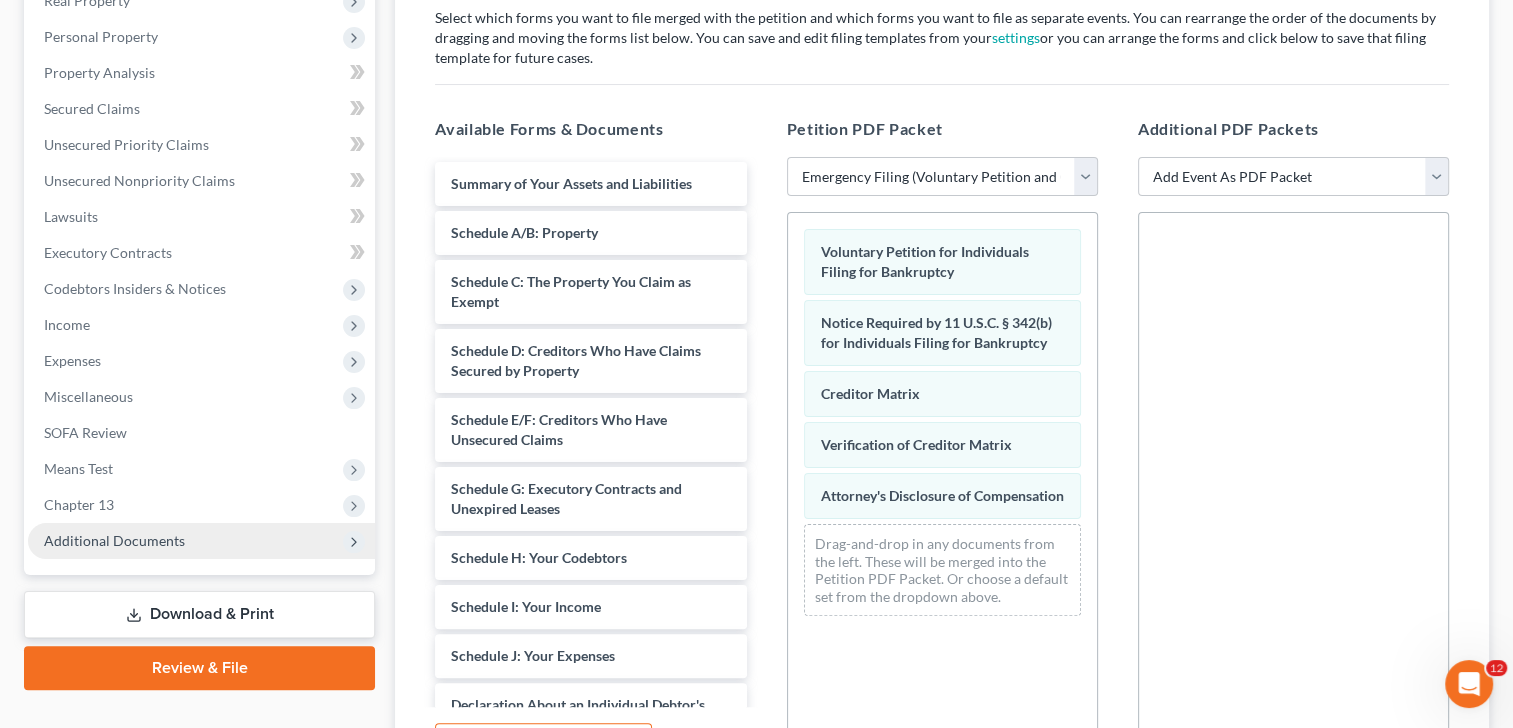 click on "Additional Documents" at bounding box center (114, 540) 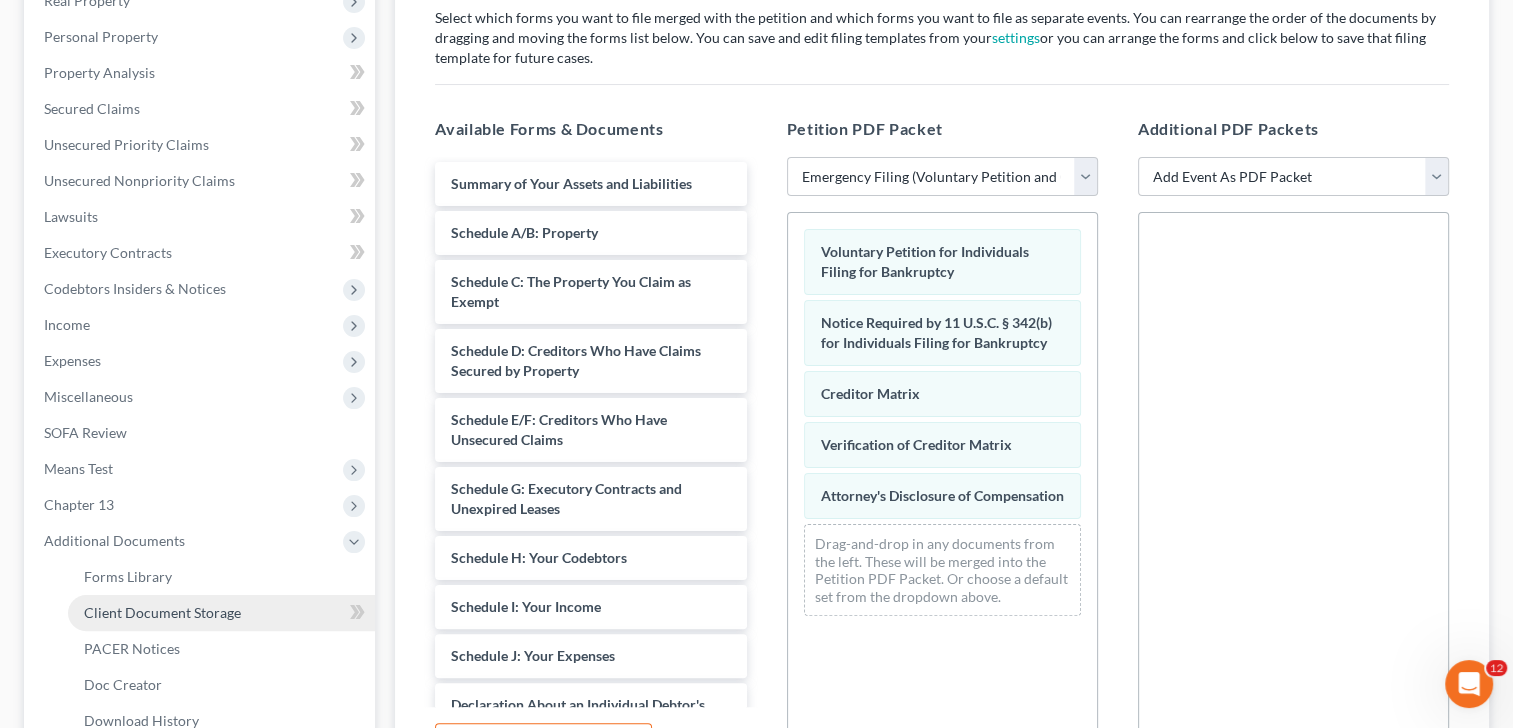 click on "Client Document Storage" at bounding box center [162, 612] 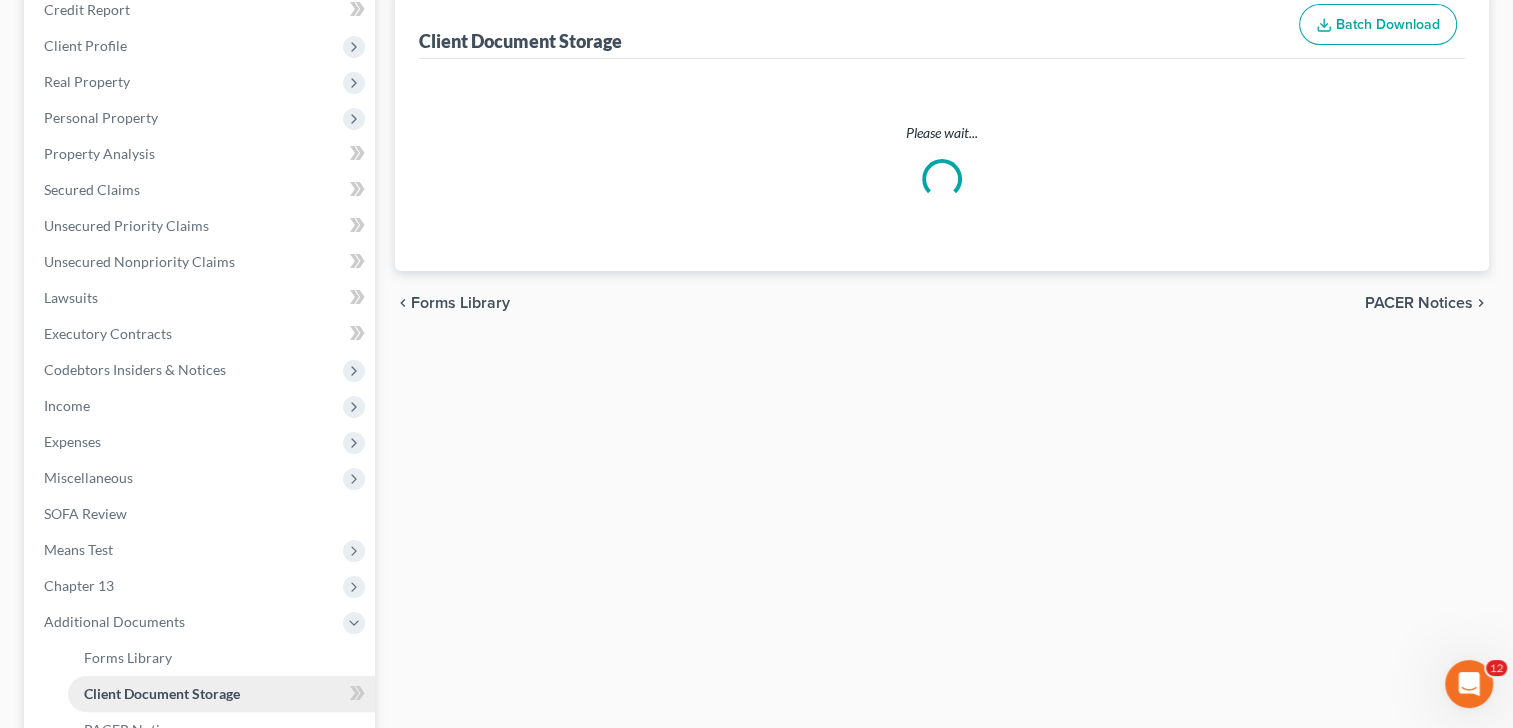 scroll, scrollTop: 0, scrollLeft: 0, axis: both 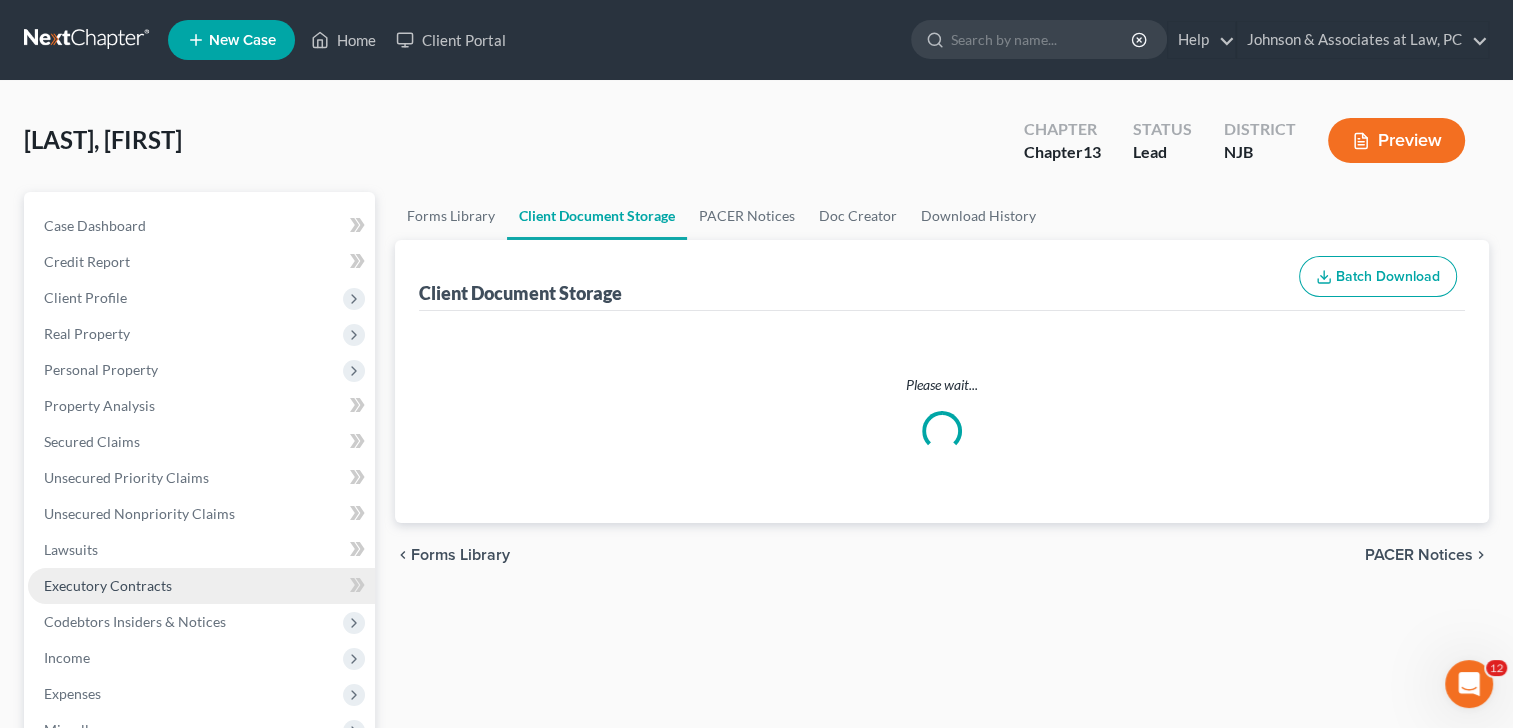select on "9" 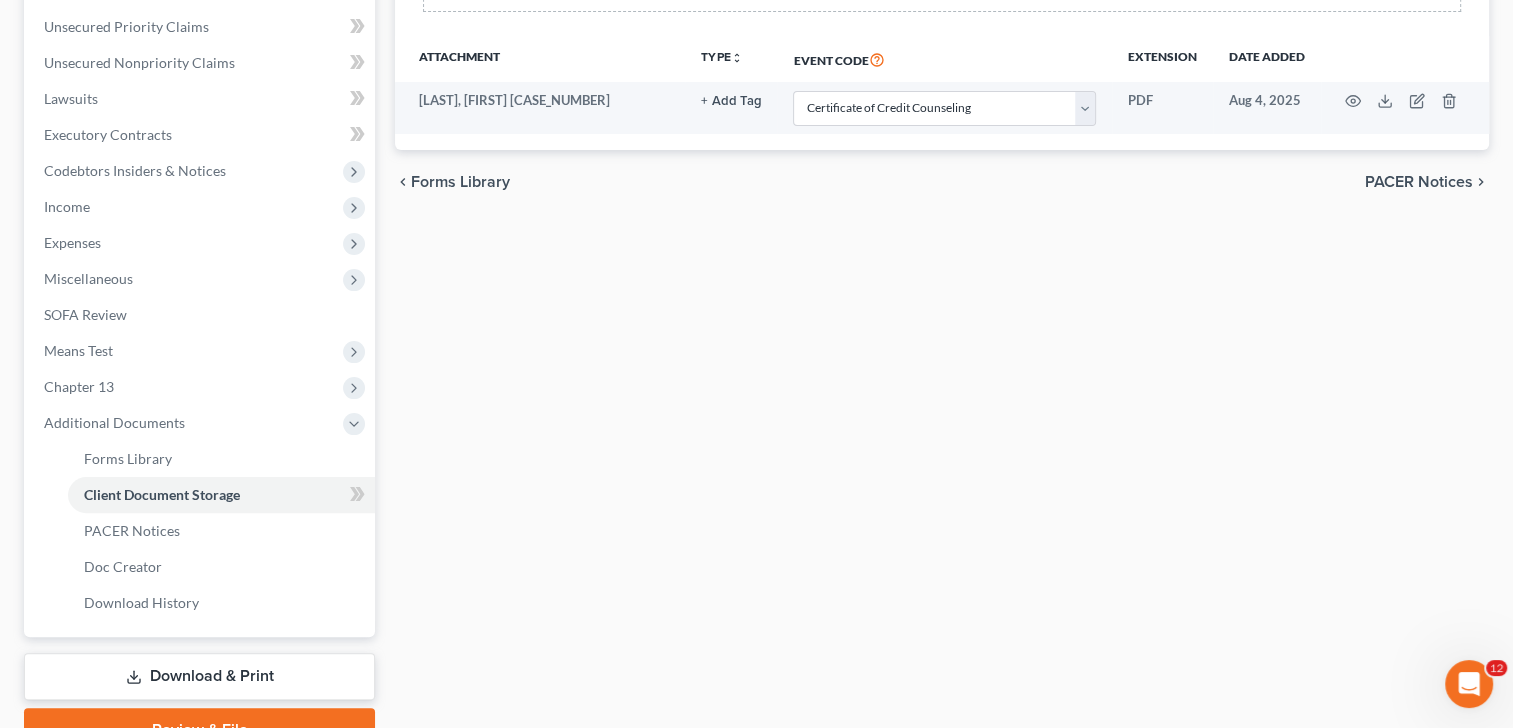 scroll, scrollTop: 549, scrollLeft: 0, axis: vertical 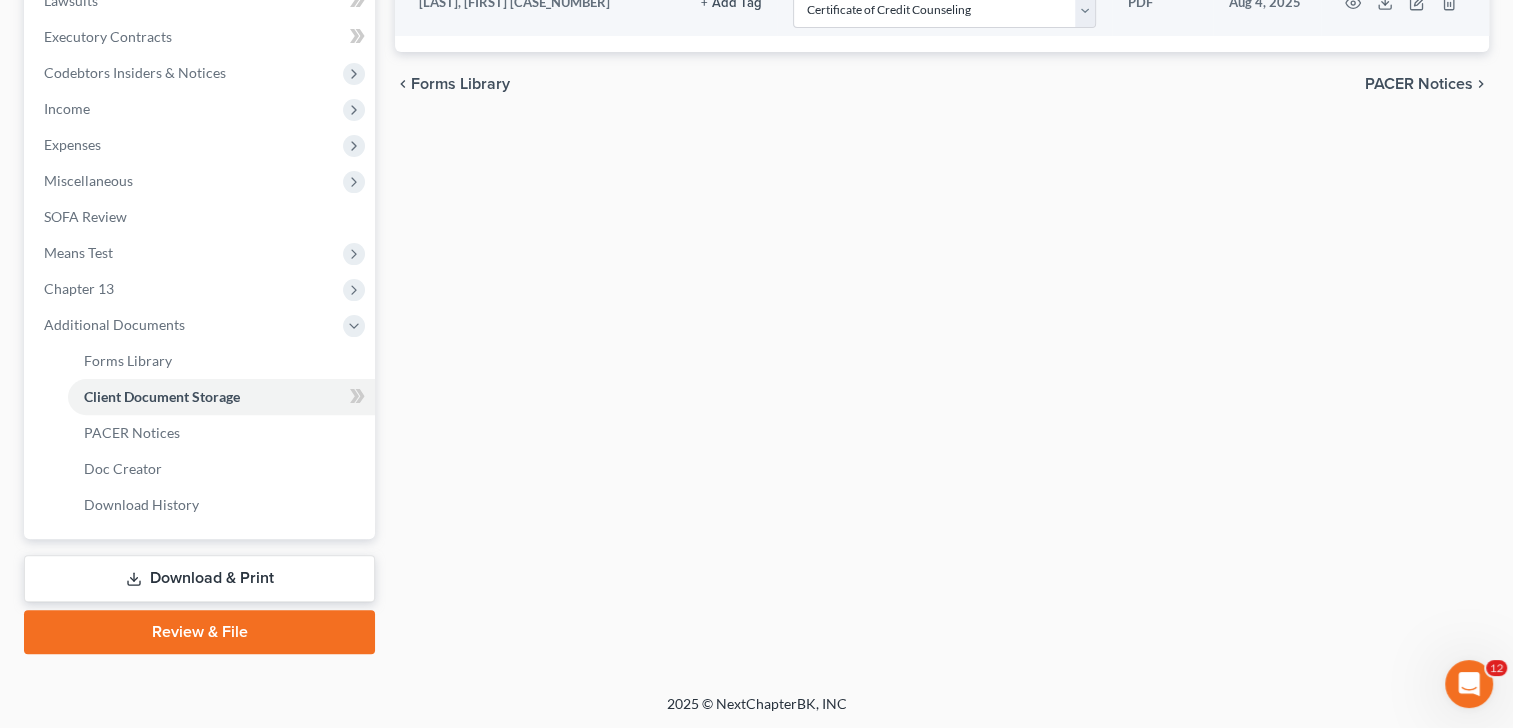 click on "Review & File" at bounding box center [199, 632] 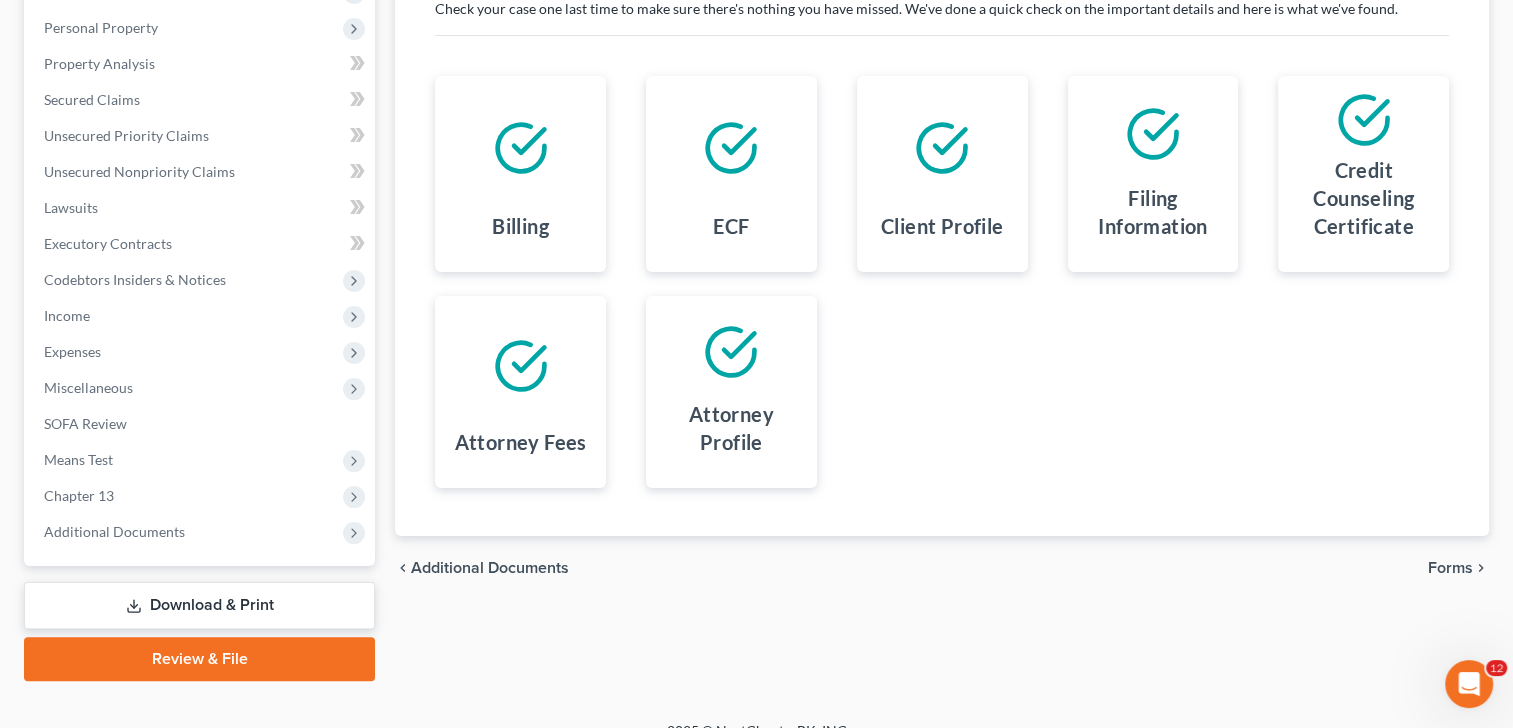 scroll, scrollTop: 369, scrollLeft: 0, axis: vertical 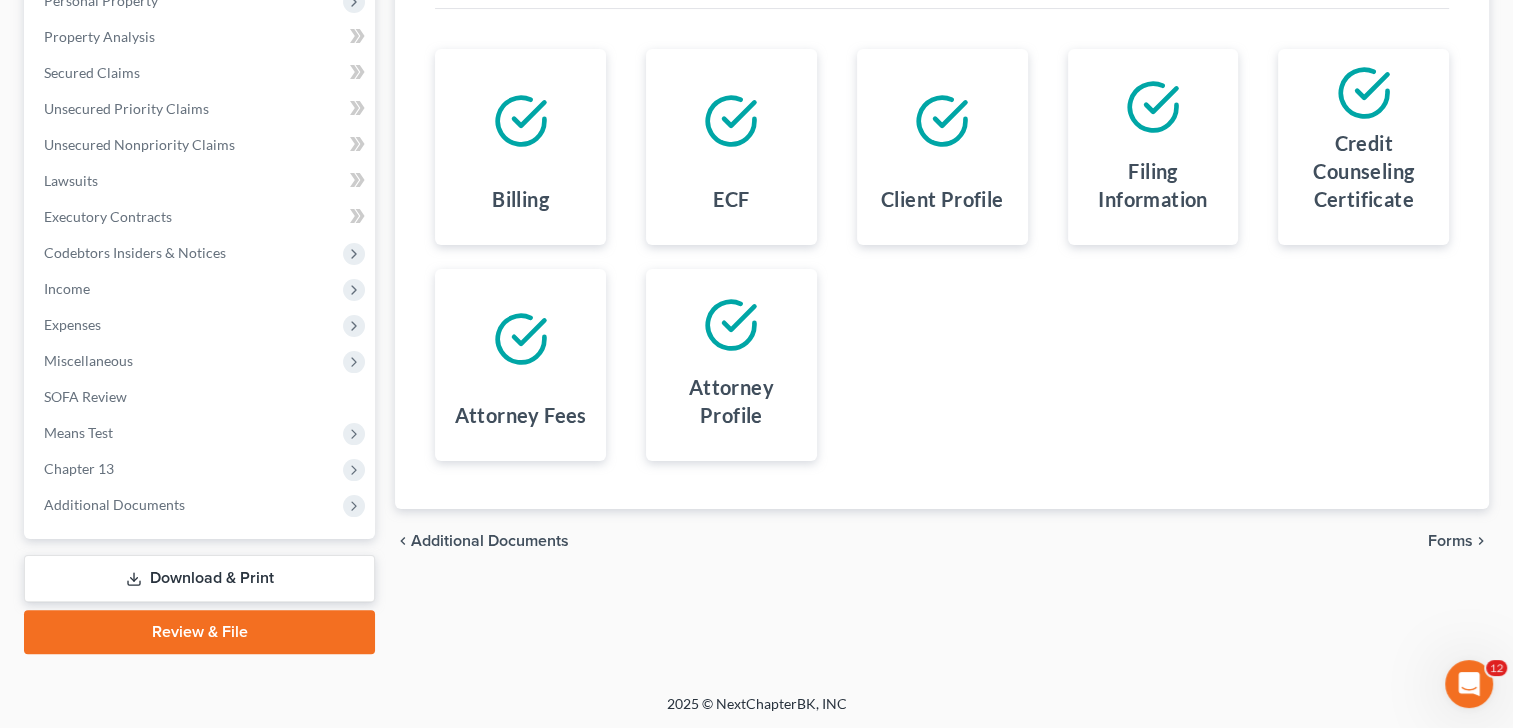 click on "Forms" at bounding box center (1450, 541) 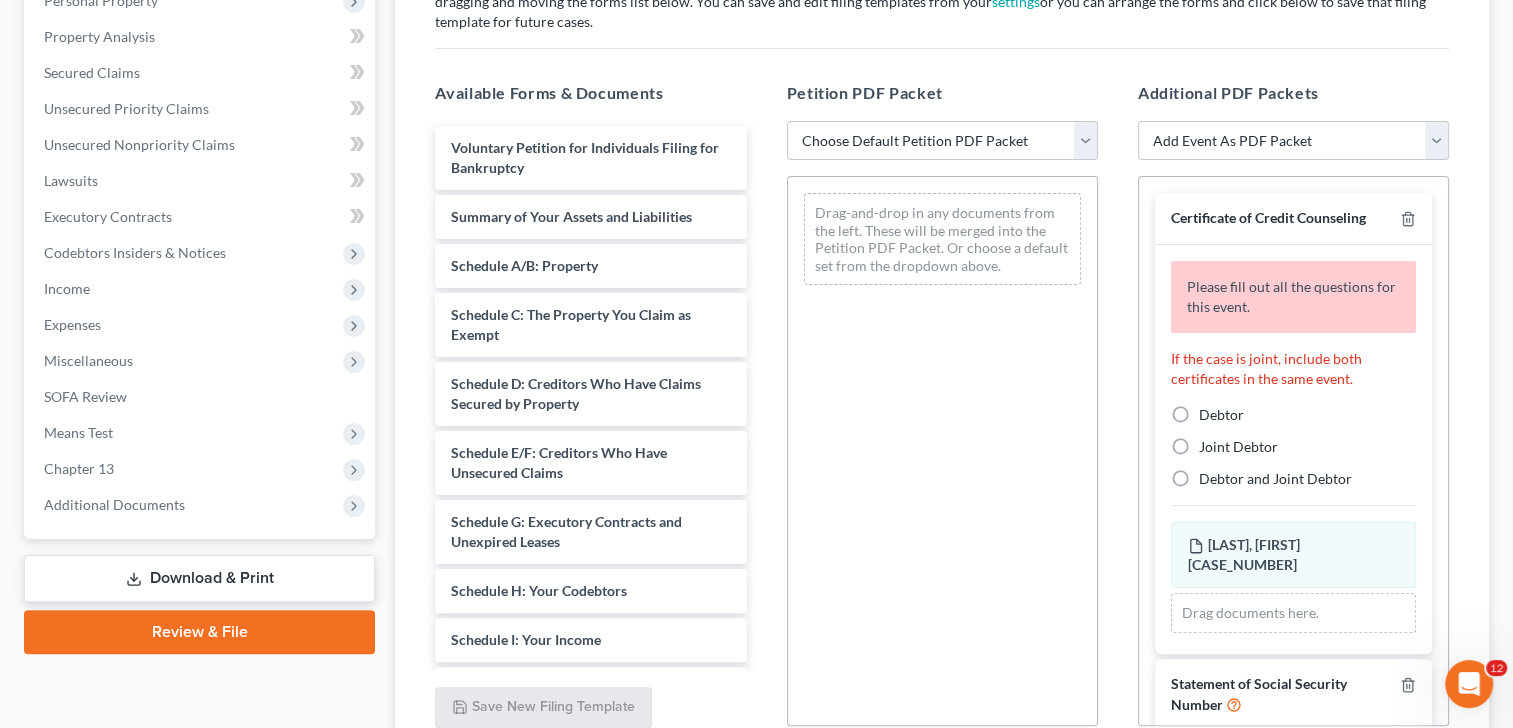 click on "Debtor" at bounding box center (1221, 415) 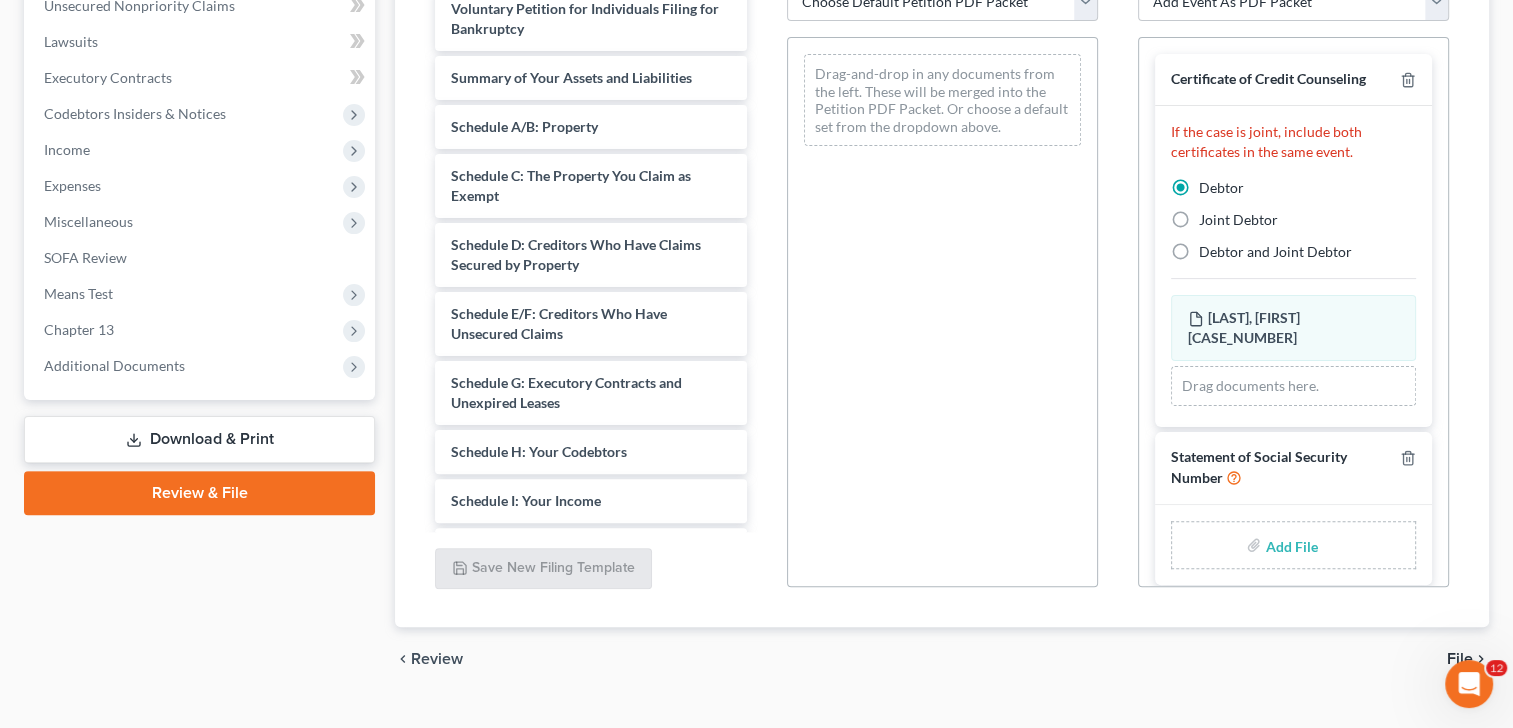 scroll, scrollTop: 545, scrollLeft: 0, axis: vertical 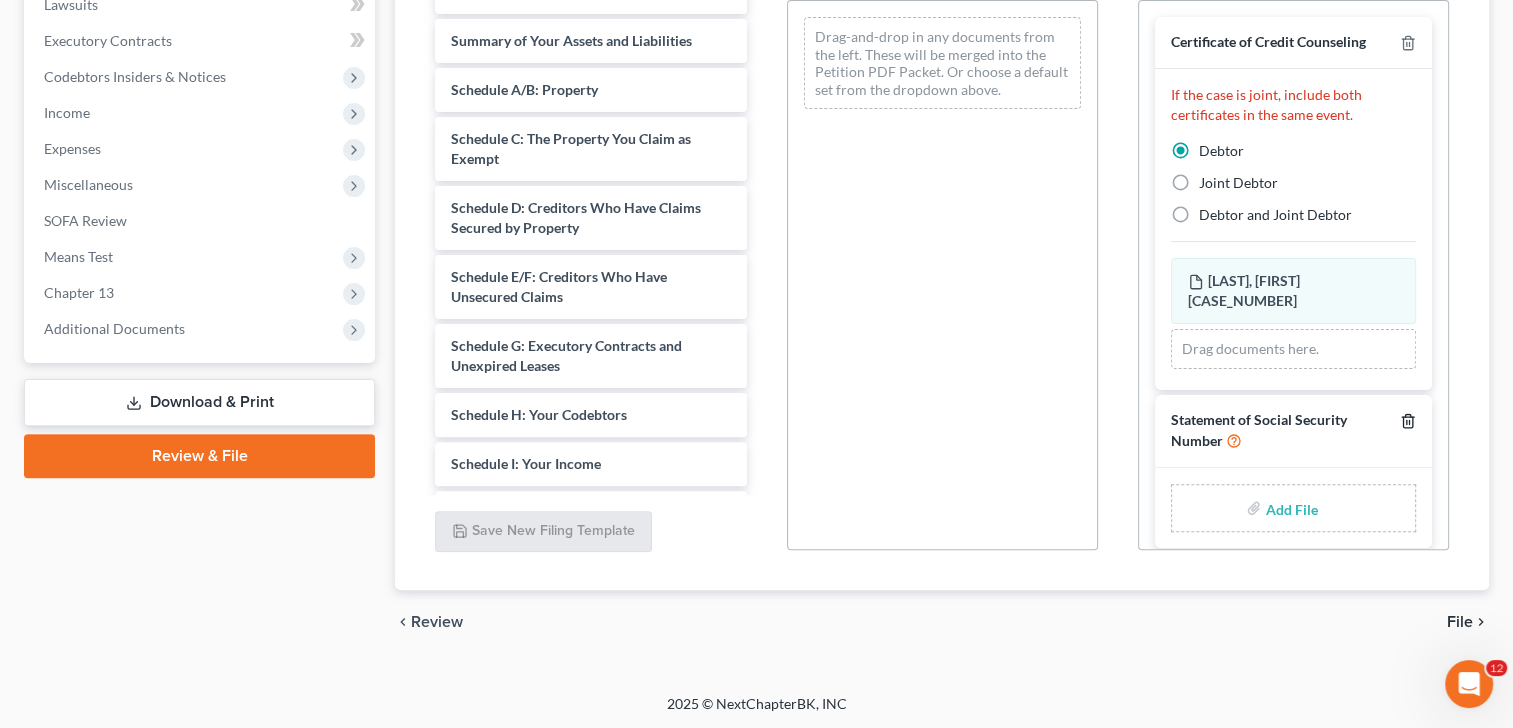 click 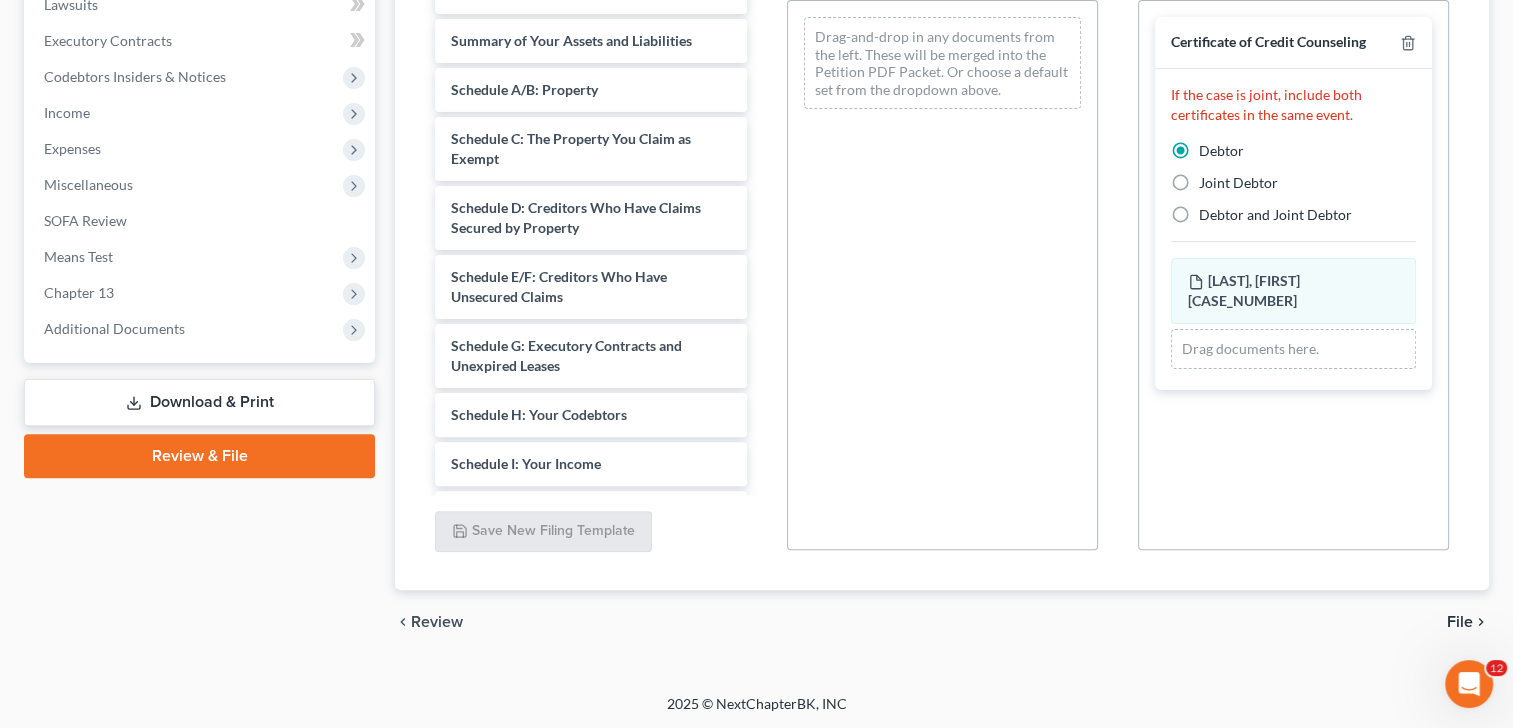scroll, scrollTop: 0, scrollLeft: 0, axis: both 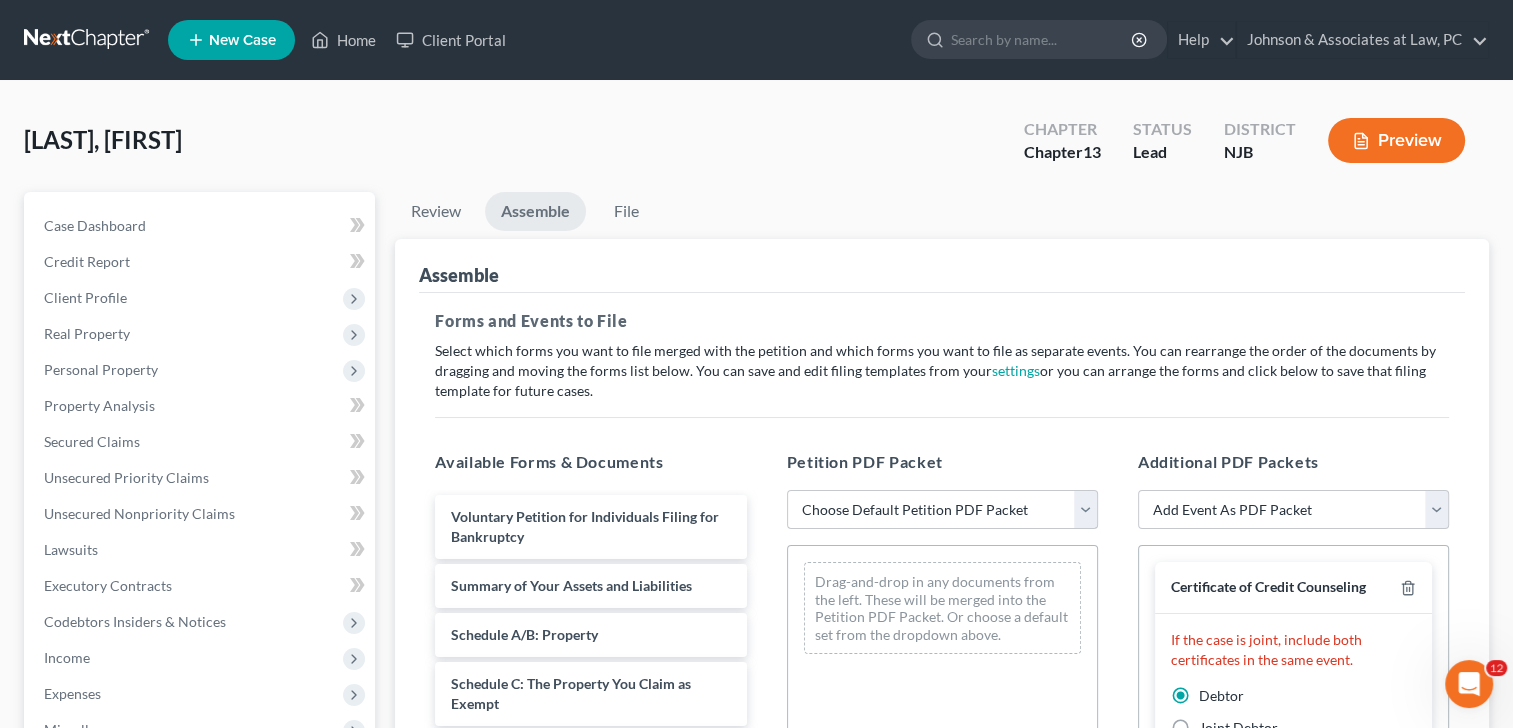 drag, startPoint x: 1033, startPoint y: 512, endPoint x: 1019, endPoint y: 521, distance: 16.643316 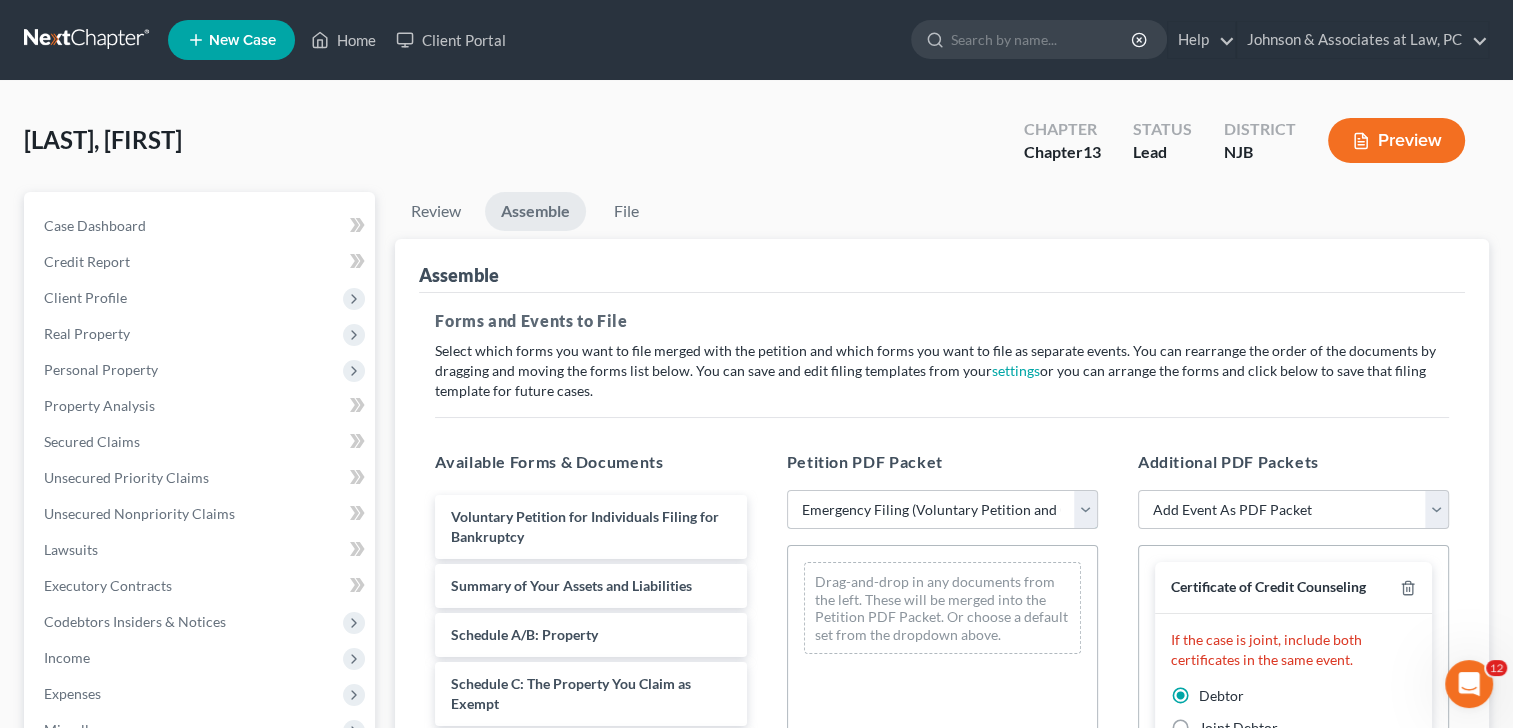 click on "Choose Default Petition PDF Packet Complete Bankruptcy Petition (all forms and schedules) Emergency Filing (Voluntary Petition and Creditor List Only)" at bounding box center [942, 510] 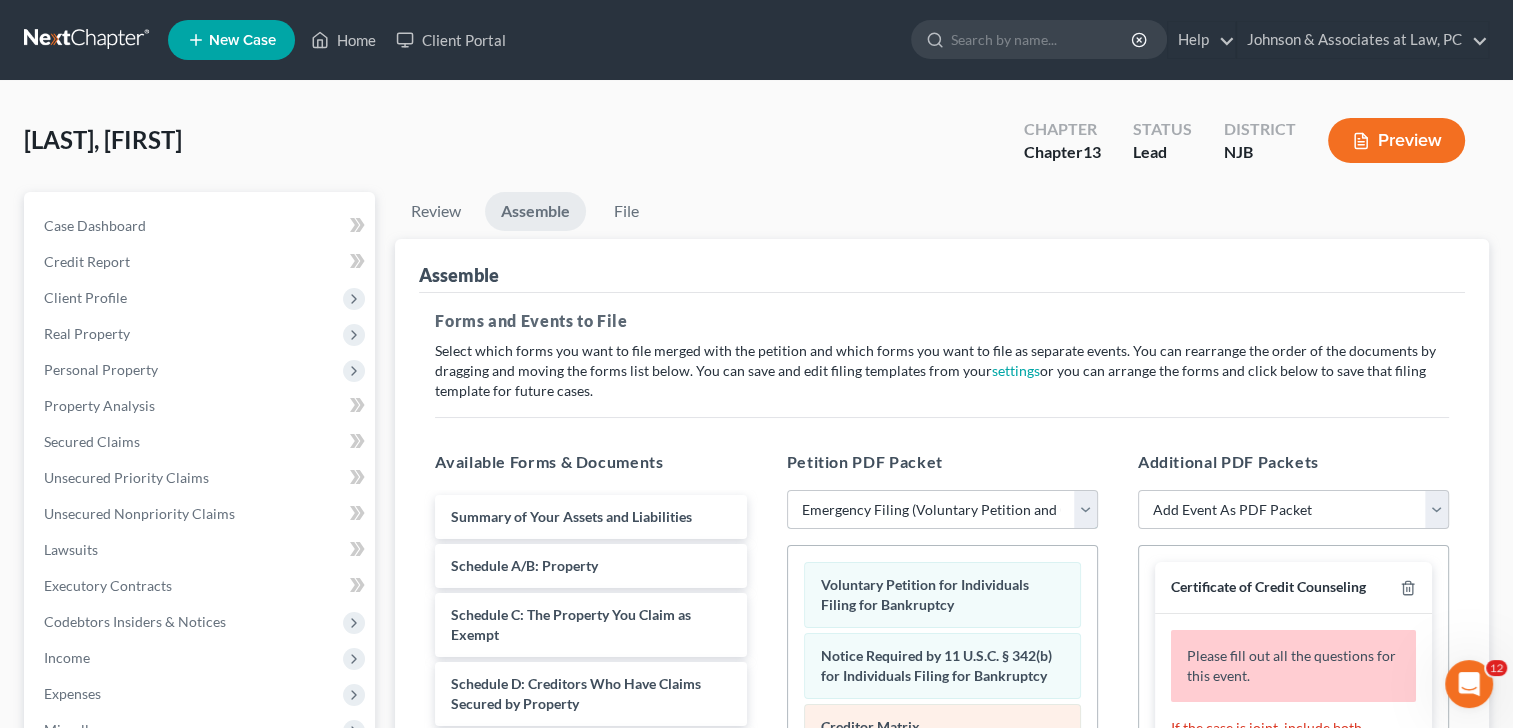 scroll, scrollTop: 333, scrollLeft: 0, axis: vertical 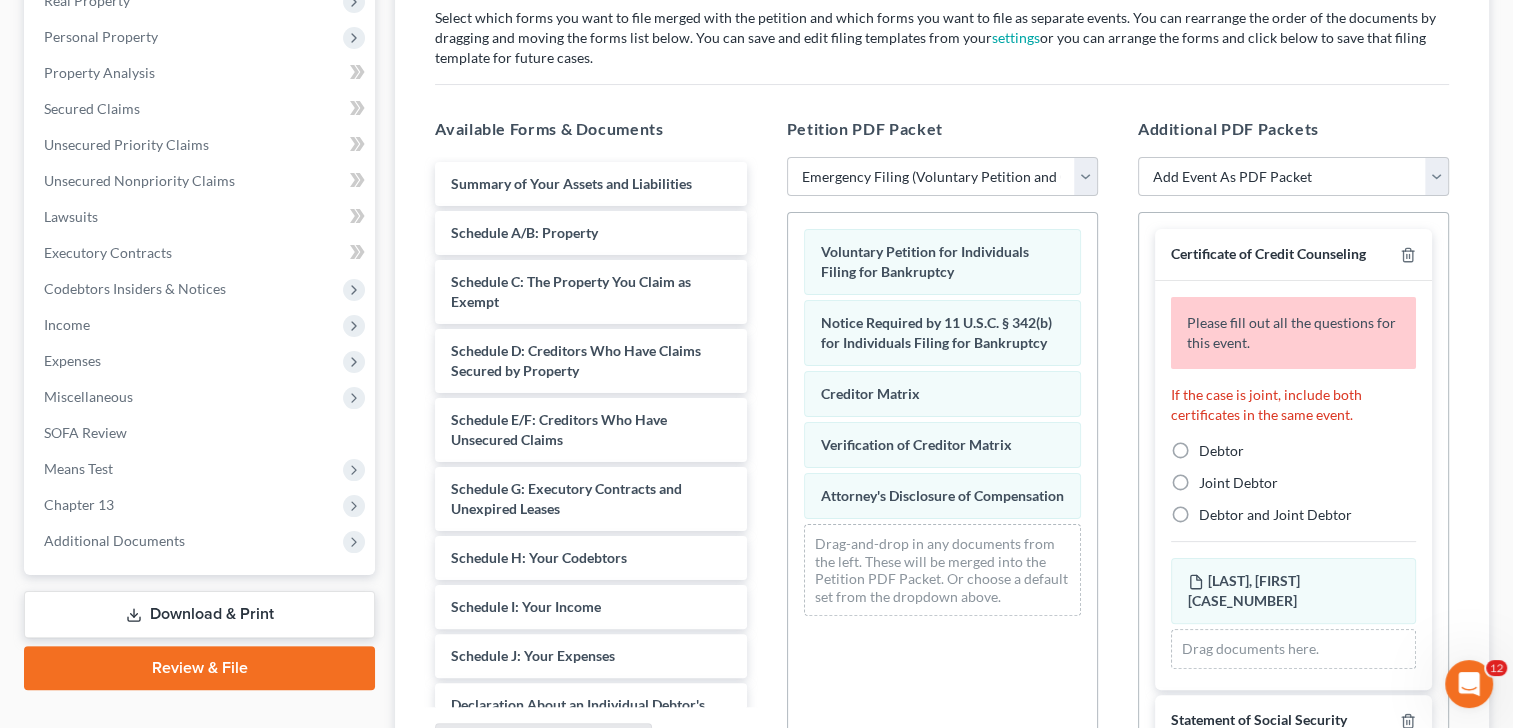click on "Debtor" at bounding box center (1221, 451) 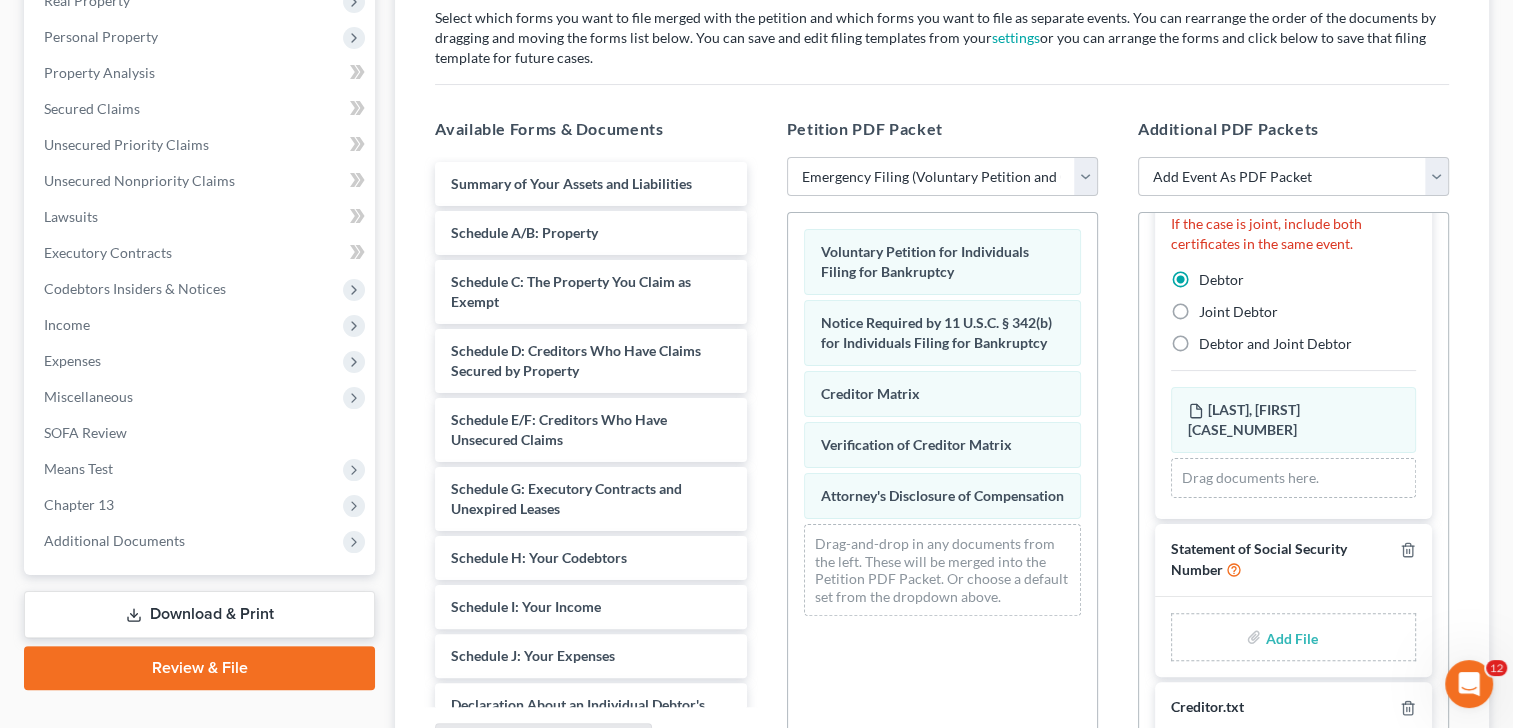scroll, scrollTop: 120, scrollLeft: 0, axis: vertical 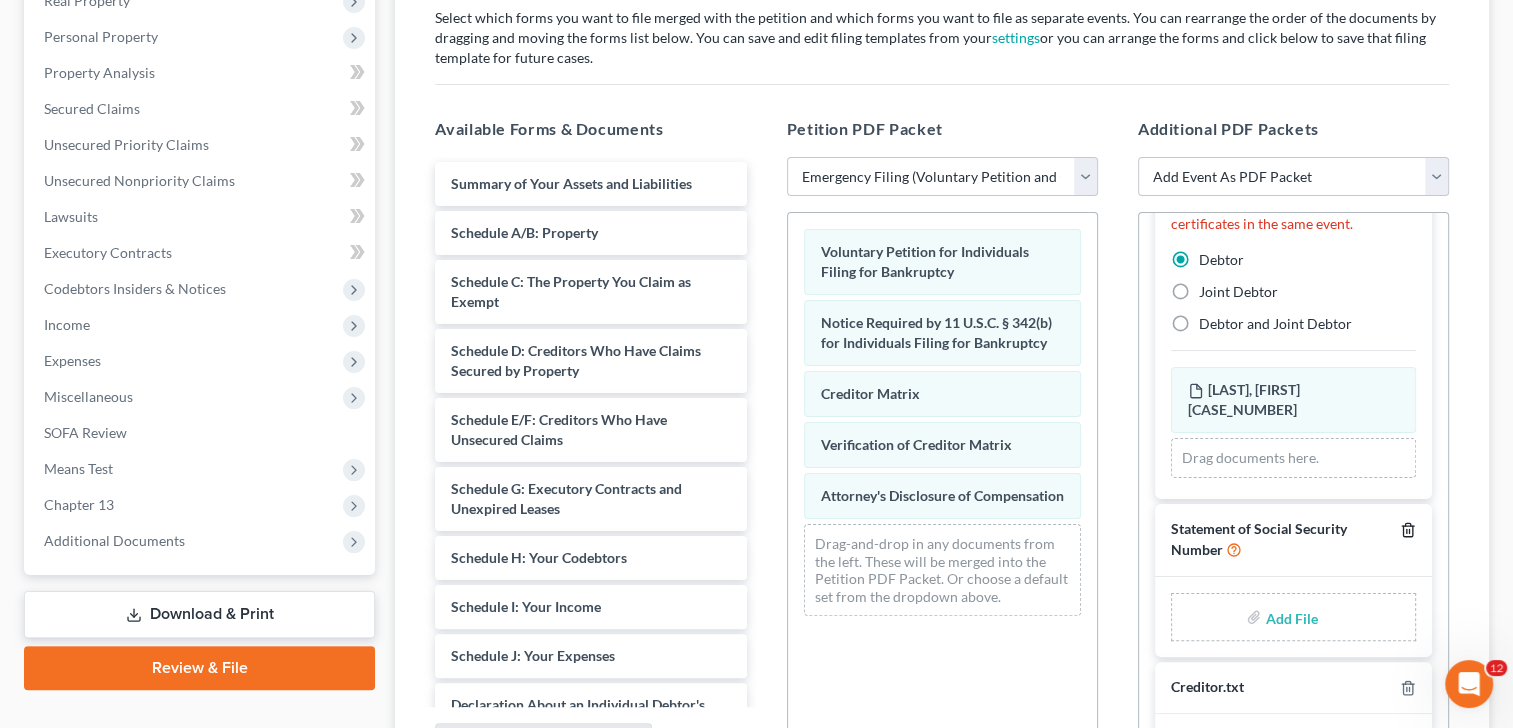 click 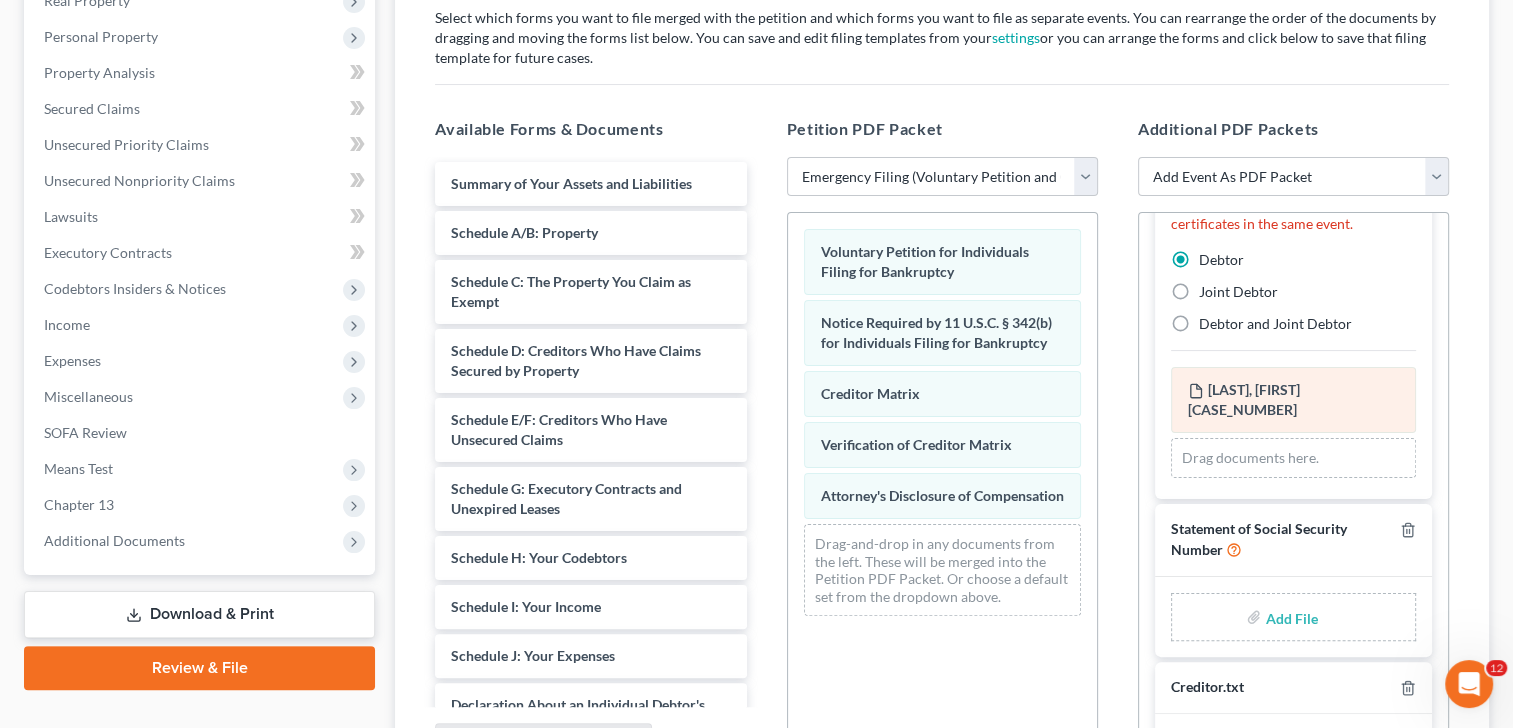 scroll, scrollTop: 0, scrollLeft: 0, axis: both 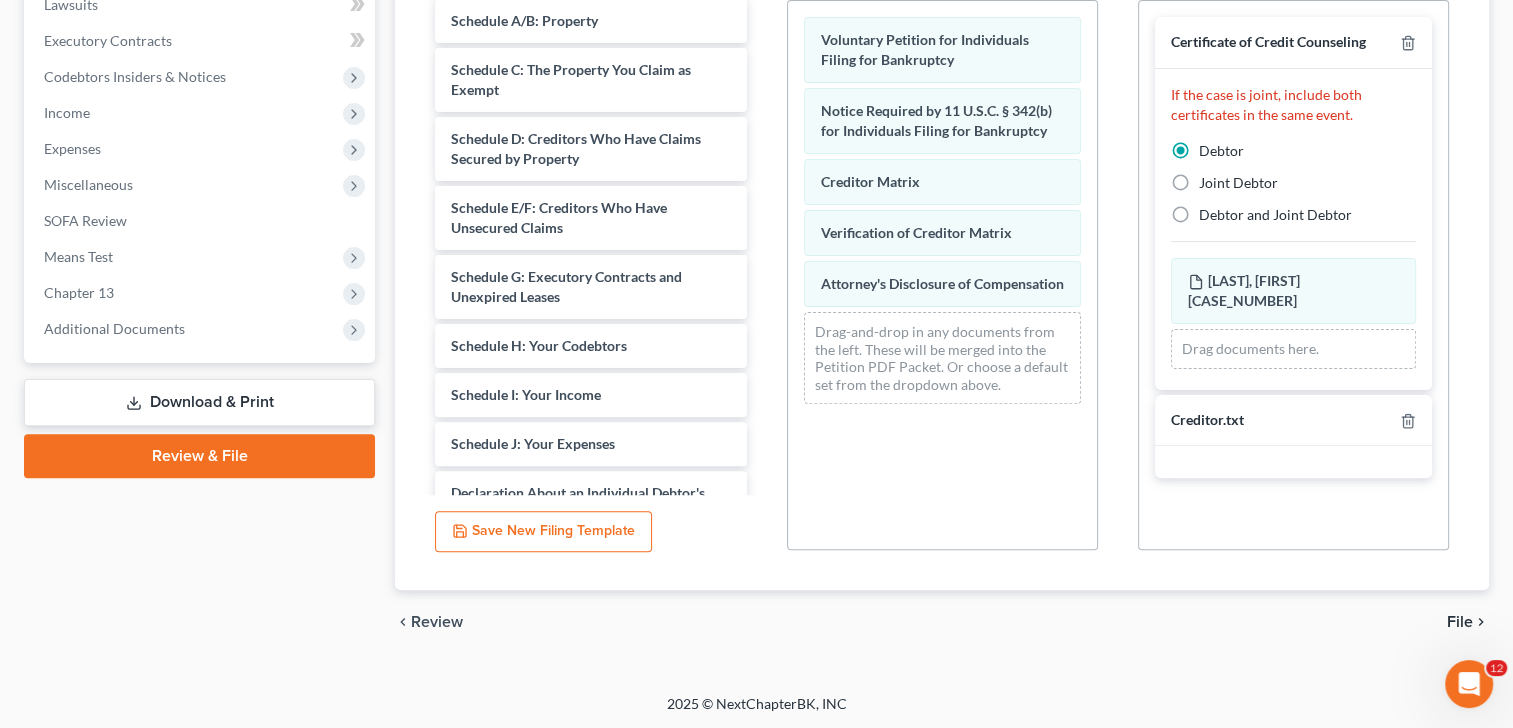 click on "File" at bounding box center [1460, 622] 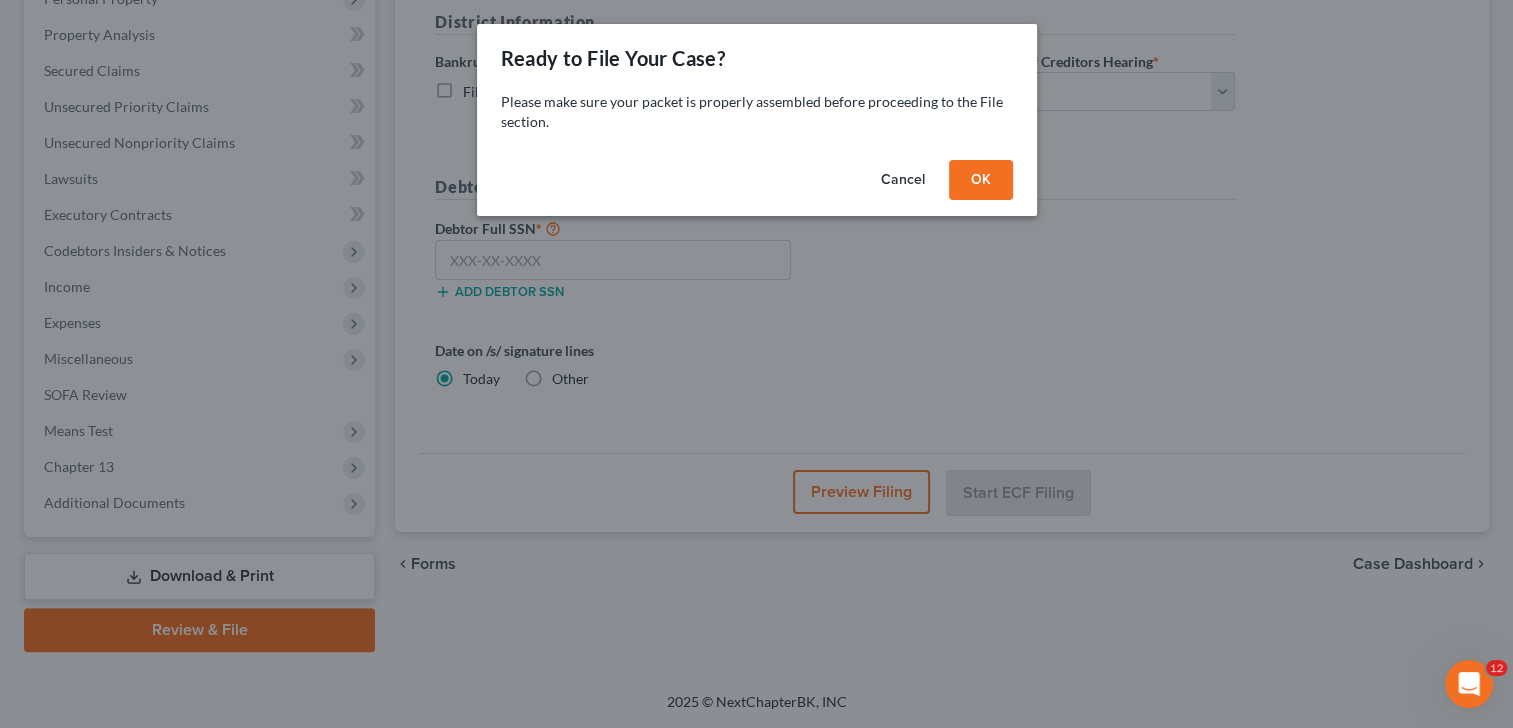 scroll, scrollTop: 369, scrollLeft: 0, axis: vertical 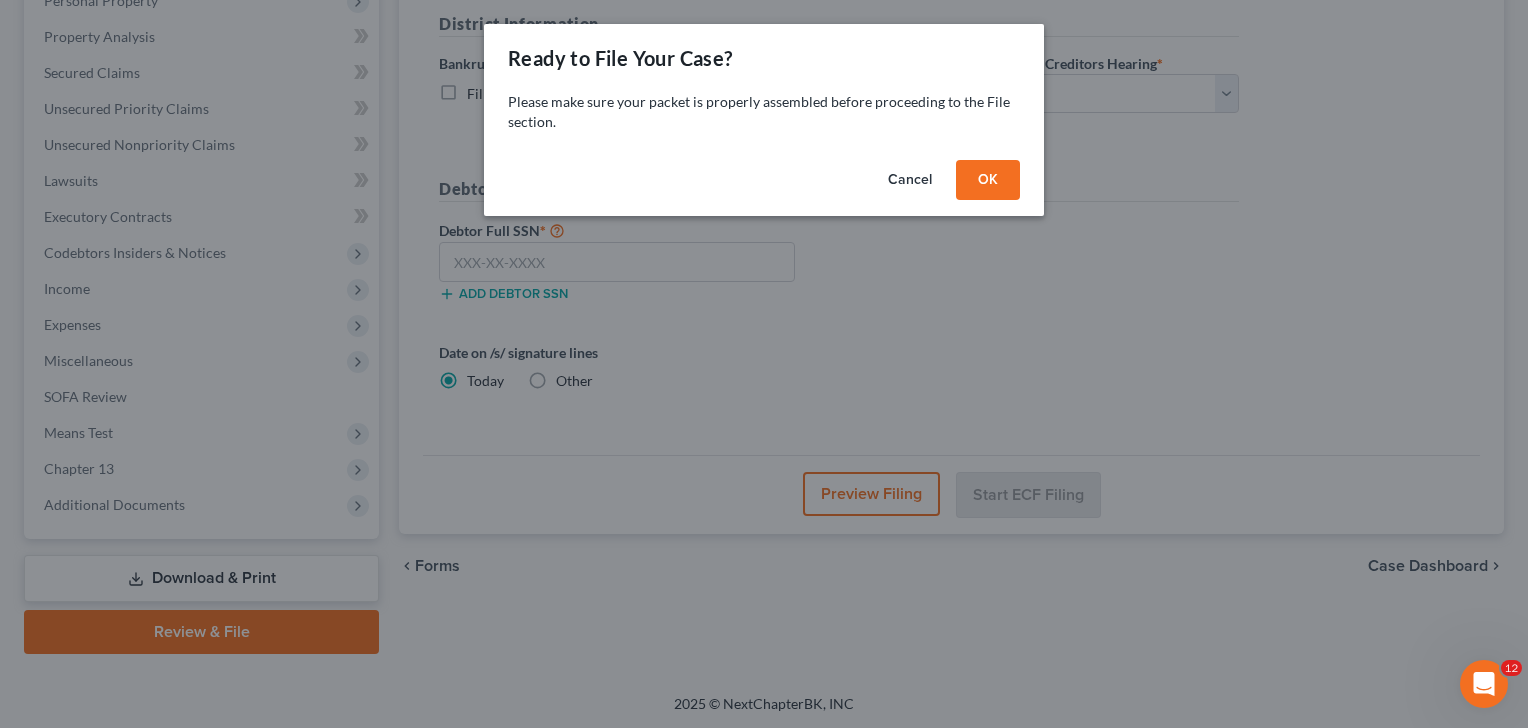 click on "OK" at bounding box center [988, 180] 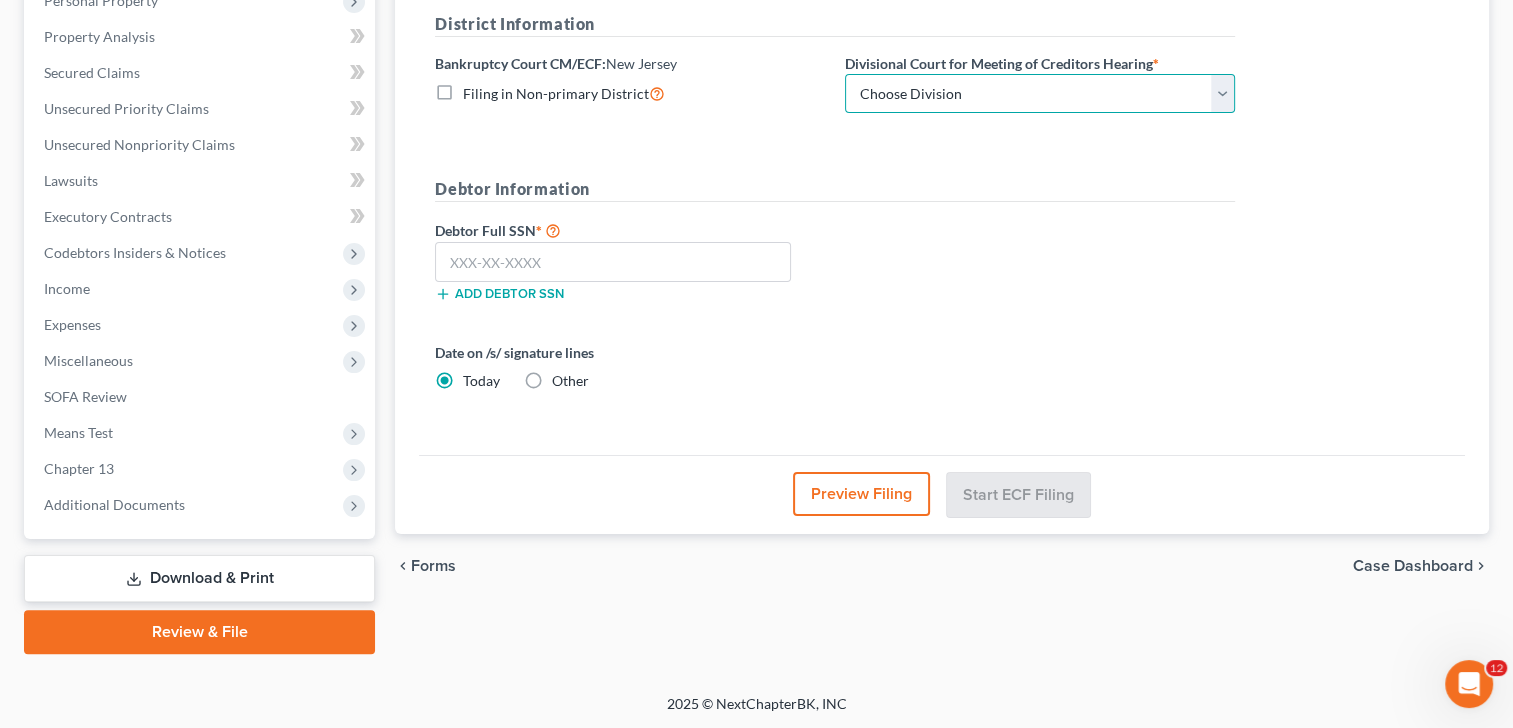 click on "Choose Division Camden Camden/Trenton Newark Trenton" at bounding box center (1040, 94) 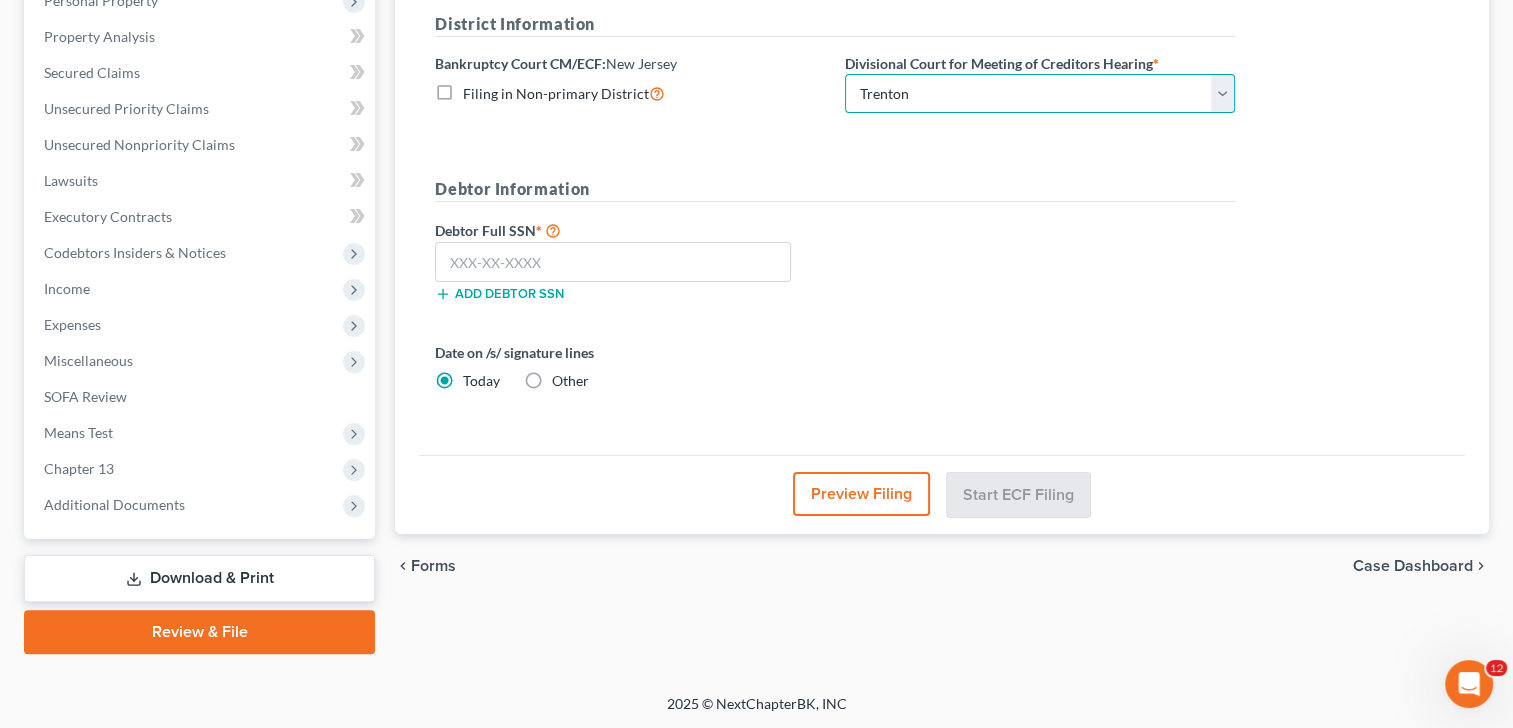 click on "Choose Division Camden Camden/Trenton Newark Trenton" at bounding box center (1040, 94) 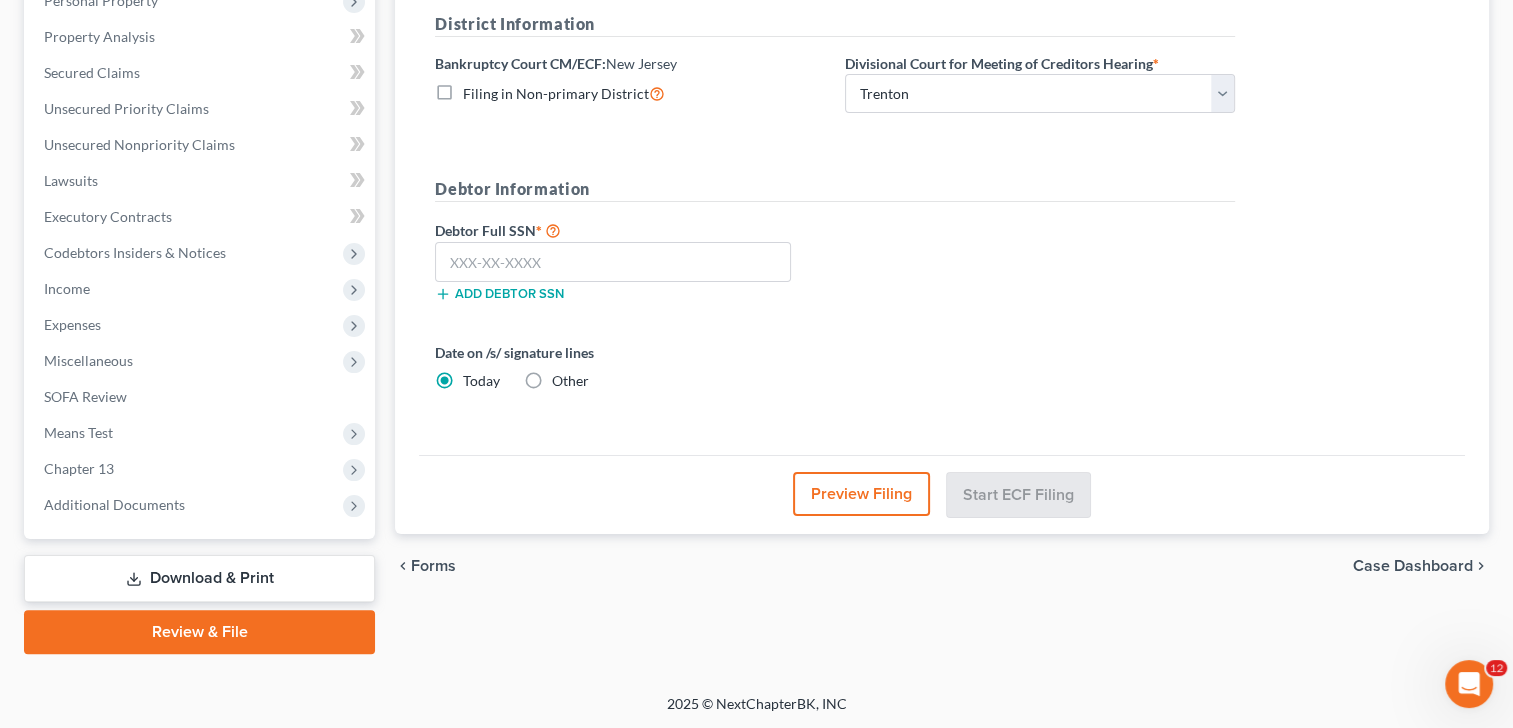click on "Debtor Full SSN  *" at bounding box center [630, 230] 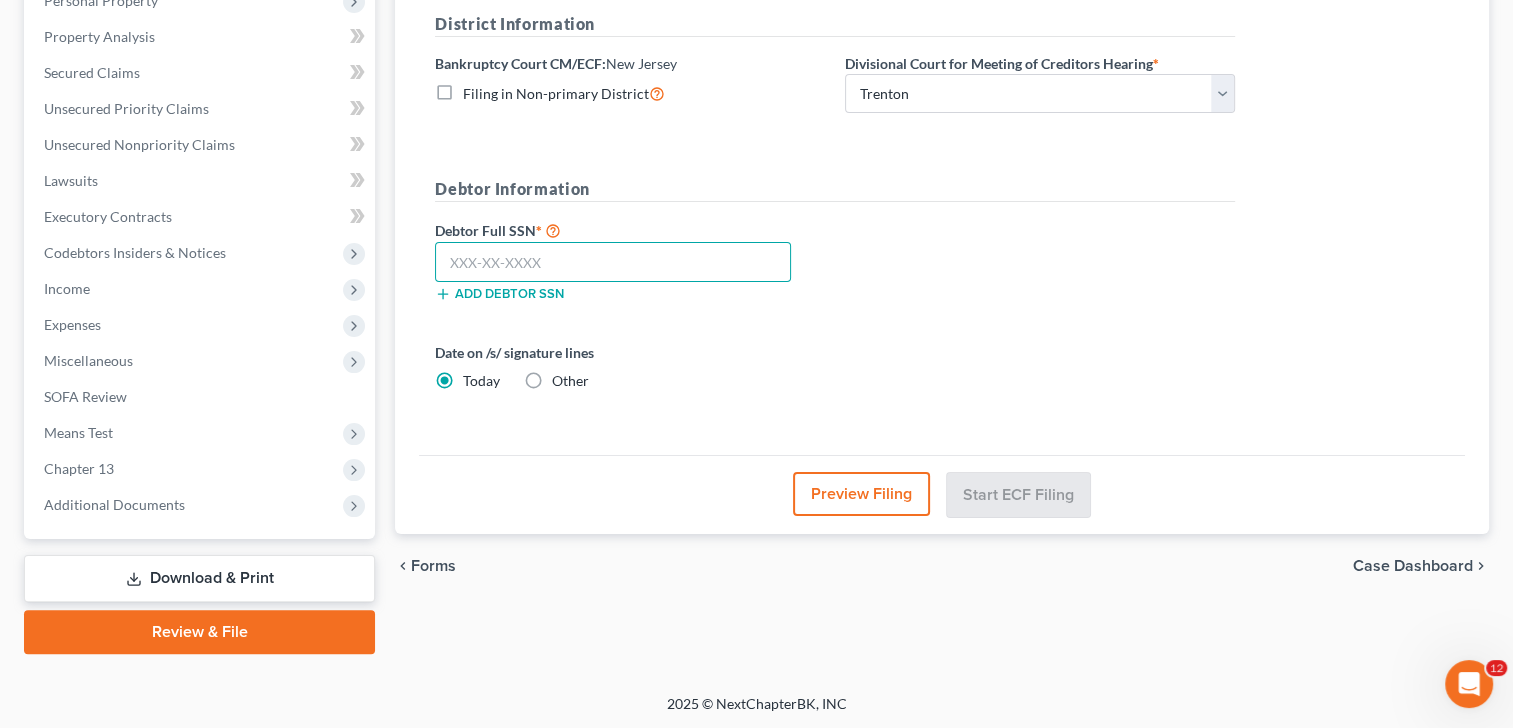 click at bounding box center [613, 262] 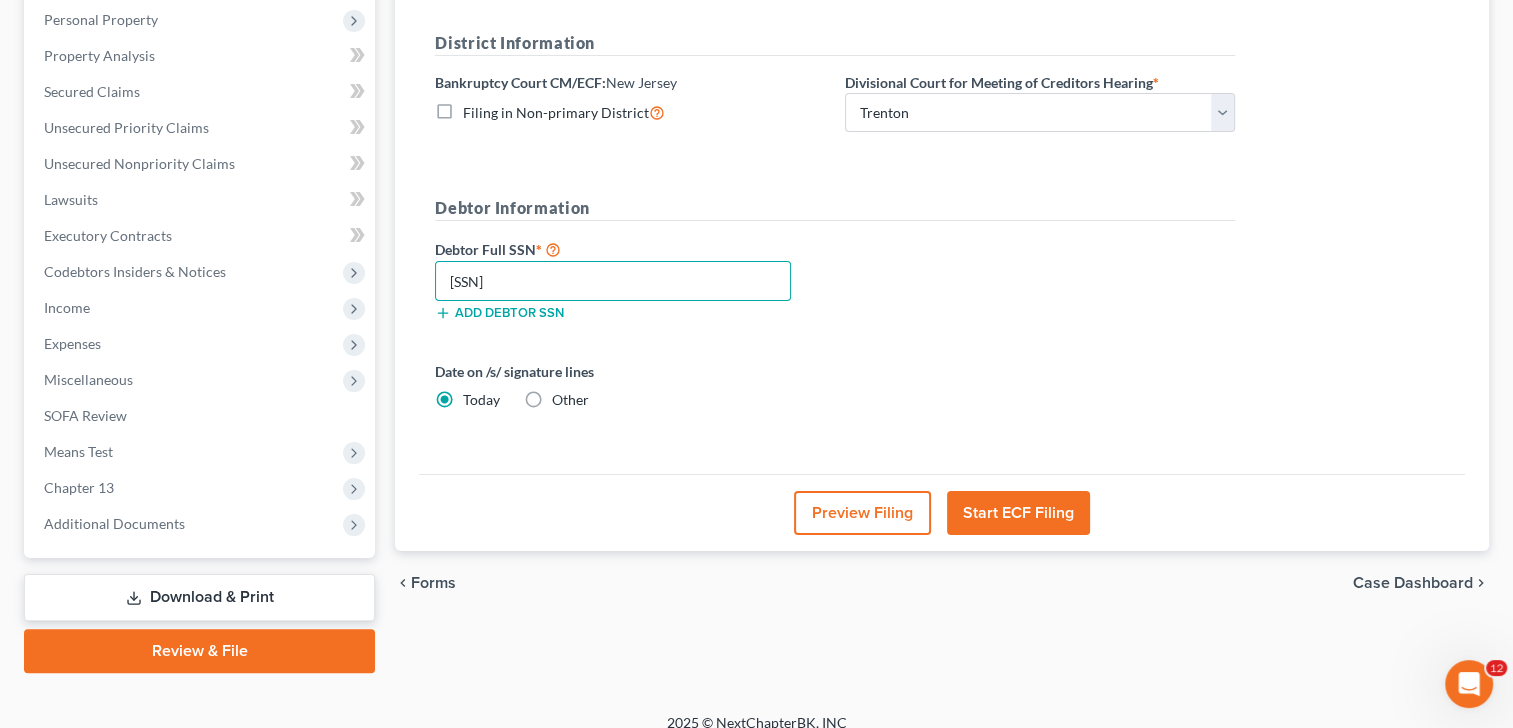 scroll, scrollTop: 369, scrollLeft: 0, axis: vertical 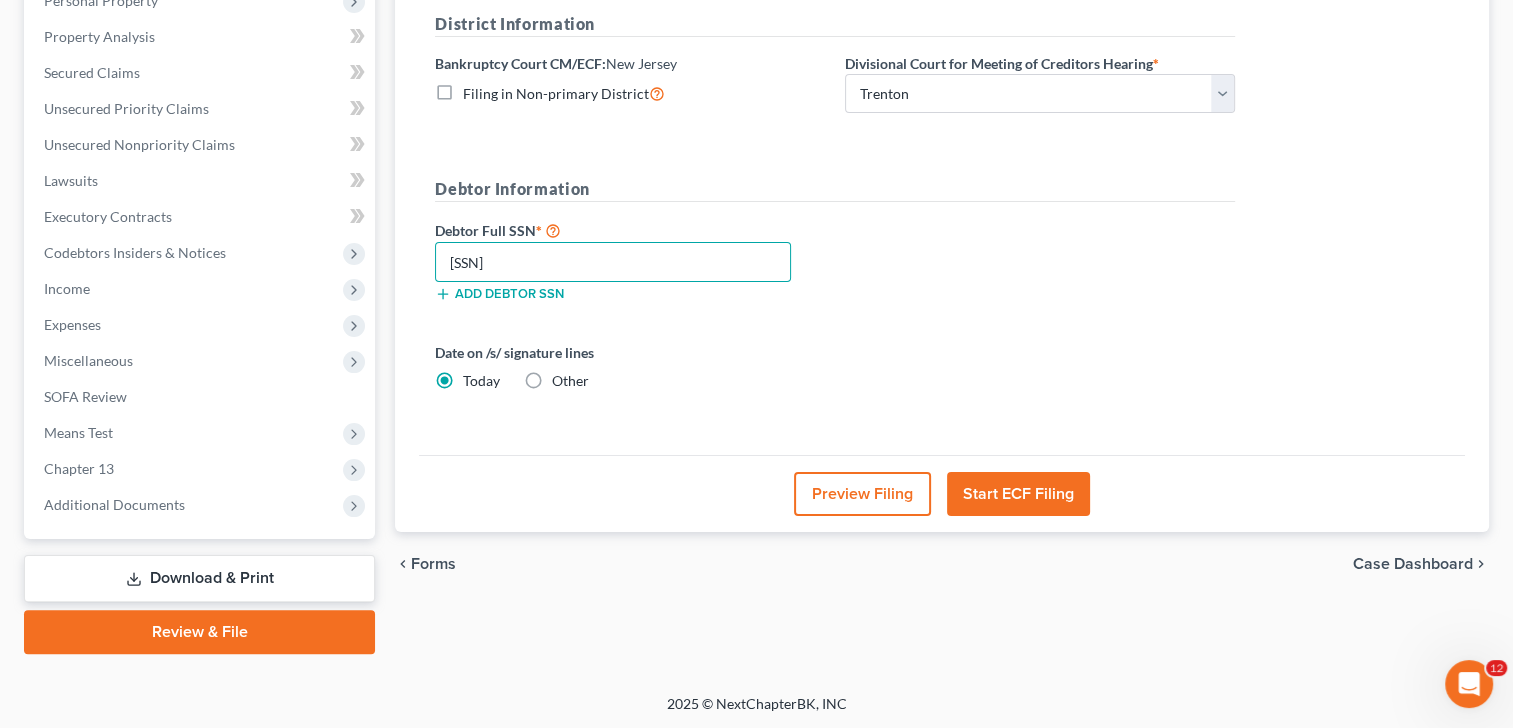 type on "[SSN]" 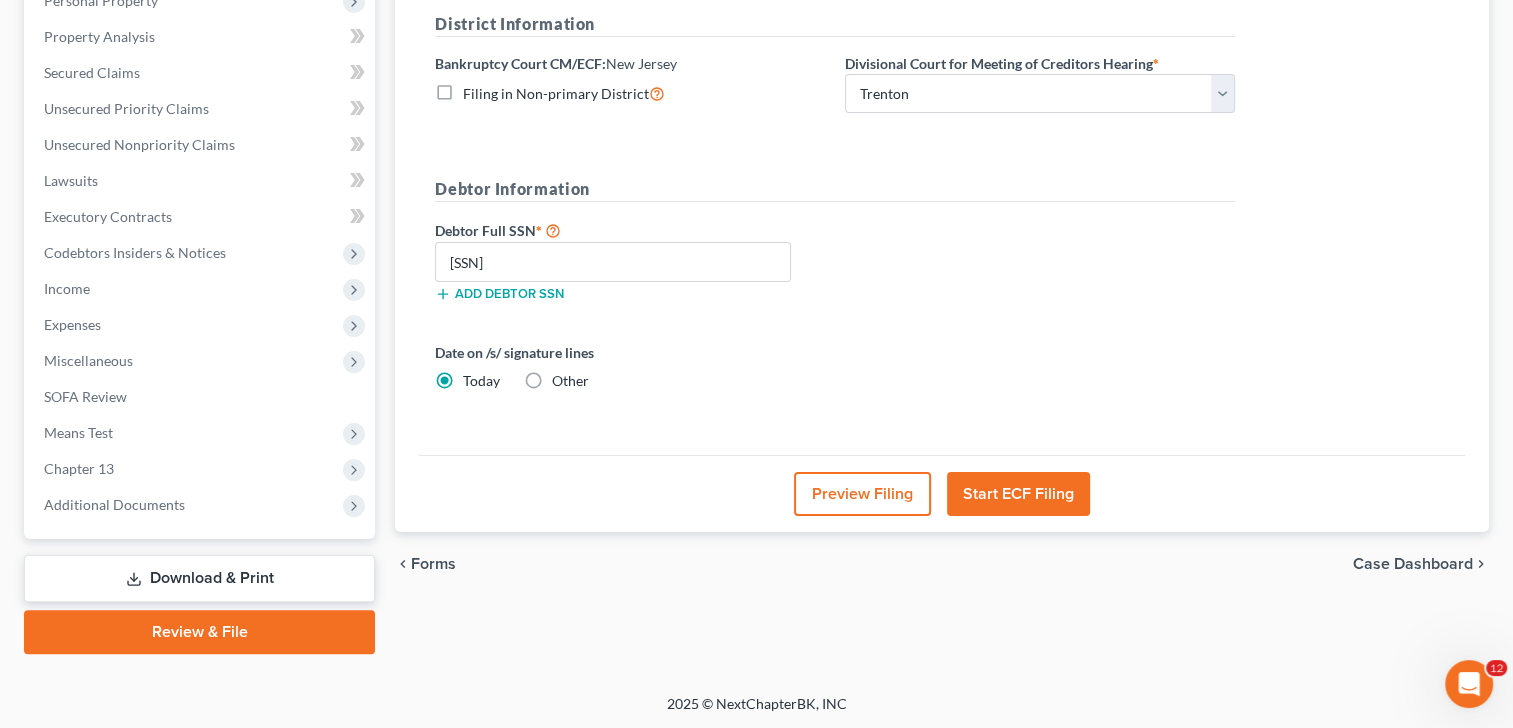 click on "Preview Filing" at bounding box center [862, 494] 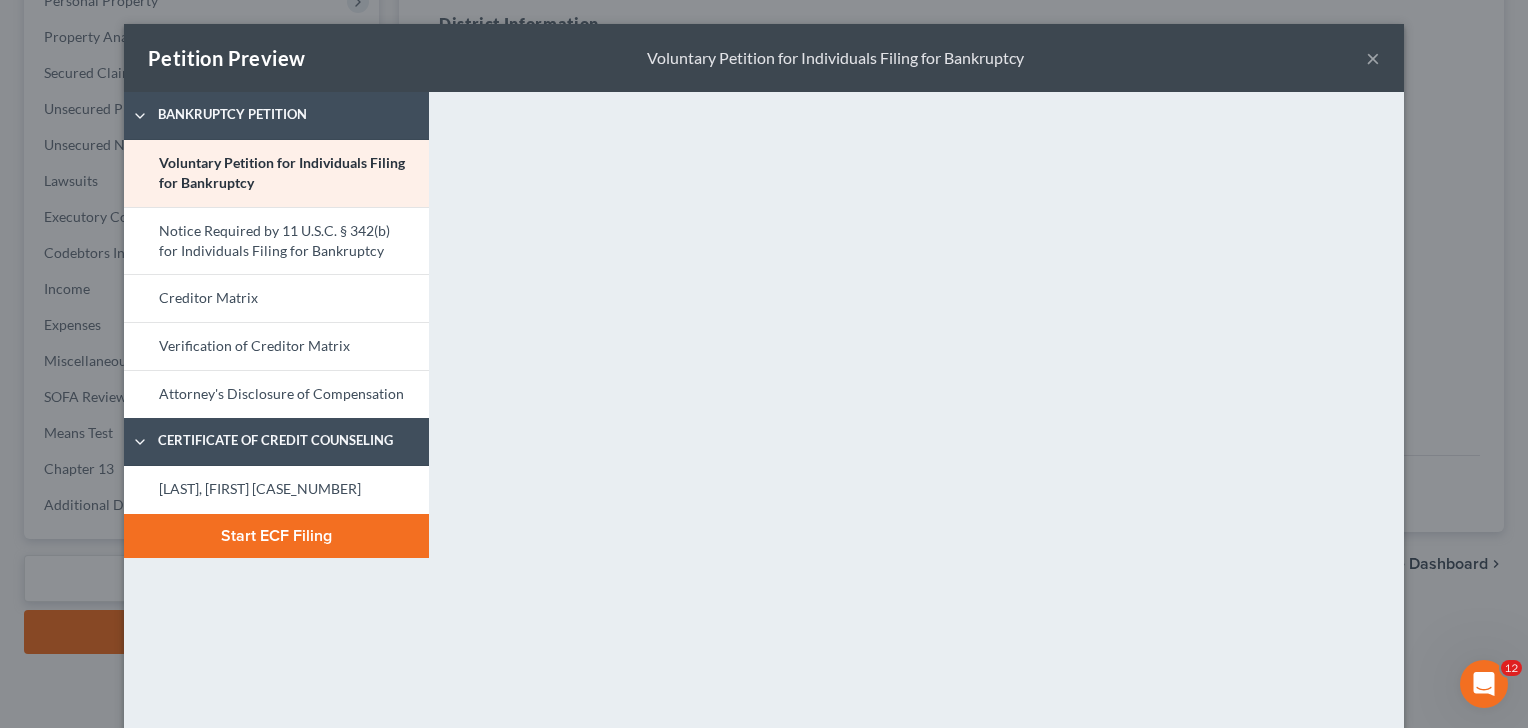 click on "Start ECF Filing" at bounding box center [276, 536] 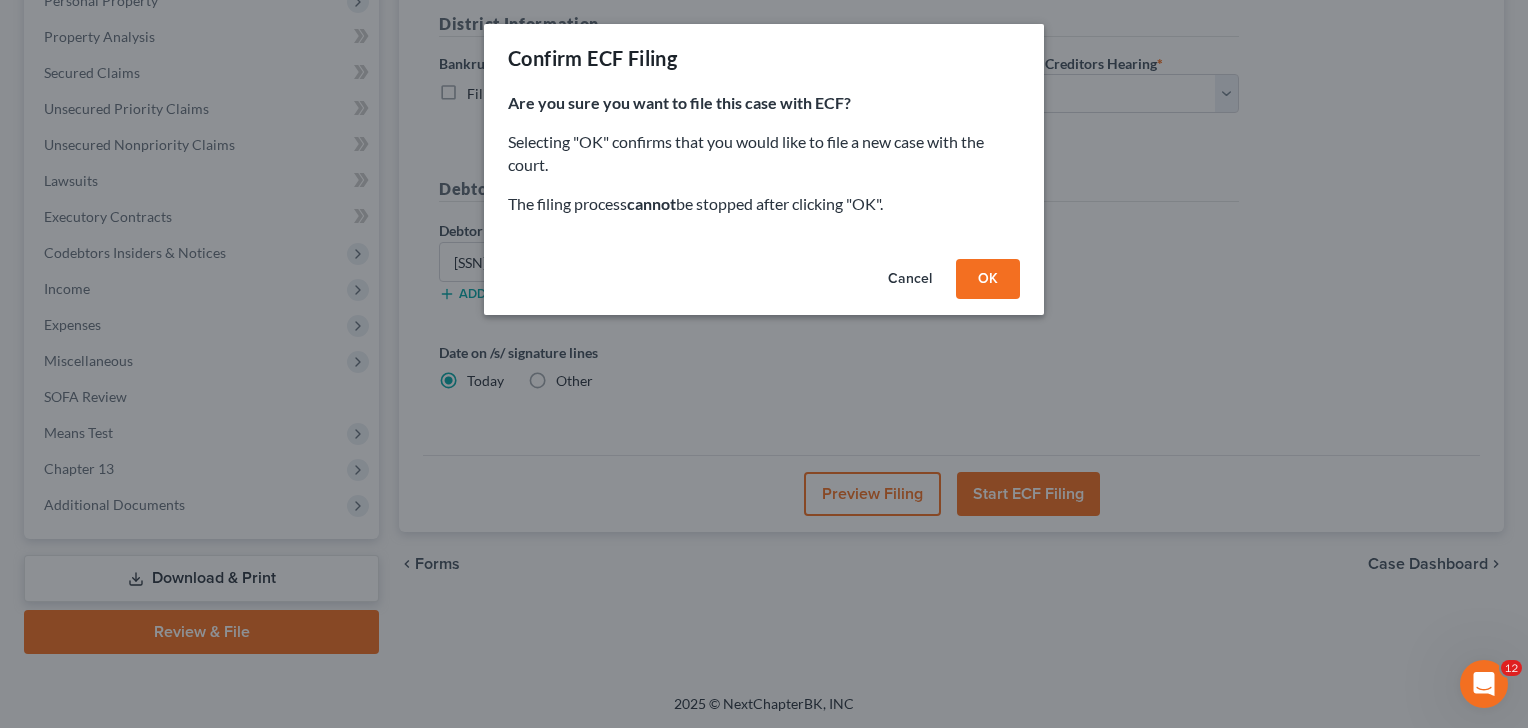 click on "OK" at bounding box center (988, 279) 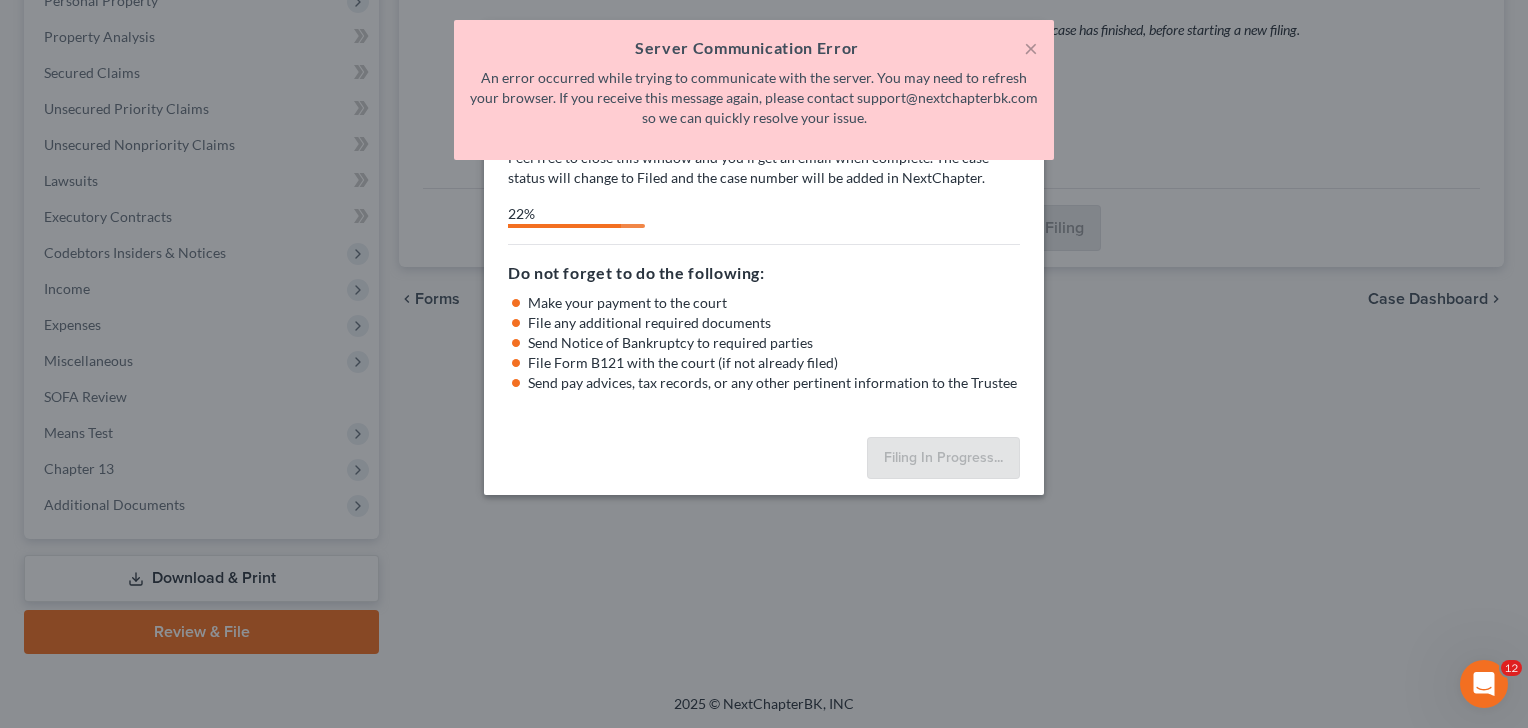 click on "Johnson & Associates at Law, PC ajohnson@[DOMAIN].com My Account Settings Plan + Billing Account Add-Ons Upgrade to Whoa Help Center Webinars Training Videos What's new Log out New Case Home Client Portal - No Result - See all results Or Press Enter... Help Help Center Webinars Training Videos What's new Johnson & Associates at Law, PC Johnson & Associates at Law, PC ajohnson@[DOMAIN].com My Account Settings Plan + Billing Account Add-Ons Upgrade to Whoa Log out 	 		 ×                     Server Communication Error An error occurred while trying to communicate with the server. You may need to refresh your browser. If you receive this message again, please contact support@nextchapterbk.com so we can quickly resolve your issue.                     	 [LAST], [FIRST] Upgraded Chapter Chapter  13 Status Lead District NJB Preview Petition Navigation" at bounding box center [764, 180] 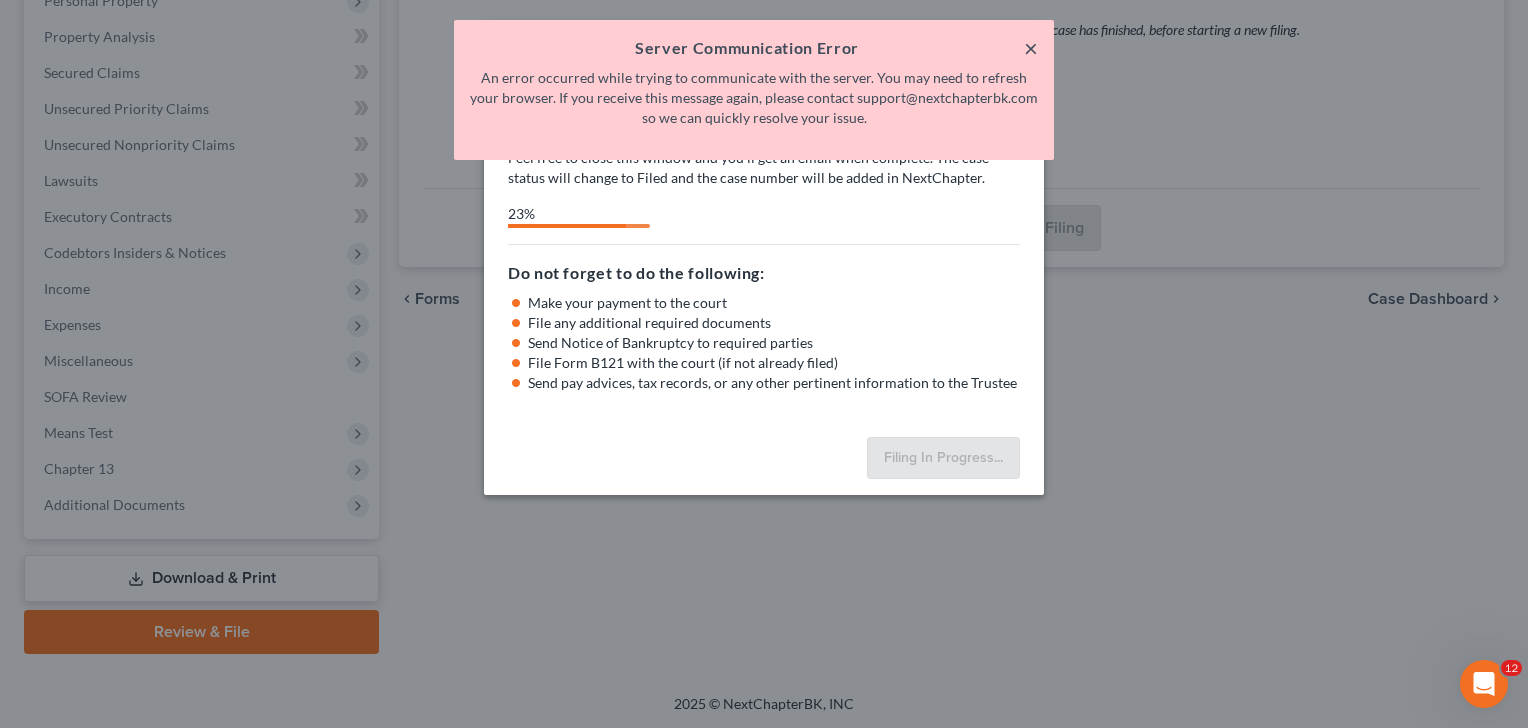 click on "×" at bounding box center (1031, 48) 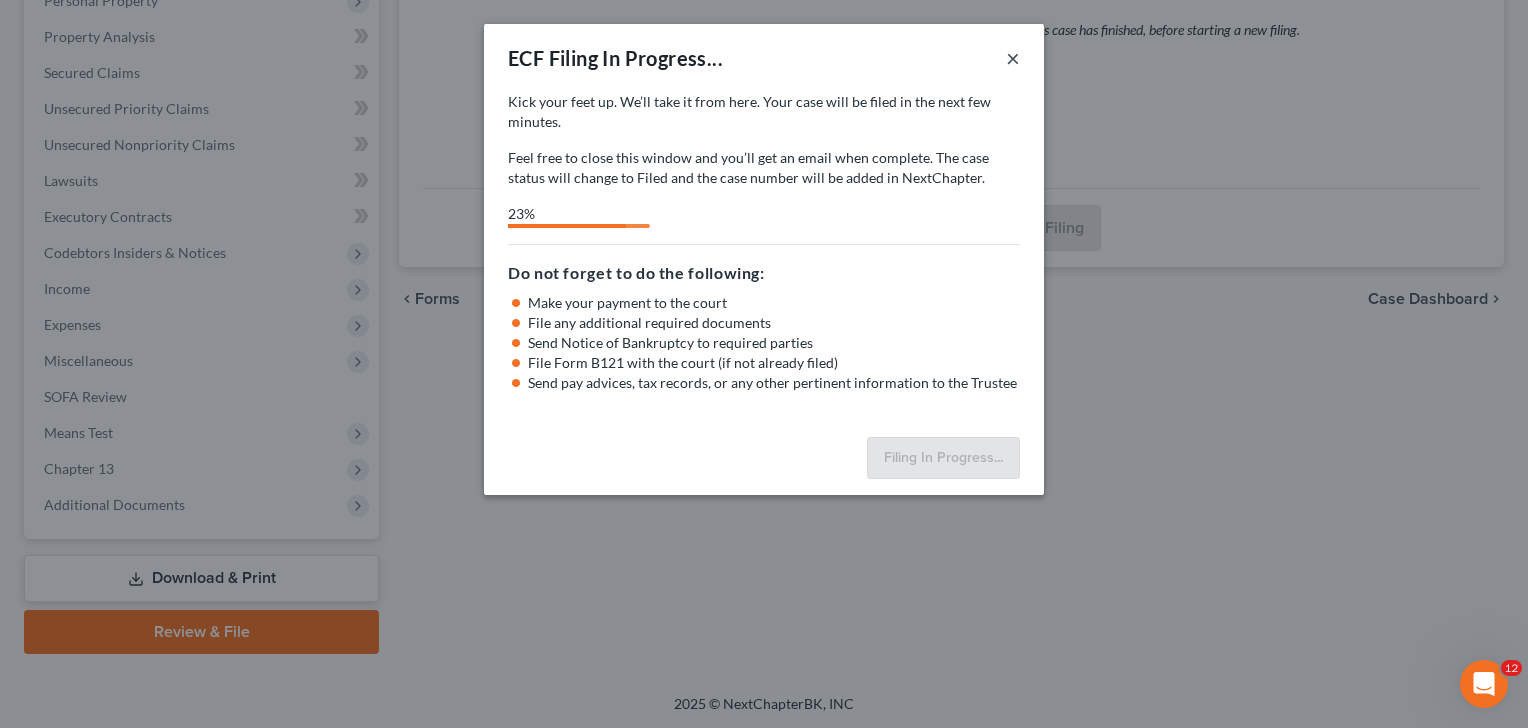 click on "×" at bounding box center (1013, 58) 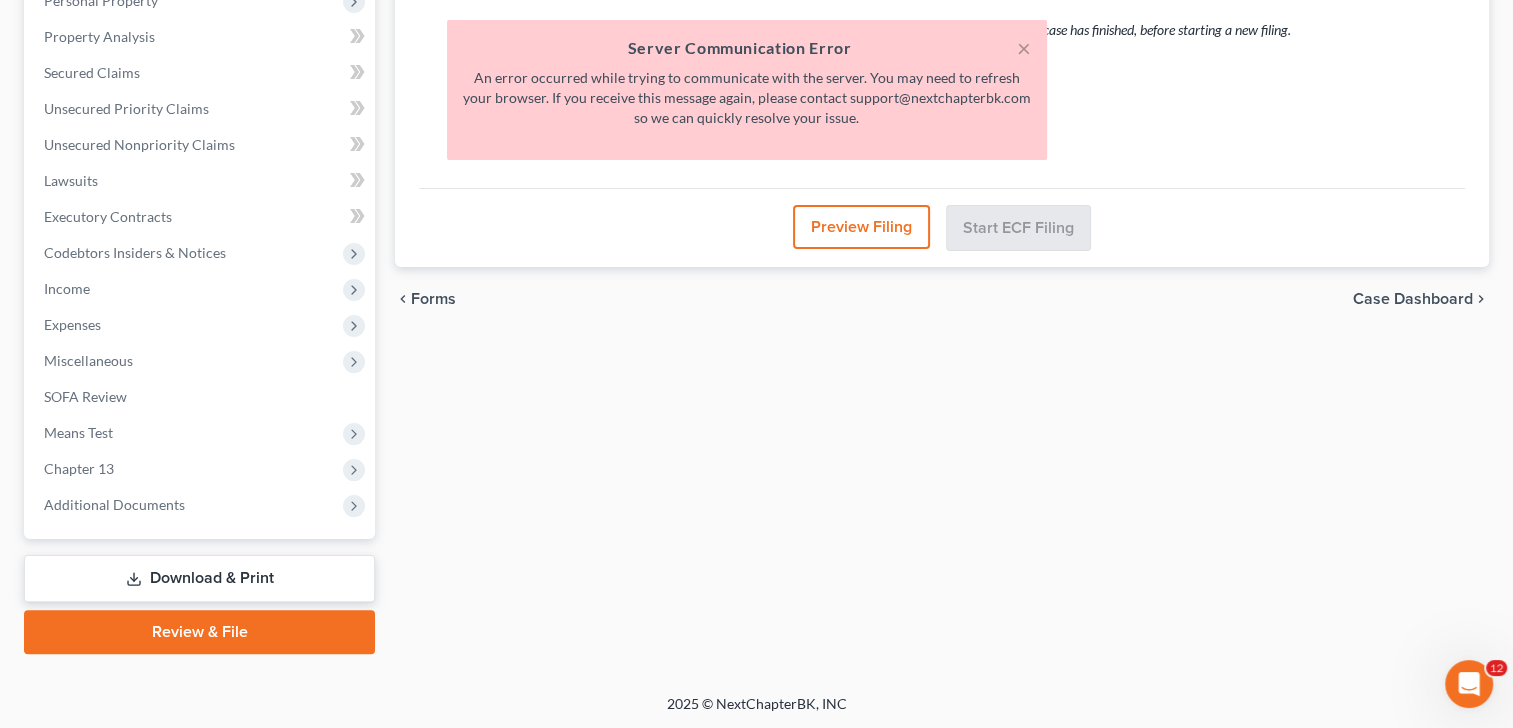 click on "Review
Assemble
File
Review This court does not allow electronic filing for cases without full payment. If the fees are being waived or paid in installments, the forms can be downloaded and filed directly to the court's site.
Let's Review Your Case Check your case one last time to make sure there's nothing you have missed. We've done a quick check on the important details and here is what we've found. This case has already been filed the court. NextChapter only supports the initial filing for your district, at this time. Important Notice:     Billing ECF Client Profile Filing Information Credit Counseling Certificate Attorney Fees Attorney Profile
Assemble Forms and Events to File Select which forms you want to file merged with the petition and which forms you want to file as separate events. You can rearrange the order of the documents by dragging and moving the forms list below. You can save and edit filing templates from your  settings" at bounding box center [942, 238] 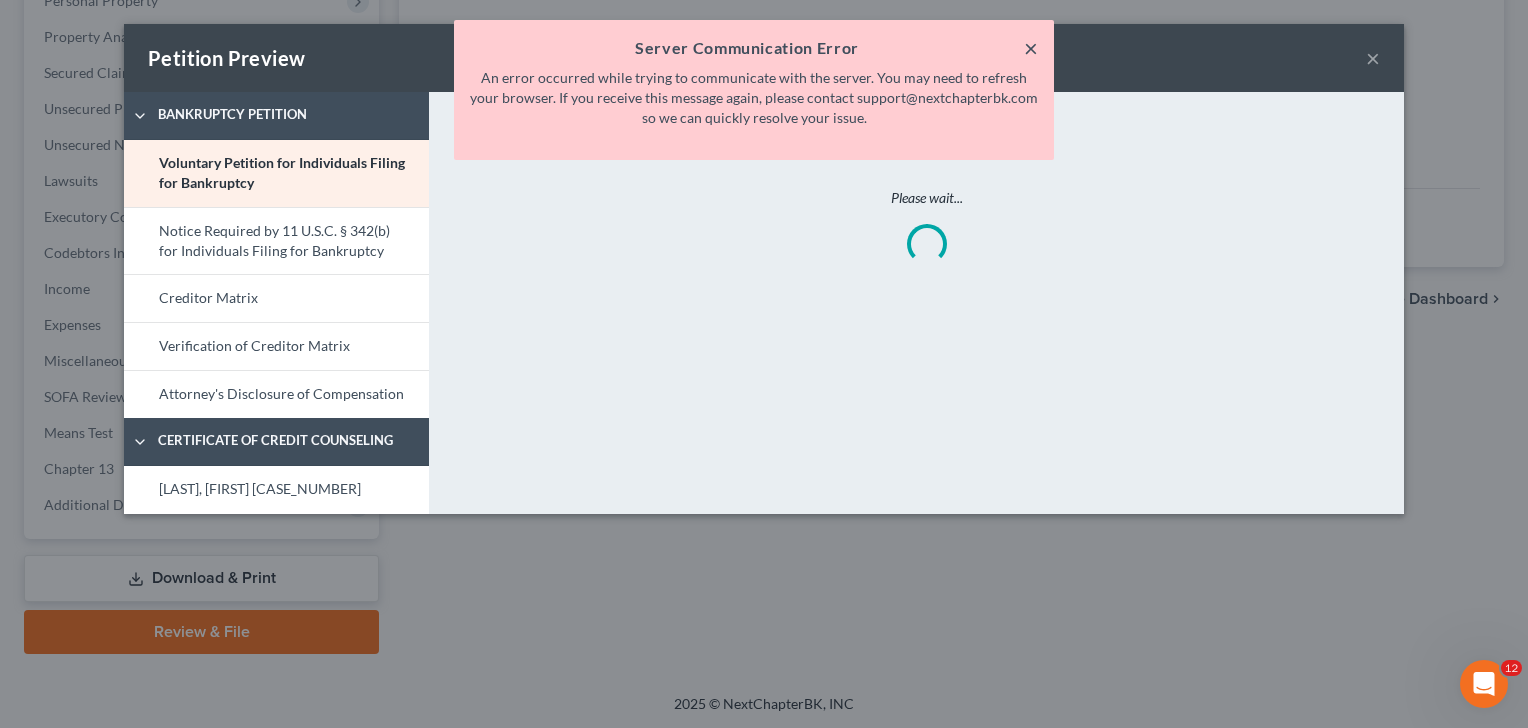 drag, startPoint x: 1028, startPoint y: 43, endPoint x: 1043, endPoint y: 52, distance: 17.492855 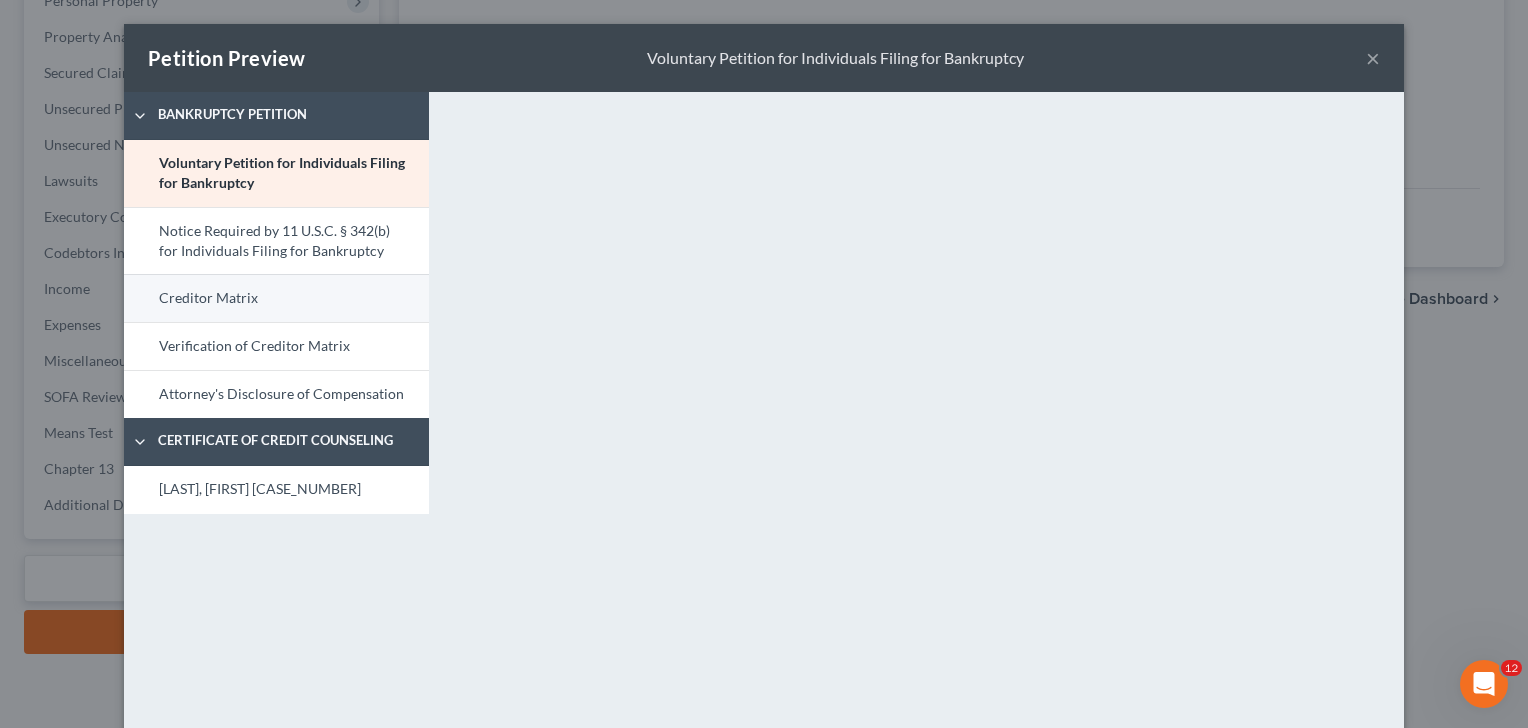 click on "Creditor Matrix" at bounding box center (276, 298) 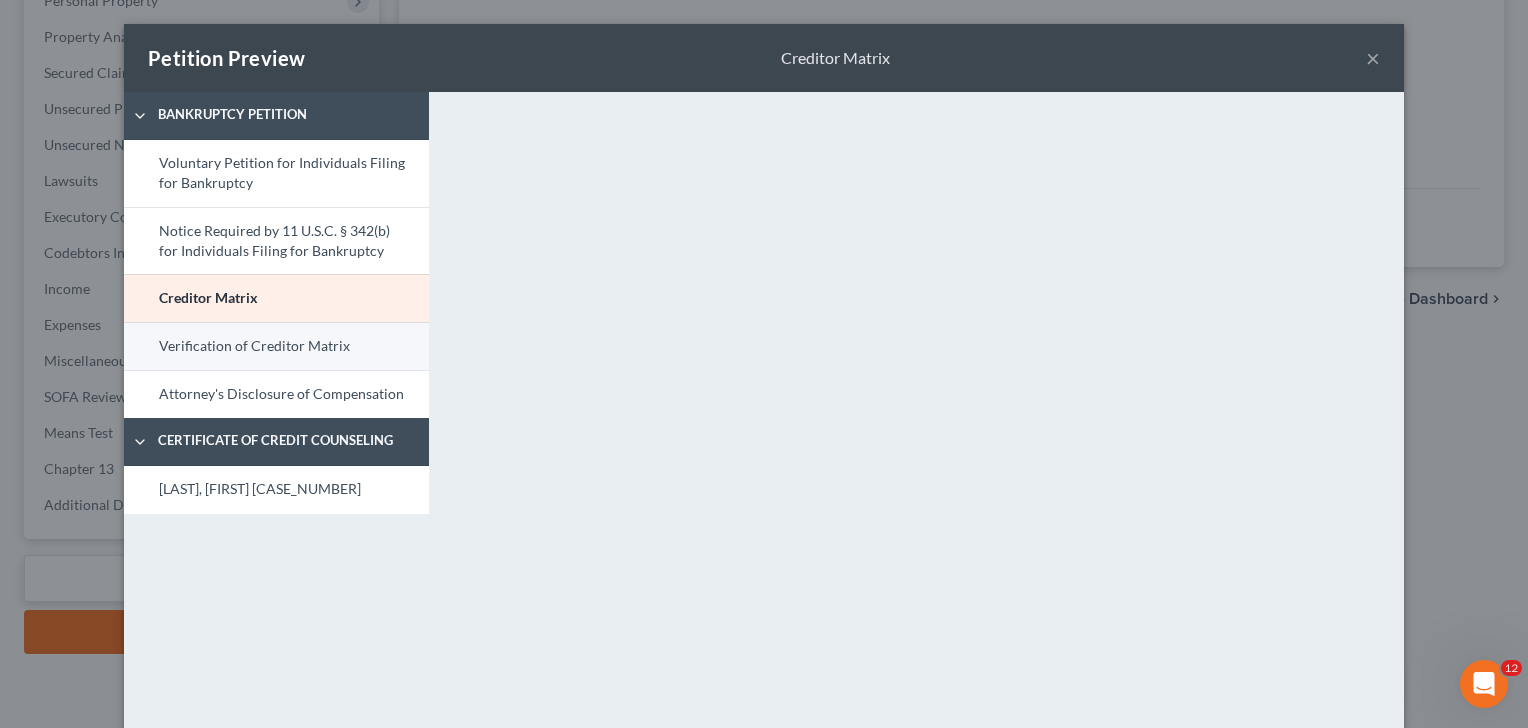 click on "Verification of Creditor Matrix" at bounding box center [276, 346] 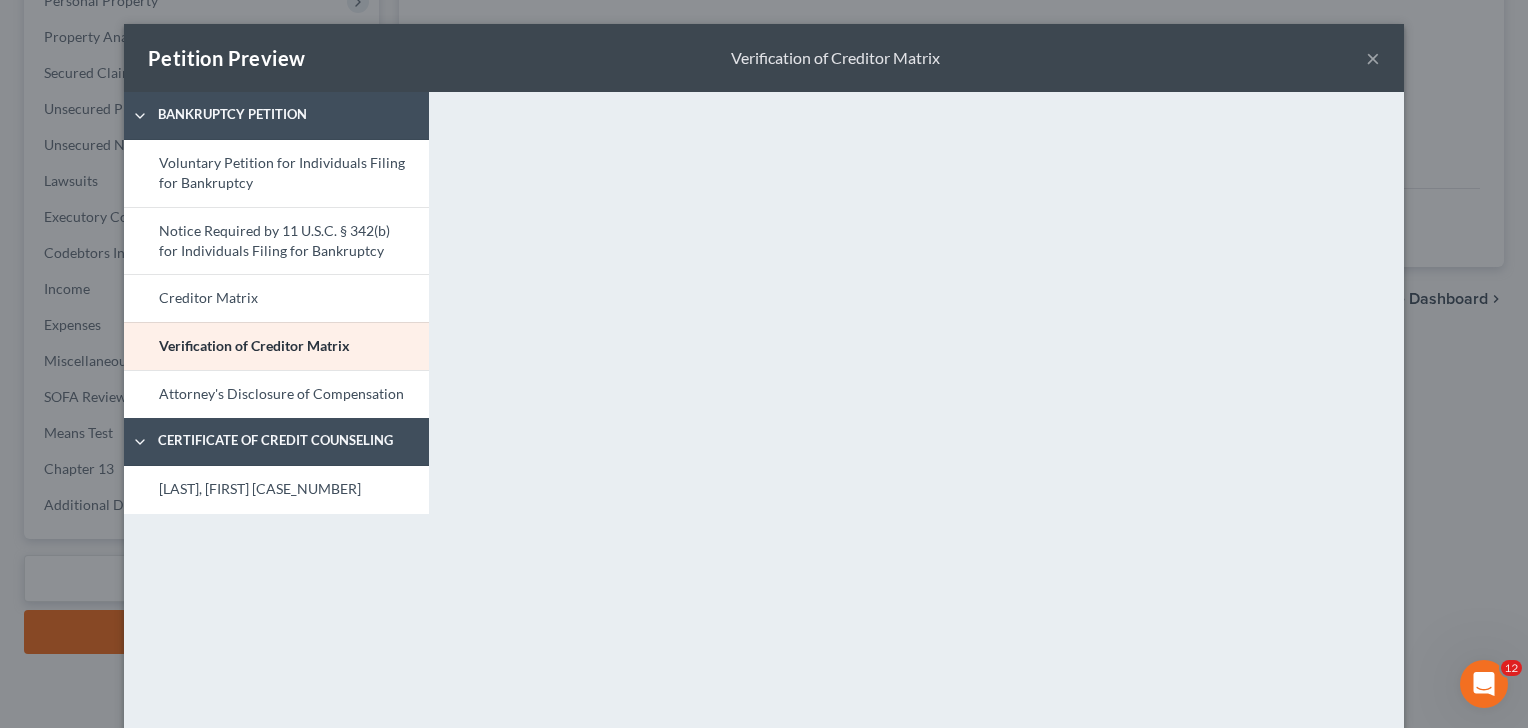 click on "×" at bounding box center (1373, 58) 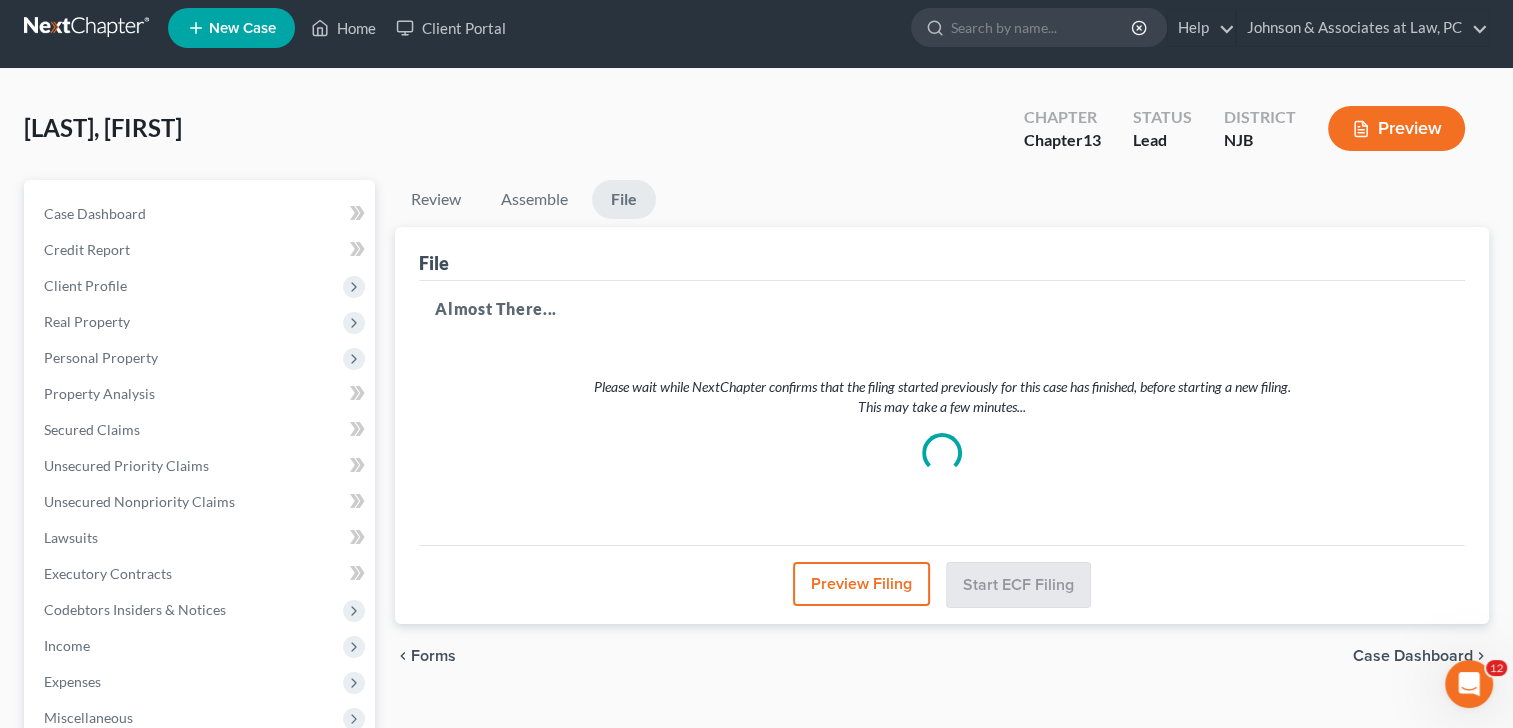scroll, scrollTop: 0, scrollLeft: 0, axis: both 